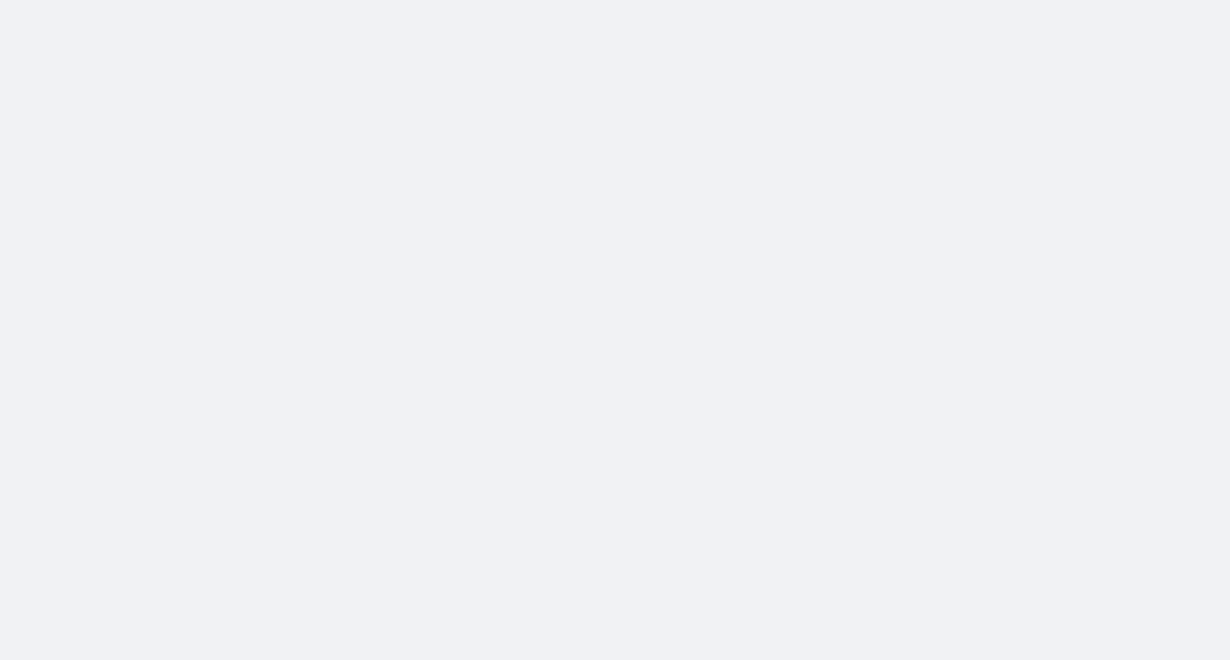 scroll, scrollTop: 0, scrollLeft: 0, axis: both 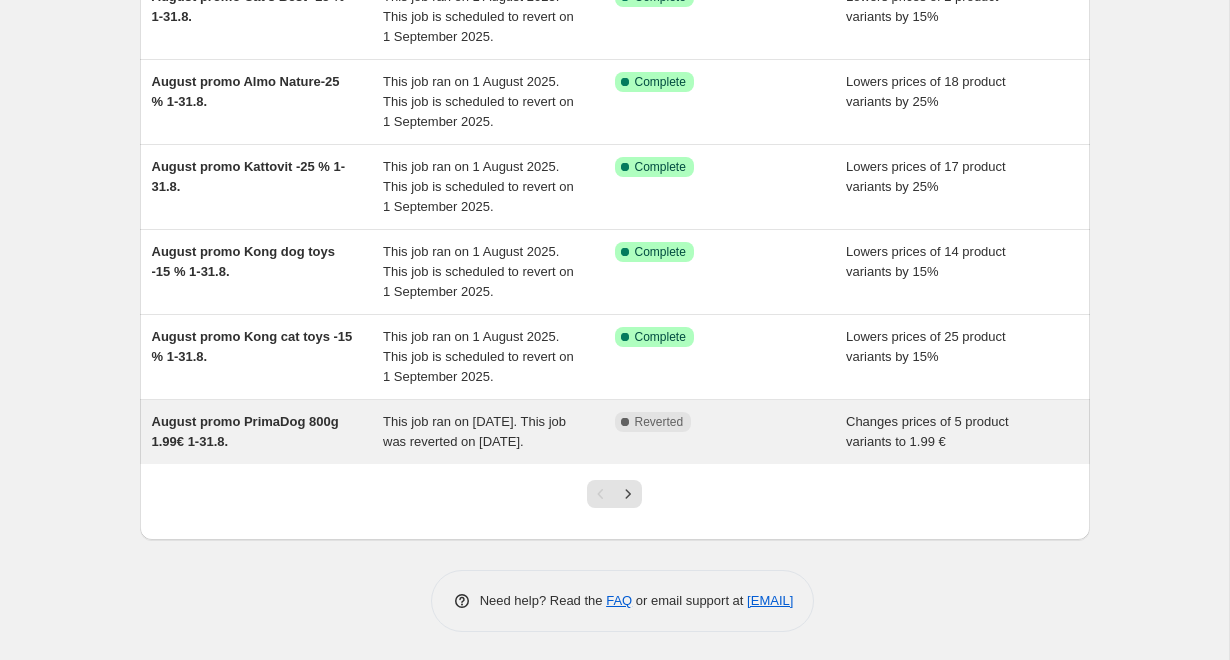click on "August promo PrimaDog 800g 1.99€  1-31.8." at bounding box center [268, 432] 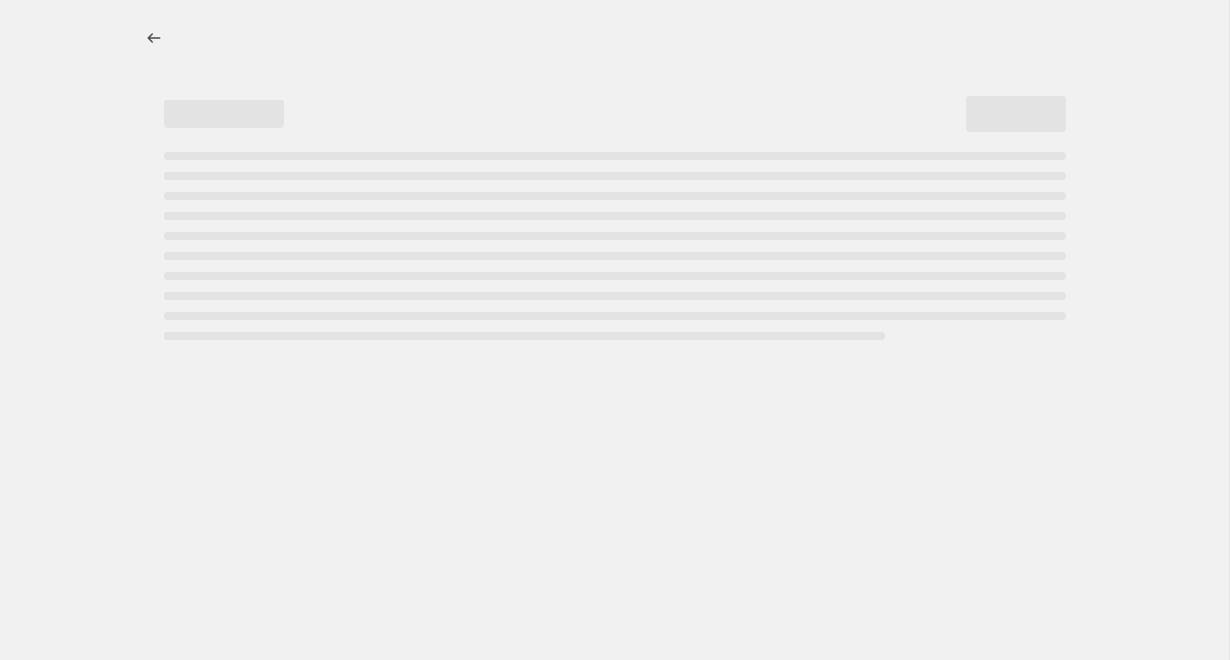 select on "collection" 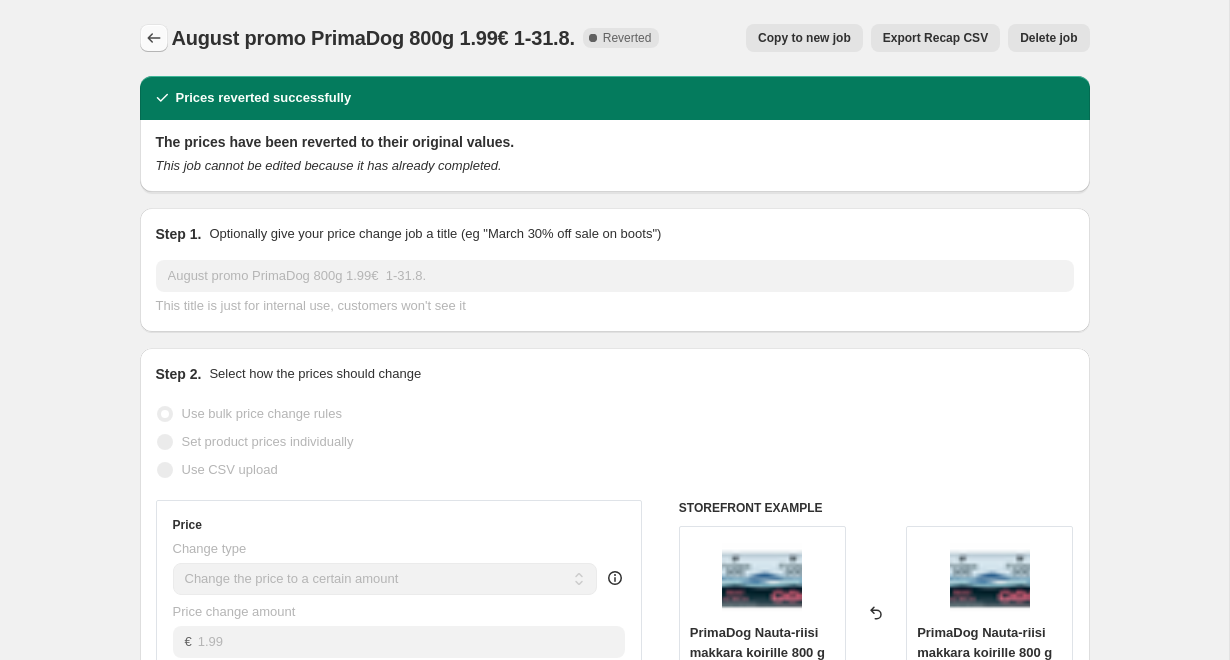 click 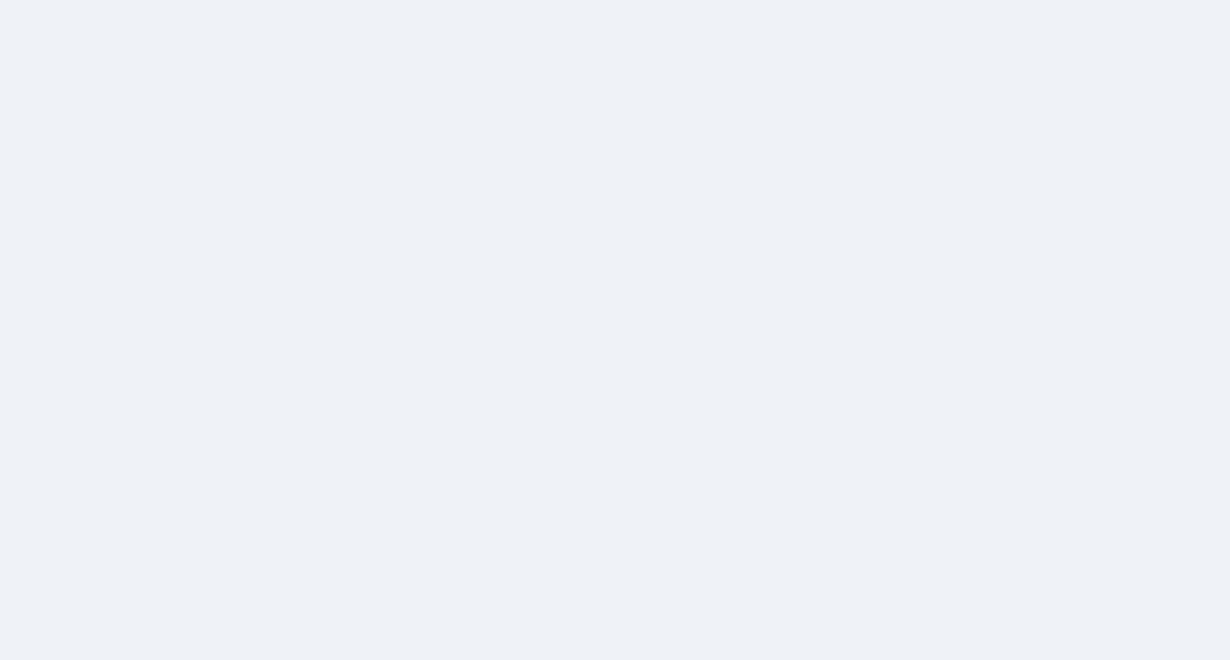 scroll, scrollTop: 0, scrollLeft: 0, axis: both 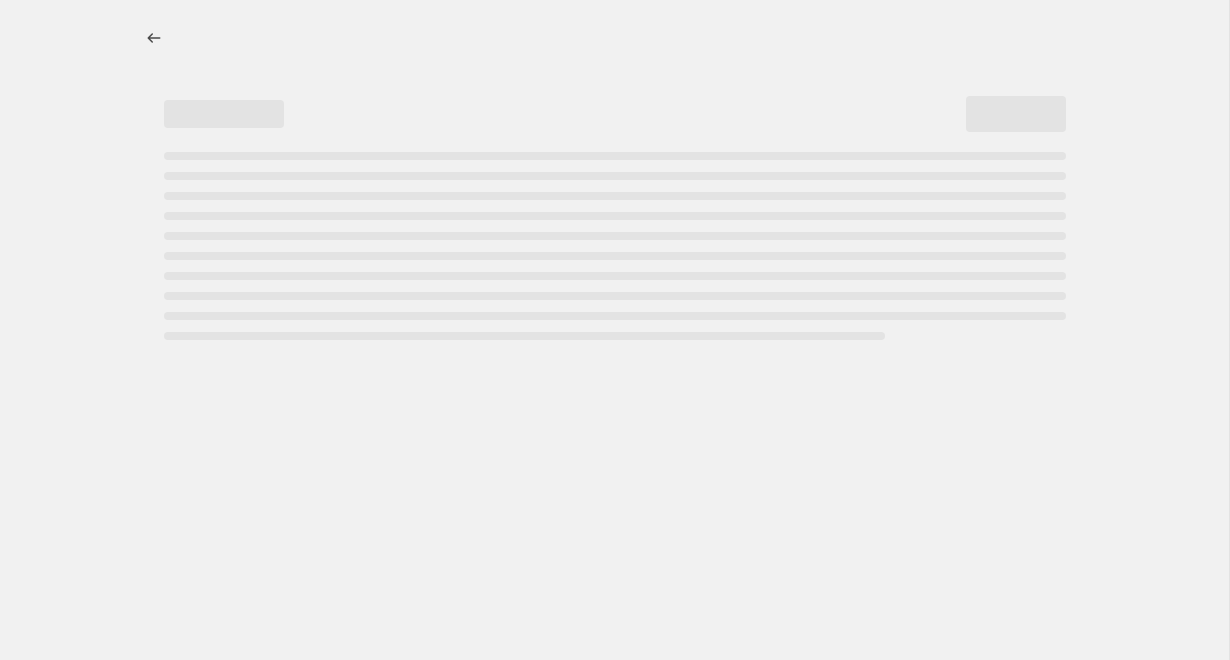 select on "collection" 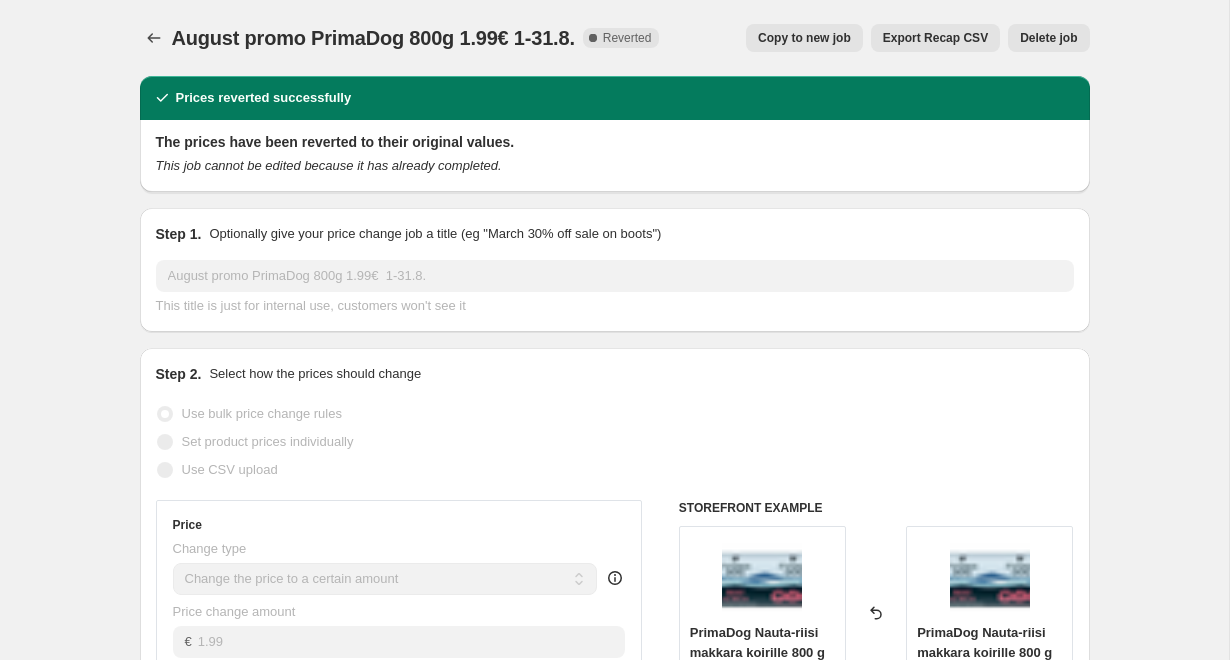 click on "Copy to new job" at bounding box center (804, 38) 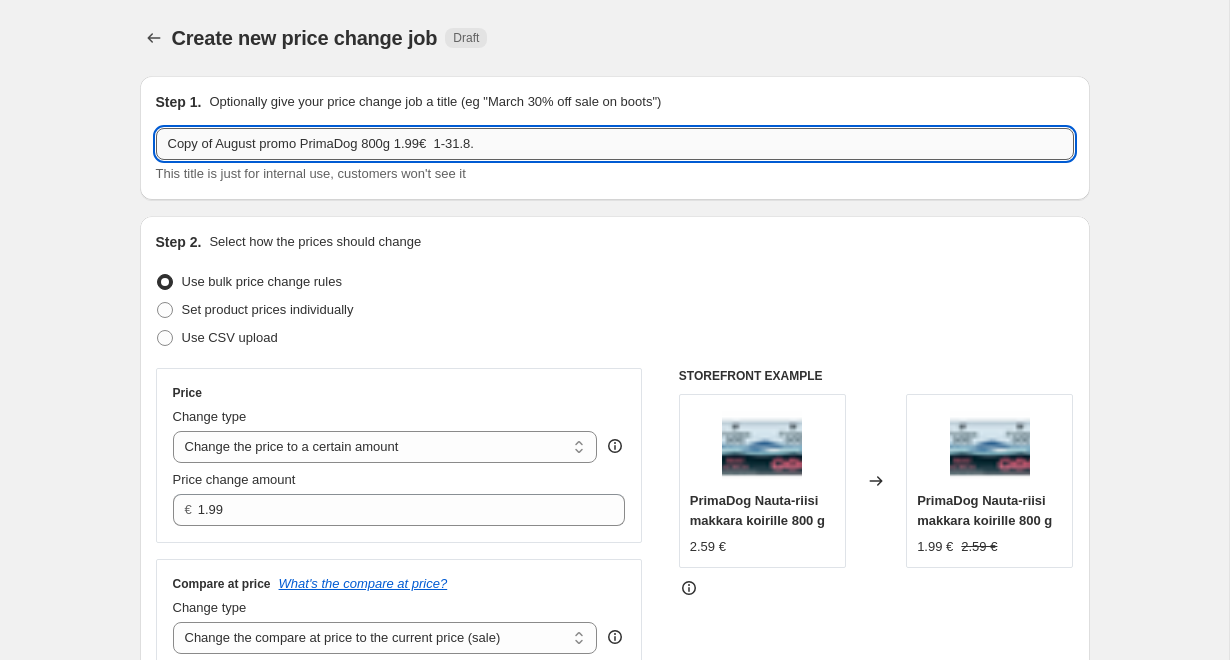 click on "Copy of August promo PrimaDog 800g 1.99€  1-31.8." at bounding box center [615, 144] 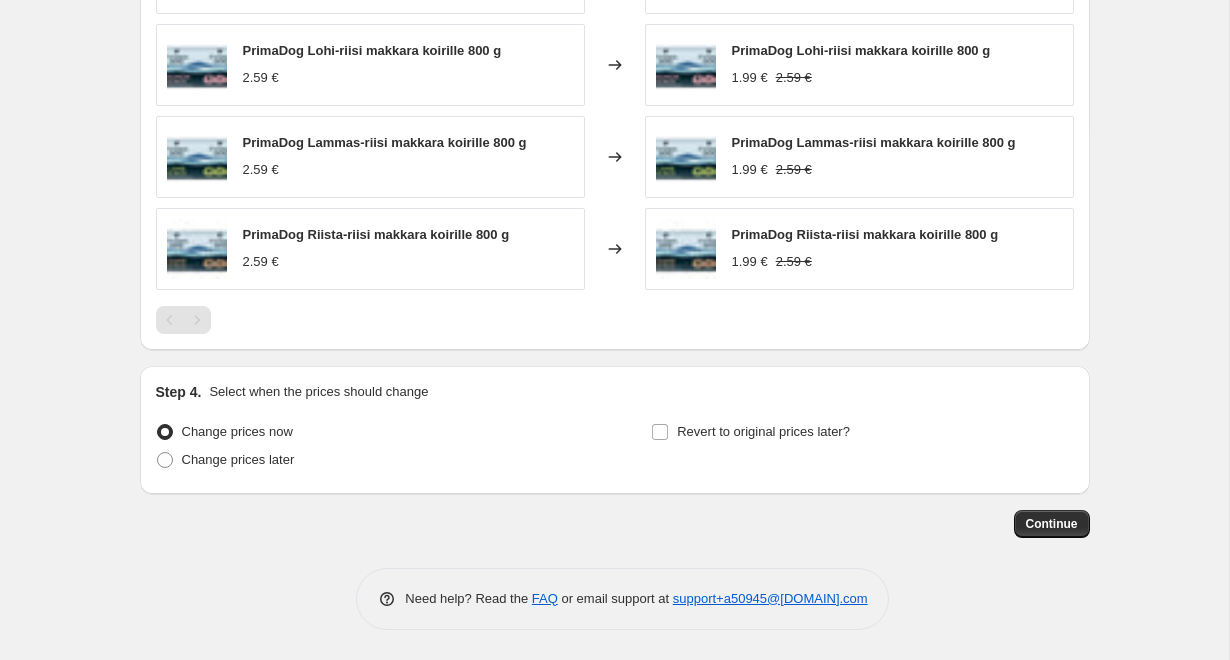 scroll, scrollTop: 1378, scrollLeft: 0, axis: vertical 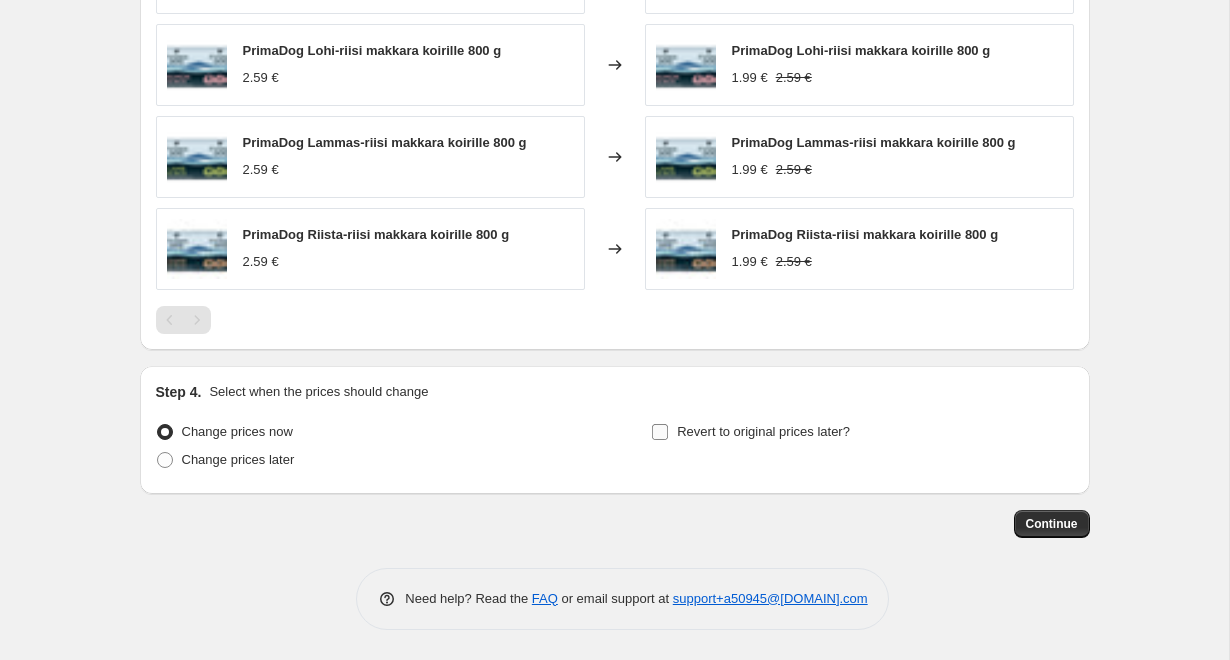 type on "[MONTH] promo PrimaDog 800g 1.99€  [MONTH]-[MONTH]. - RERUN" 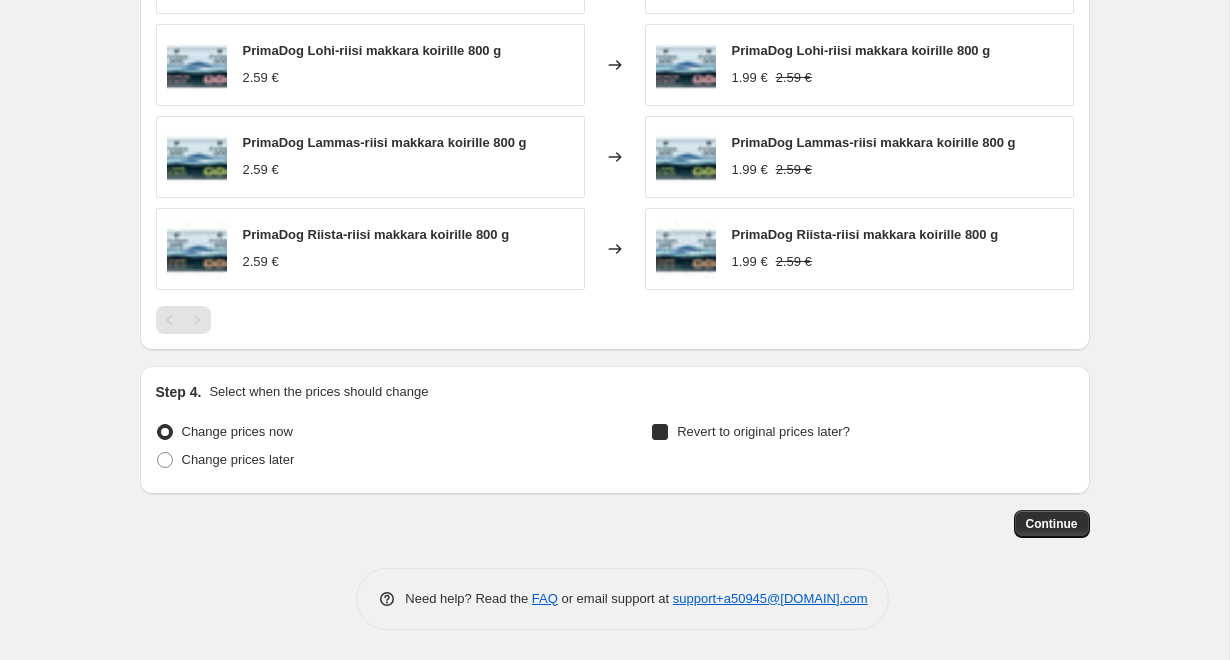 checkbox on "true" 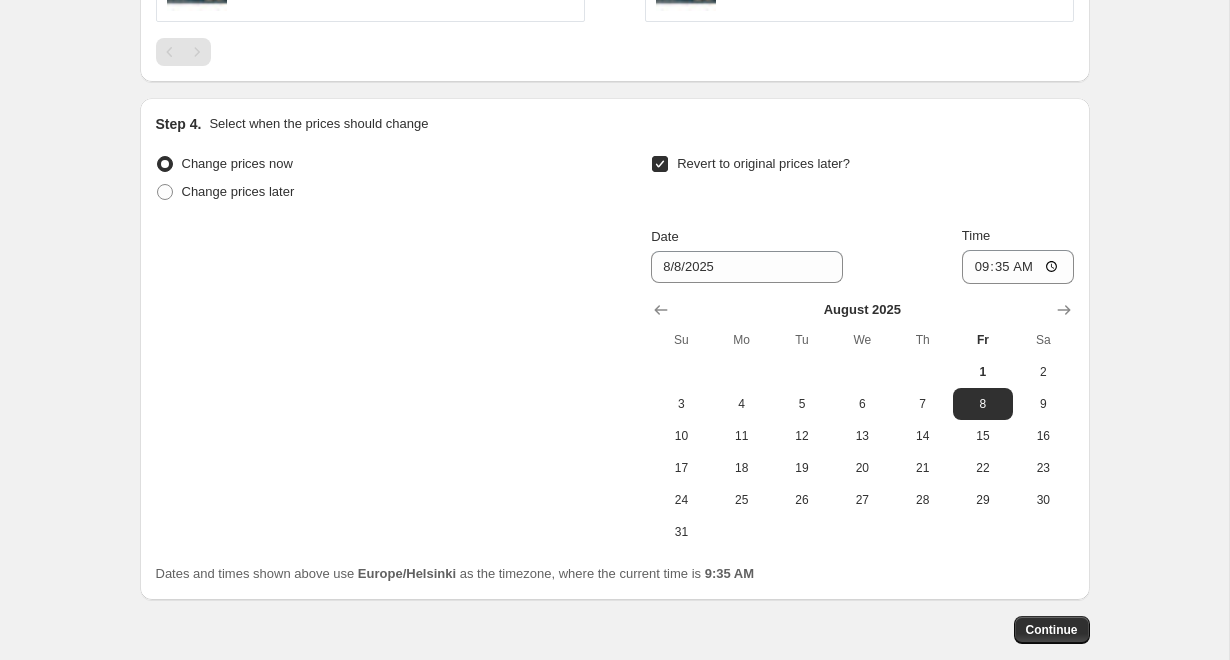 scroll, scrollTop: 1754, scrollLeft: 0, axis: vertical 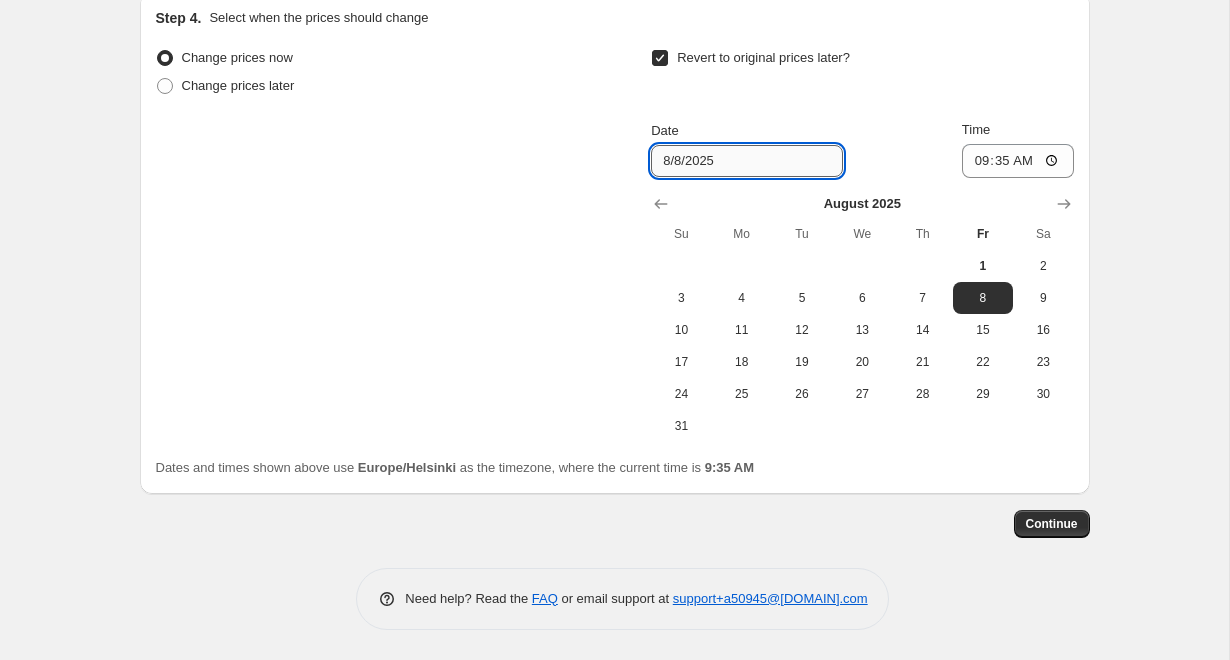 click on "8/8/2025" at bounding box center (747, 161) 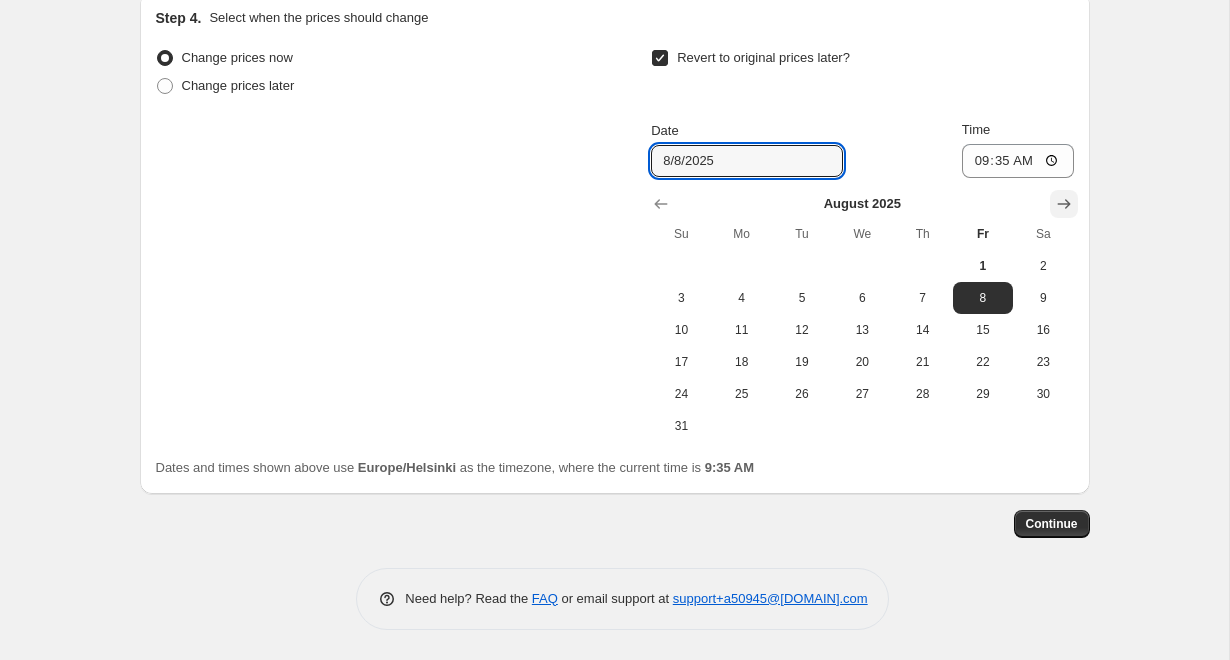 click 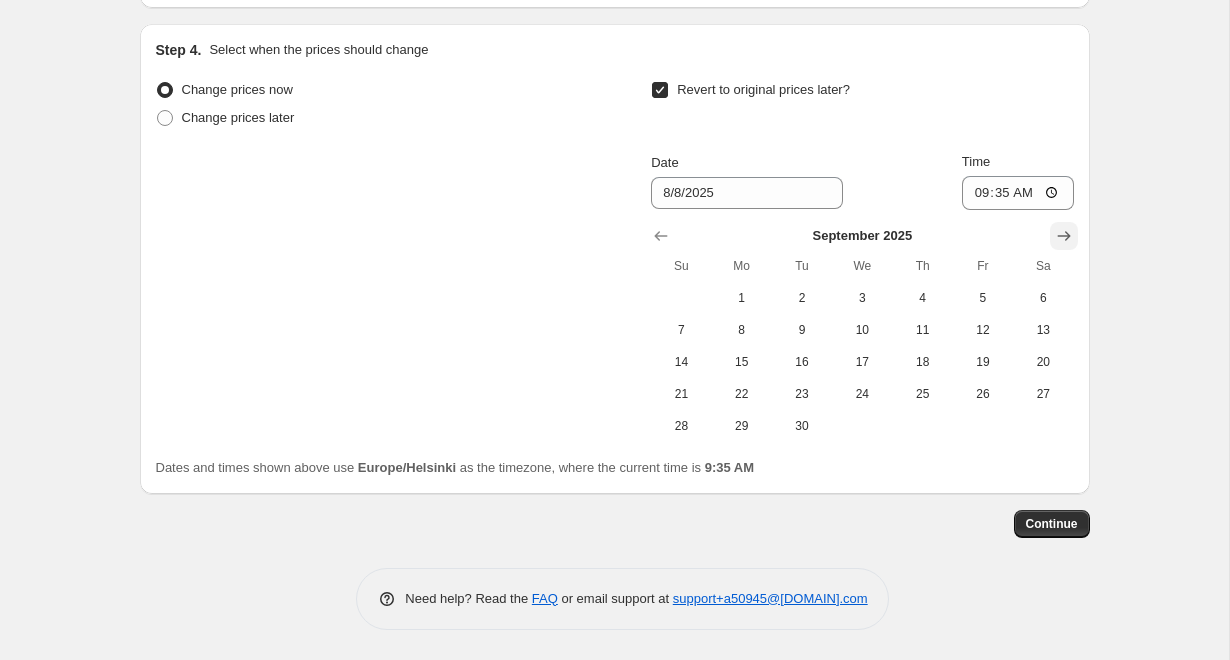 scroll, scrollTop: 1722, scrollLeft: 0, axis: vertical 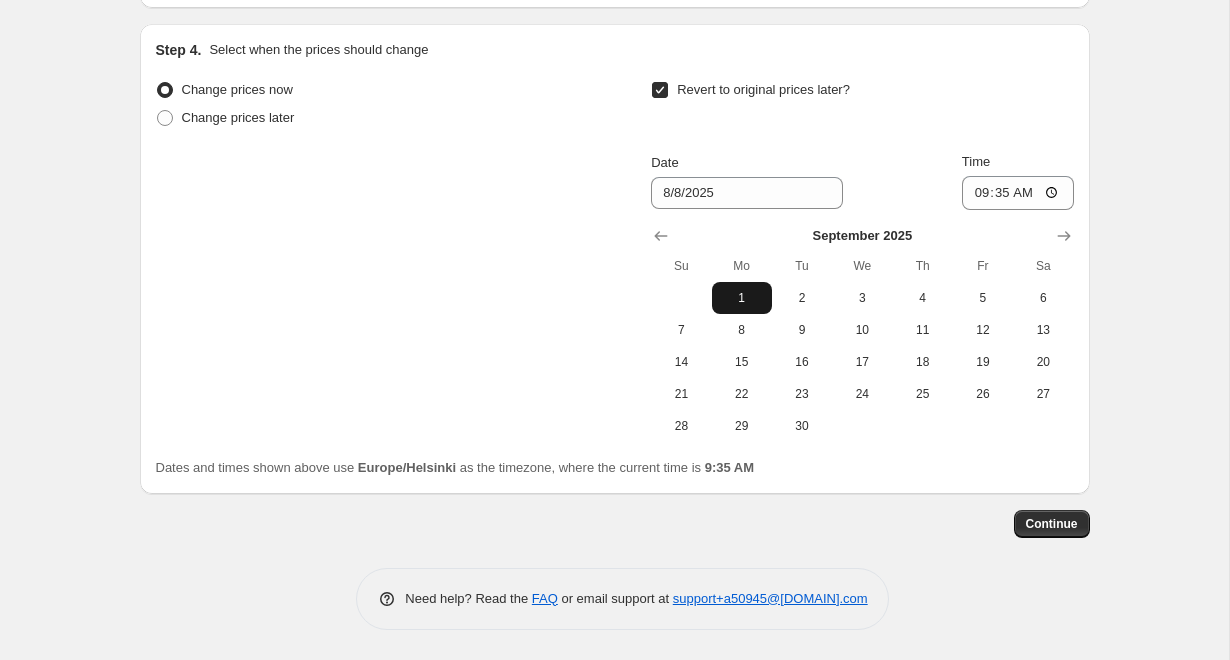 click on "1" at bounding box center [742, 298] 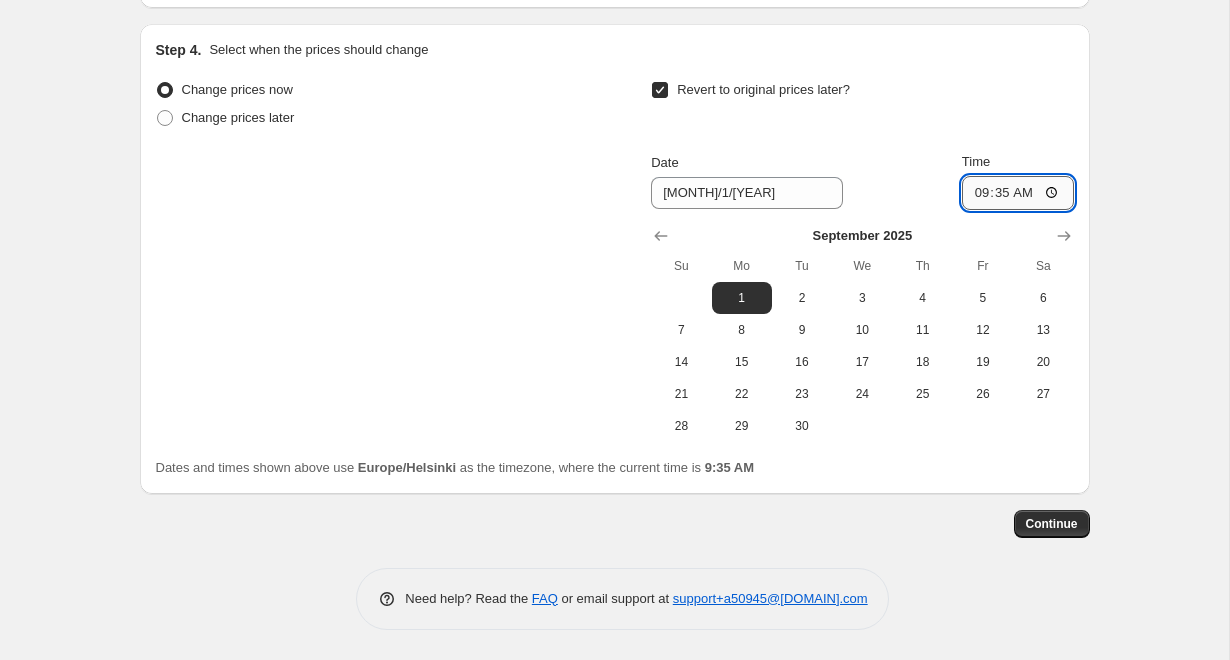 click on "09:35" at bounding box center [1018, 193] 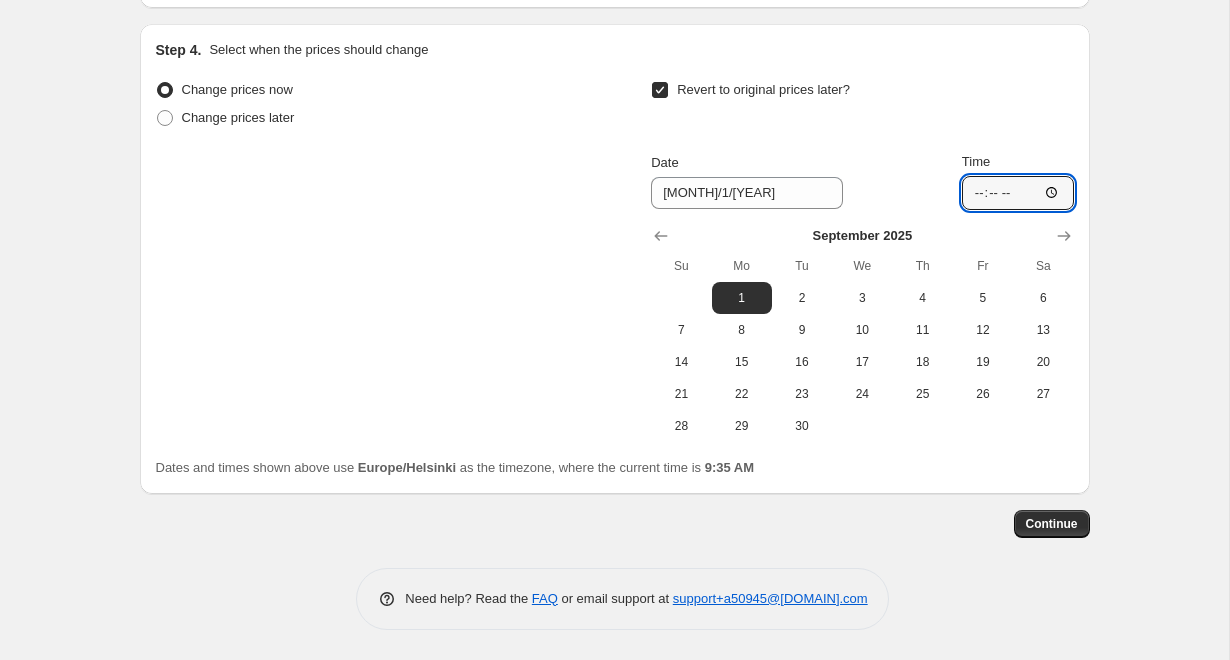 type on "[HOUR]:[MINUTE]" 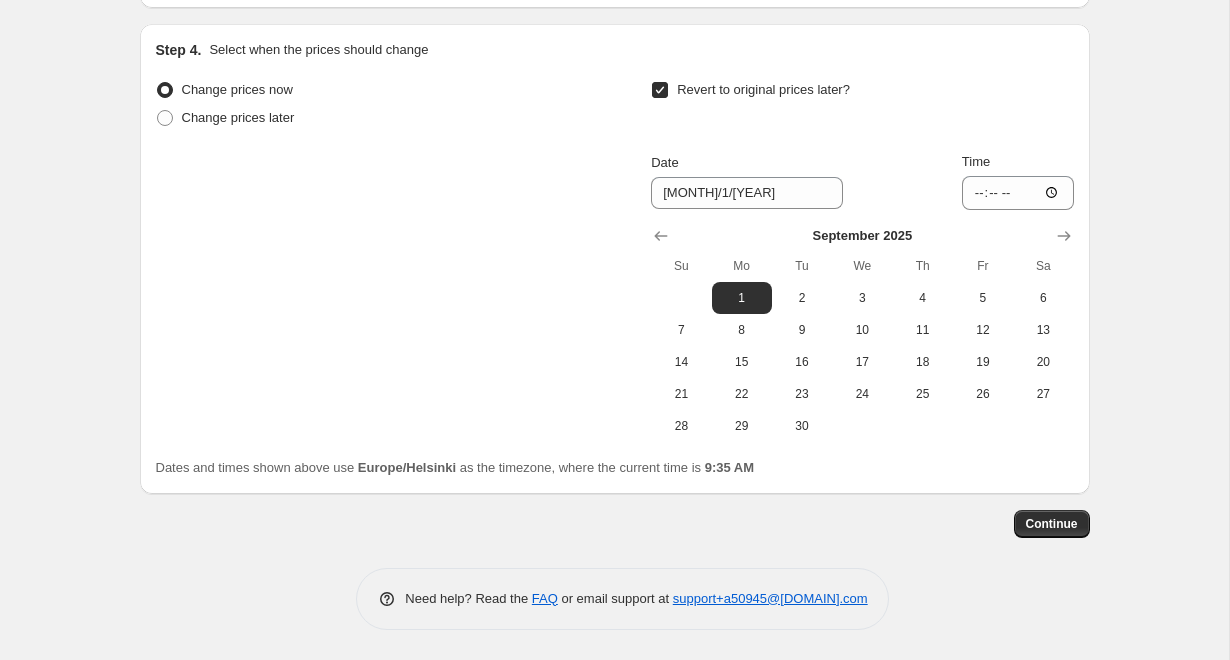 click on "Step 1. Optionally give your price change job a title (eg "March 30% off sale on boots") [MONTH] promo PrimaDog 800g 1.99€  [MONTH]-[MONTH]. - RERUN This title is just for internal use, customers won't see it Step 2. Select how the prices should change Use bulk price change rules Set product prices individually Use CSV upload Price Change type Change the price to a certain amount Change the price by a certain amount Change the price by a certain percentage Change the price to the current compare at price (price before sale) Change the price by a certain amount relative to the compare at price Change the price by a certain percentage relative to the compare at price Don't change the price Change the price by a certain percentage relative to the cost per item Change price to certain cost margin Change the price to a certain amount Price change amount € 1.99 Compare at price What's the compare at price? Change type Change the compare at price to the current price (sale) Change the compare at price to a certain amount" at bounding box center (615, -515) 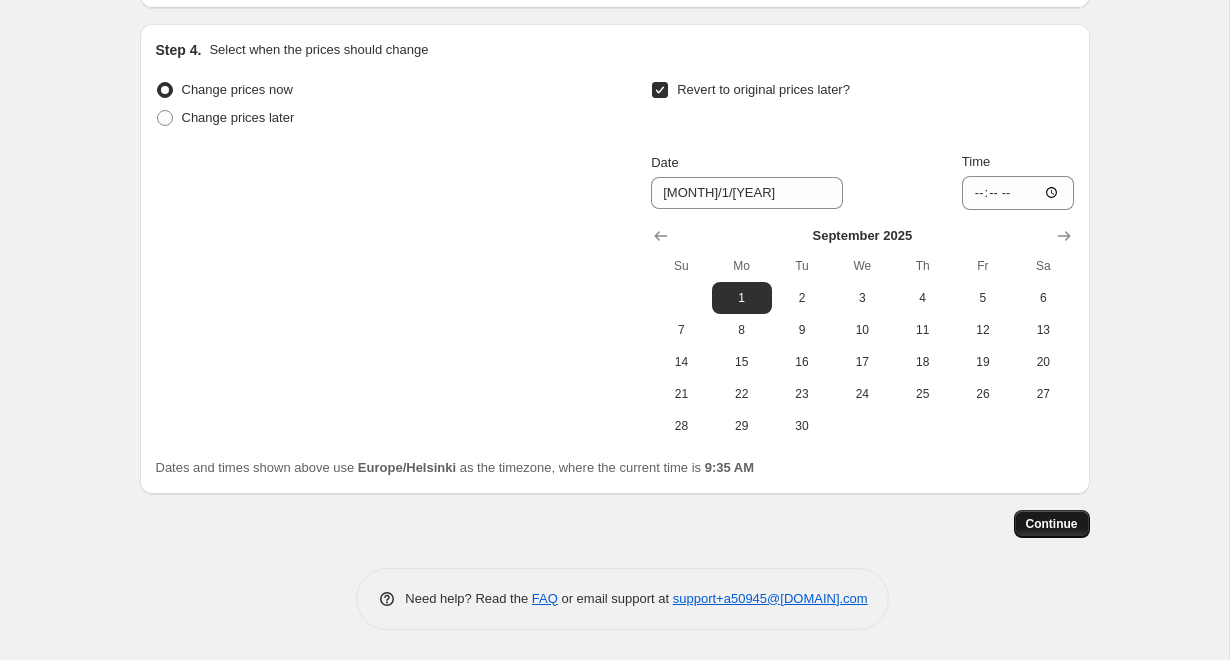 click on "Continue" at bounding box center (1052, 524) 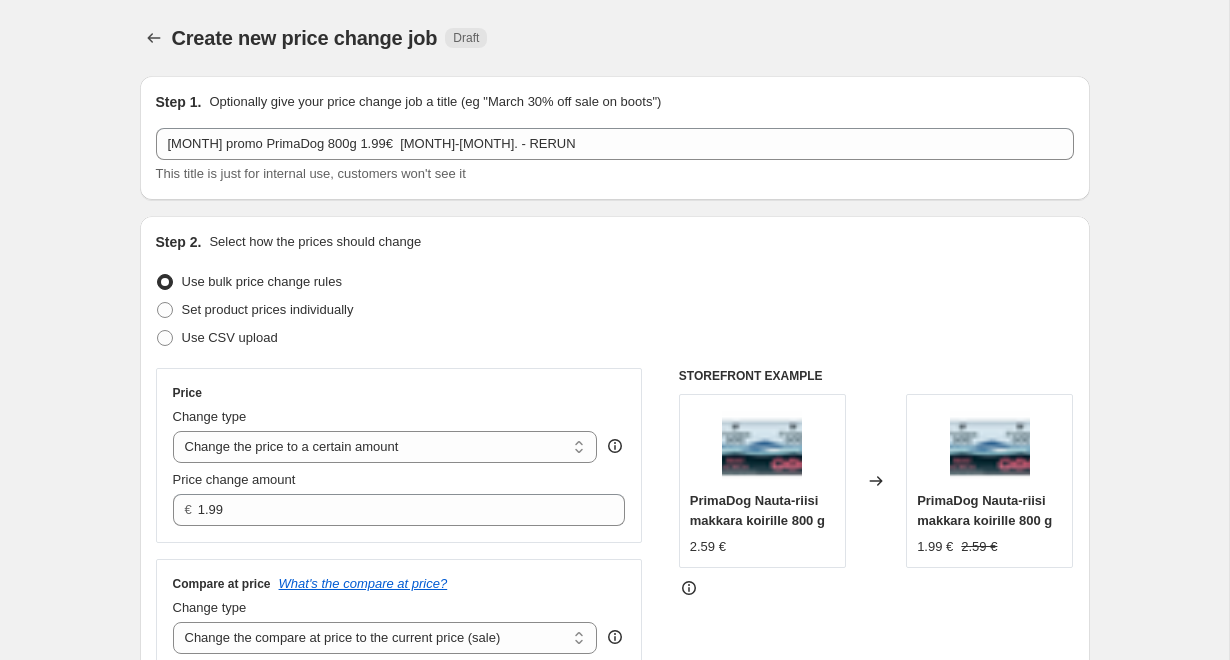 scroll, scrollTop: 1722, scrollLeft: 0, axis: vertical 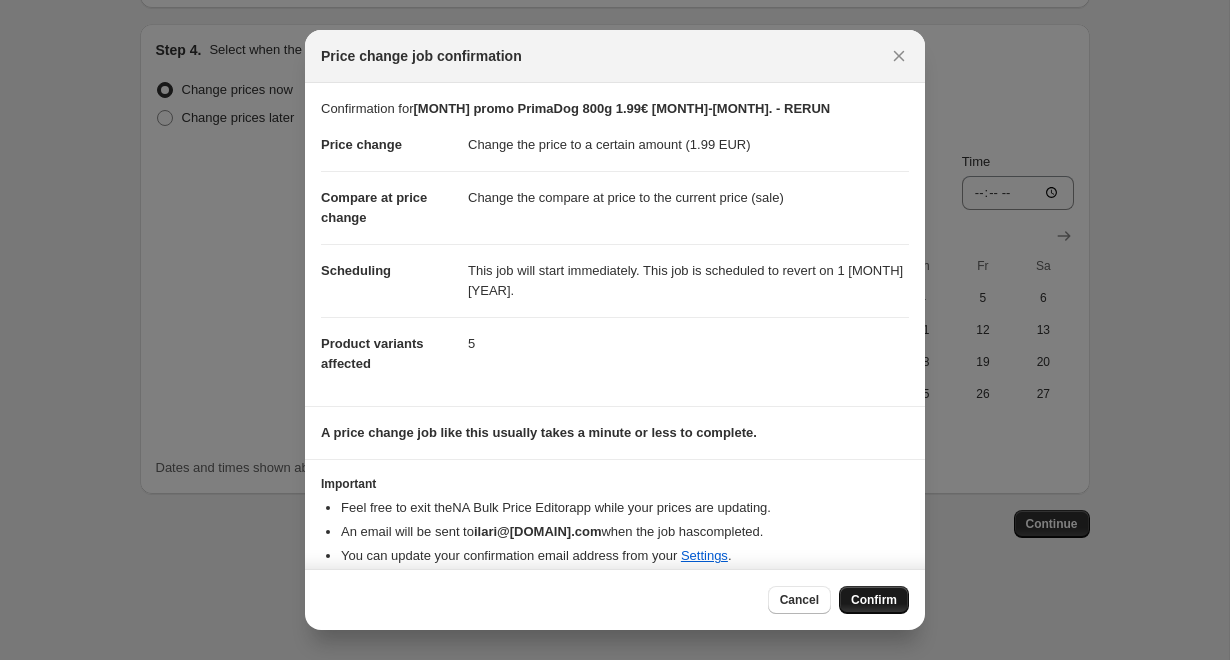 click on "Confirm" at bounding box center [874, 600] 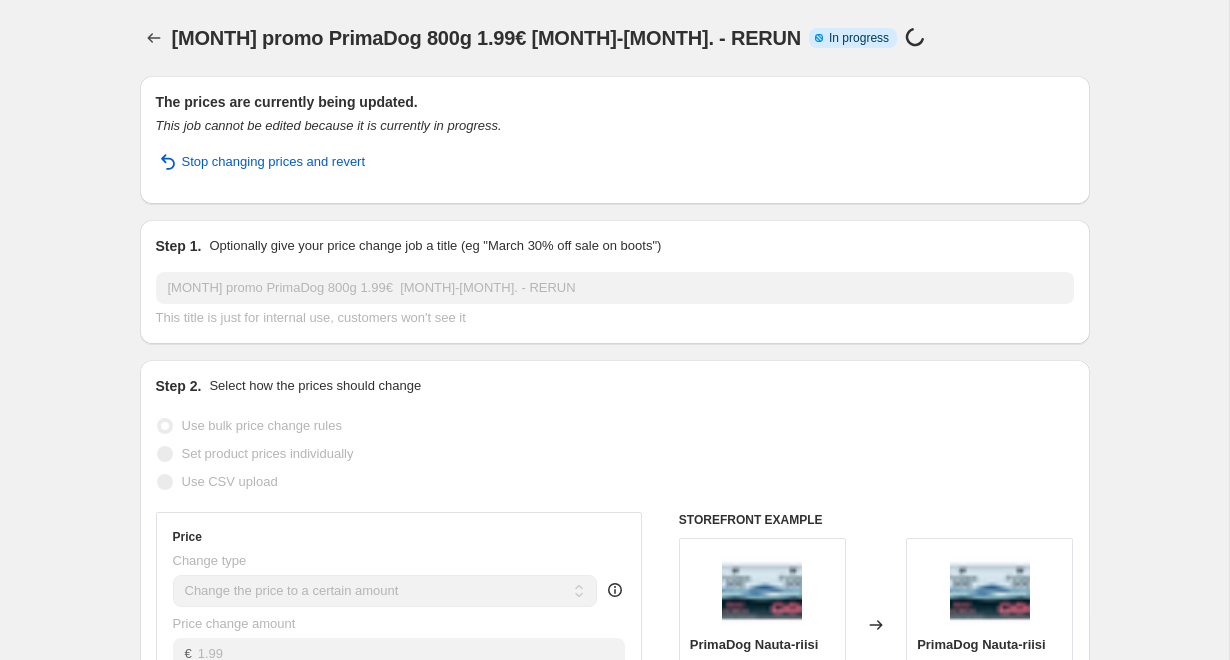 scroll, scrollTop: 0, scrollLeft: 0, axis: both 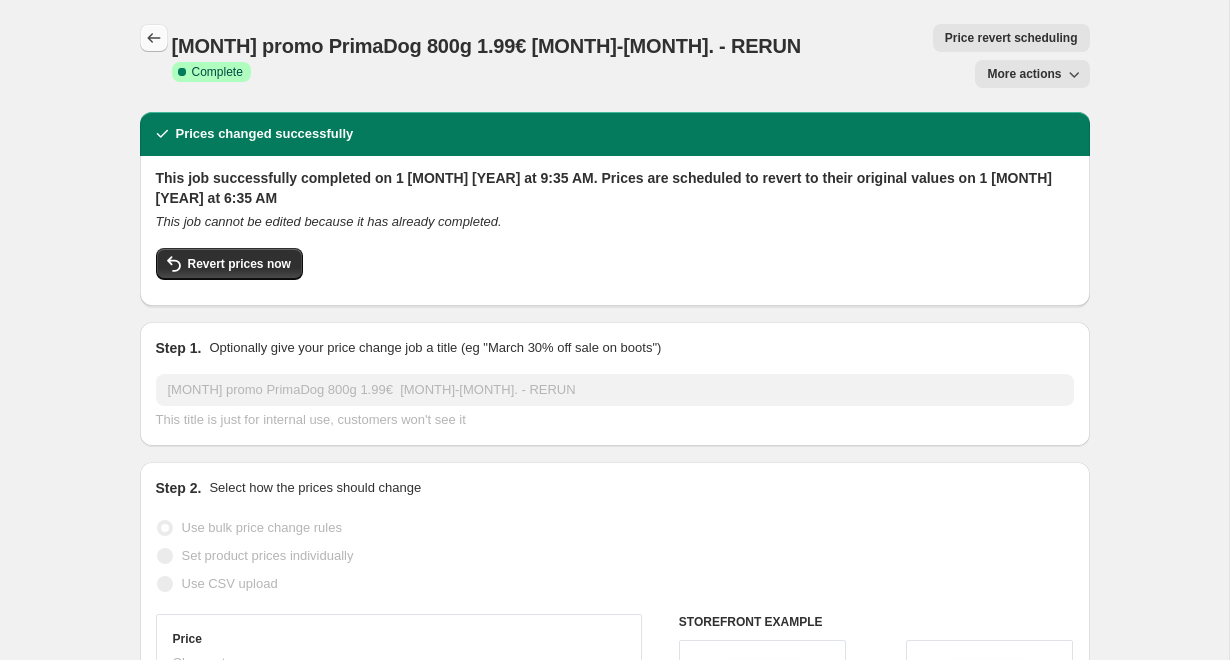 click 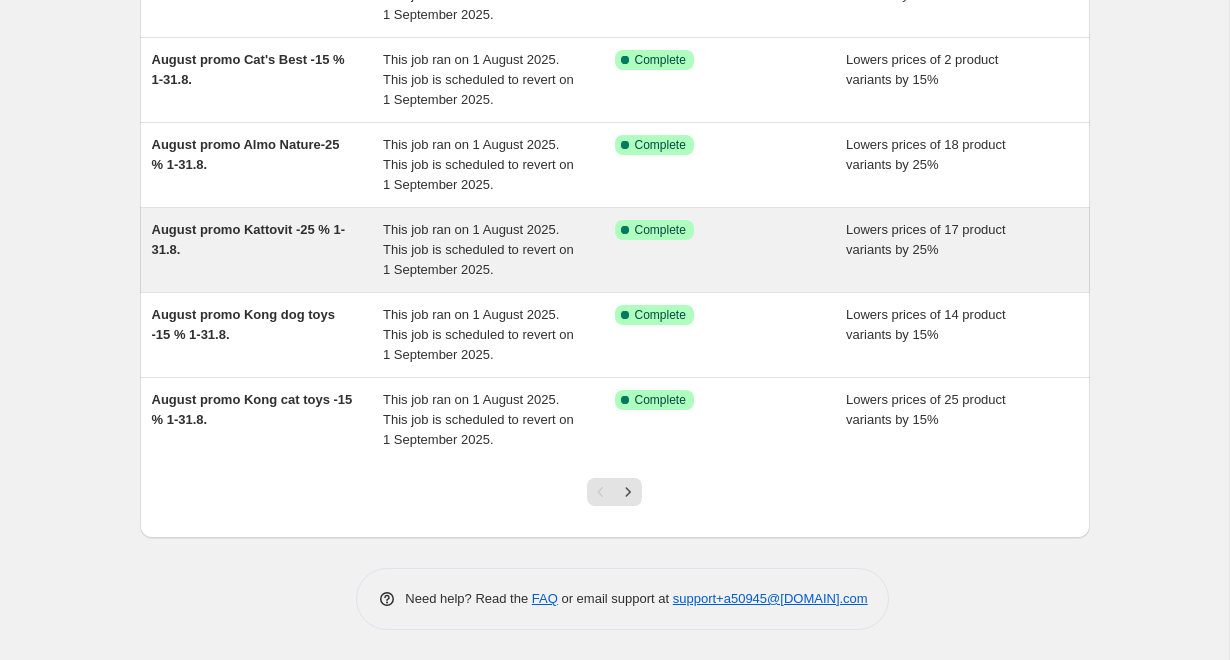 scroll, scrollTop: 590, scrollLeft: 0, axis: vertical 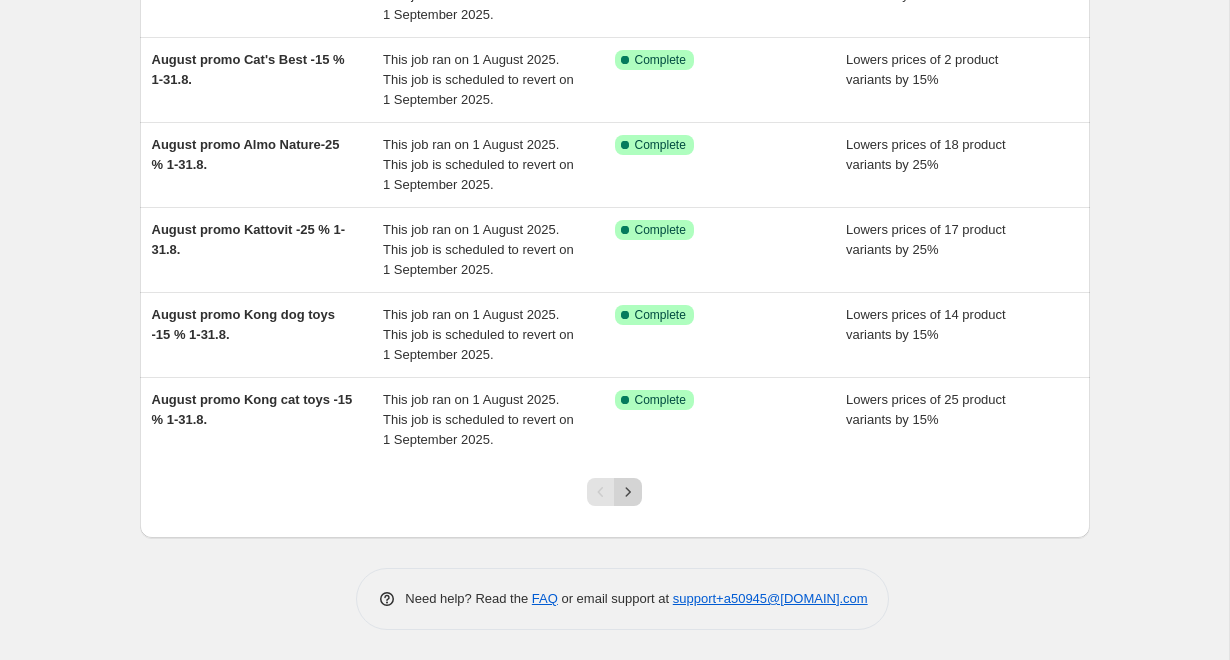 click 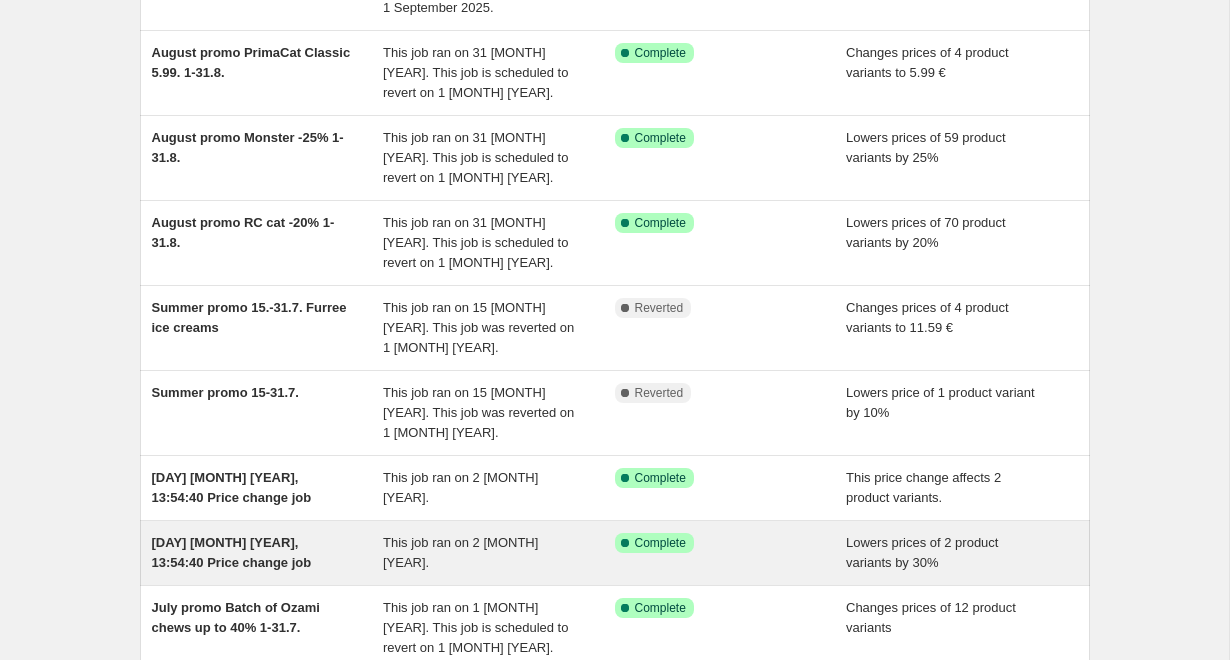 scroll, scrollTop: 245, scrollLeft: 0, axis: vertical 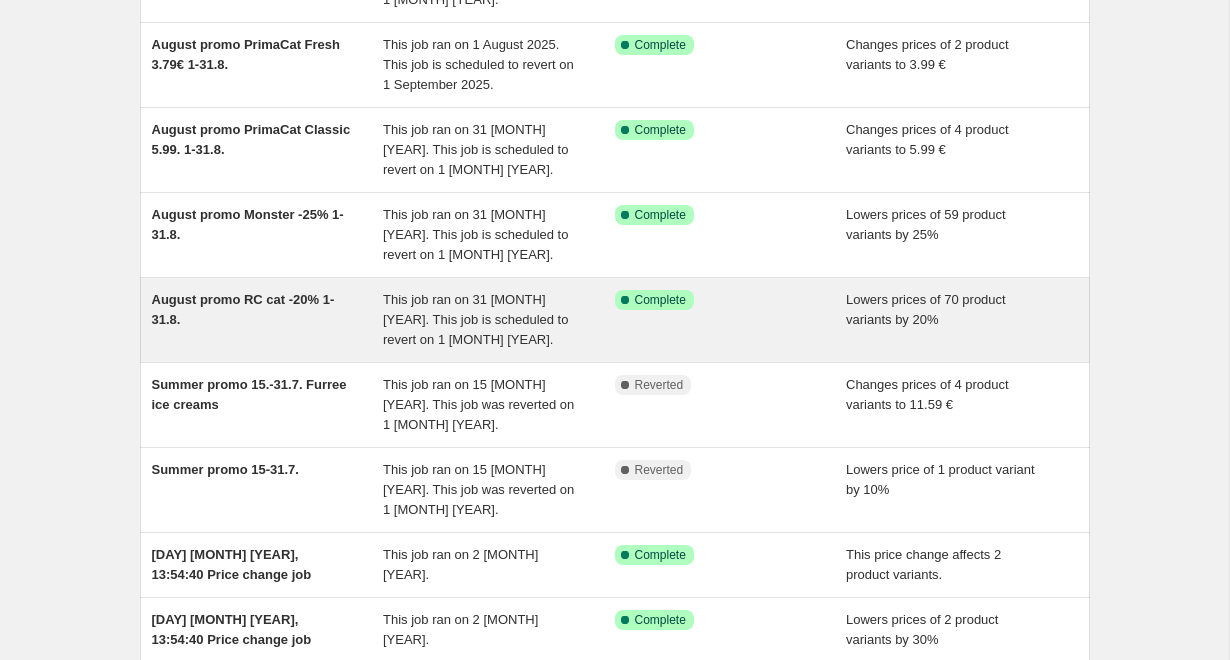 click on "August promo RC cat -20% 1-31.8." at bounding box center (268, 320) 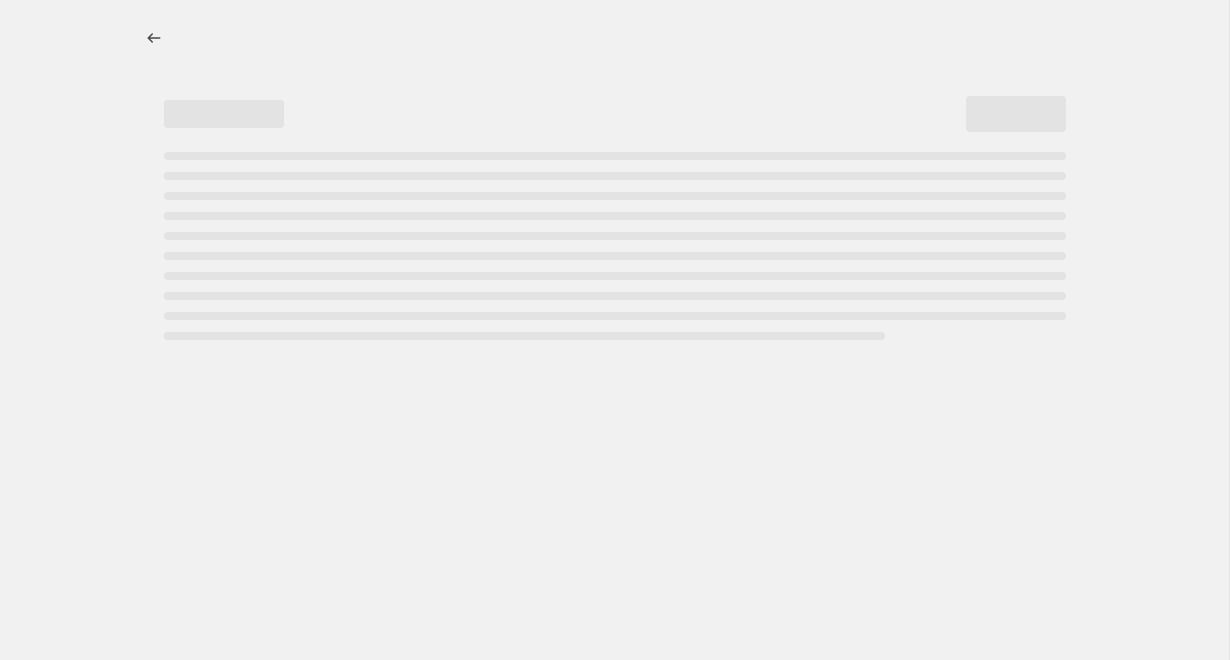 select on "percentage" 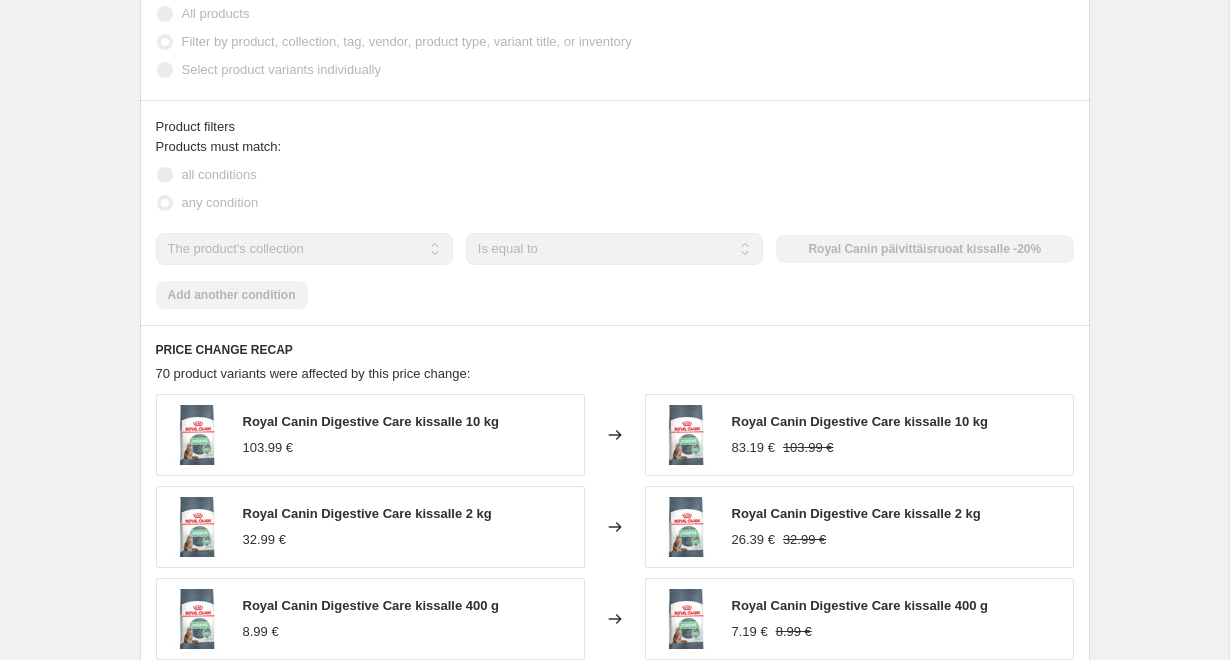 scroll, scrollTop: 1224, scrollLeft: 0, axis: vertical 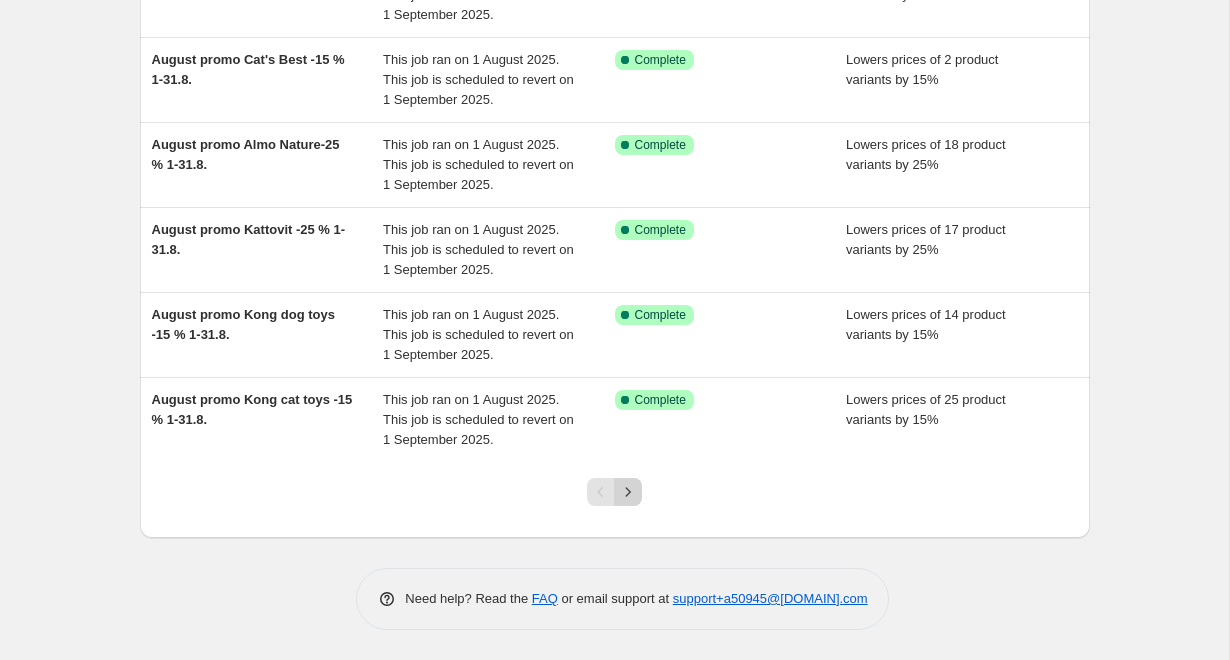 click 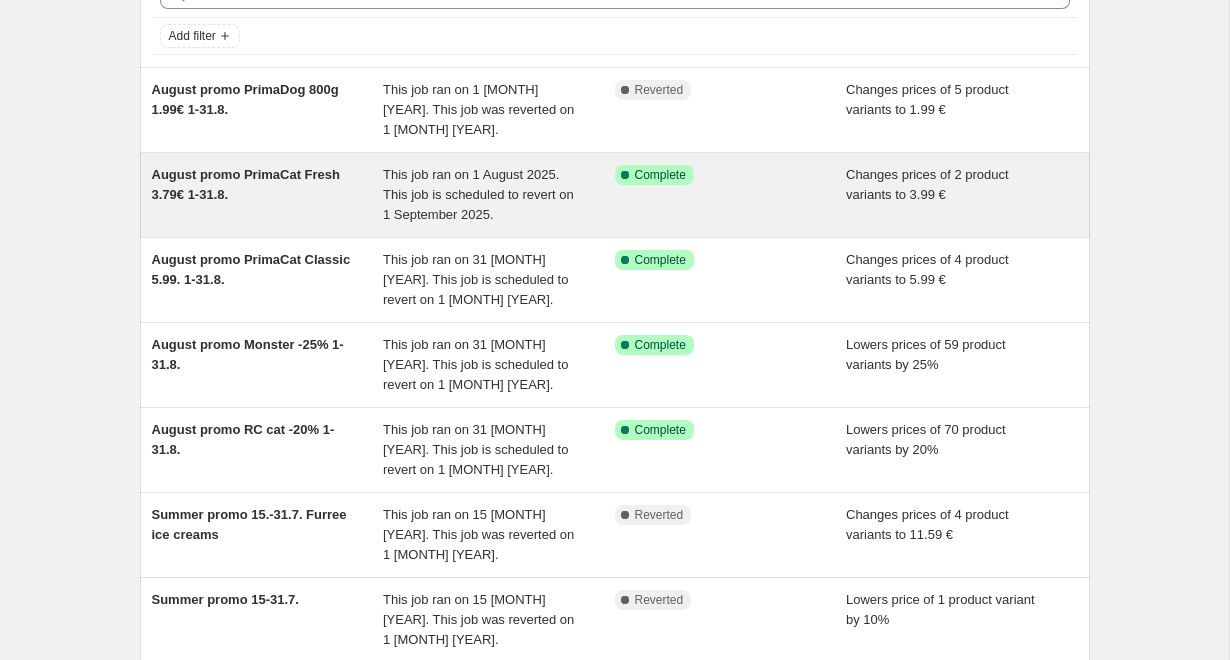 scroll, scrollTop: 126, scrollLeft: 0, axis: vertical 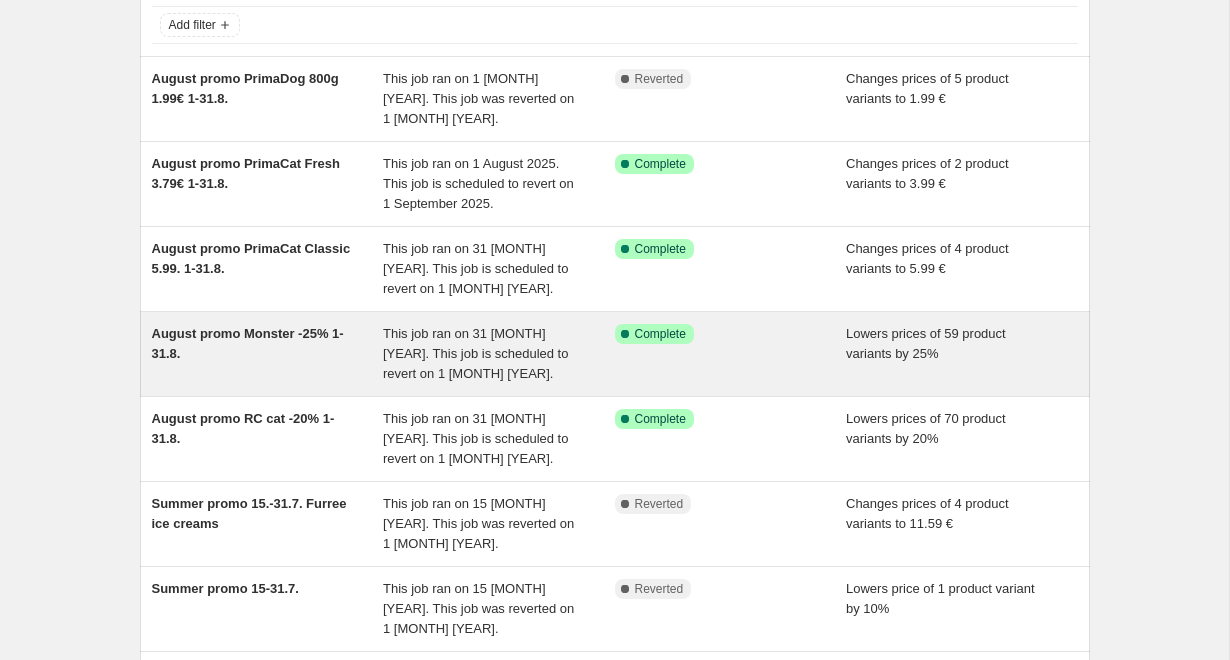 click on "August promo Monster -25% 1-31.8." at bounding box center (268, 354) 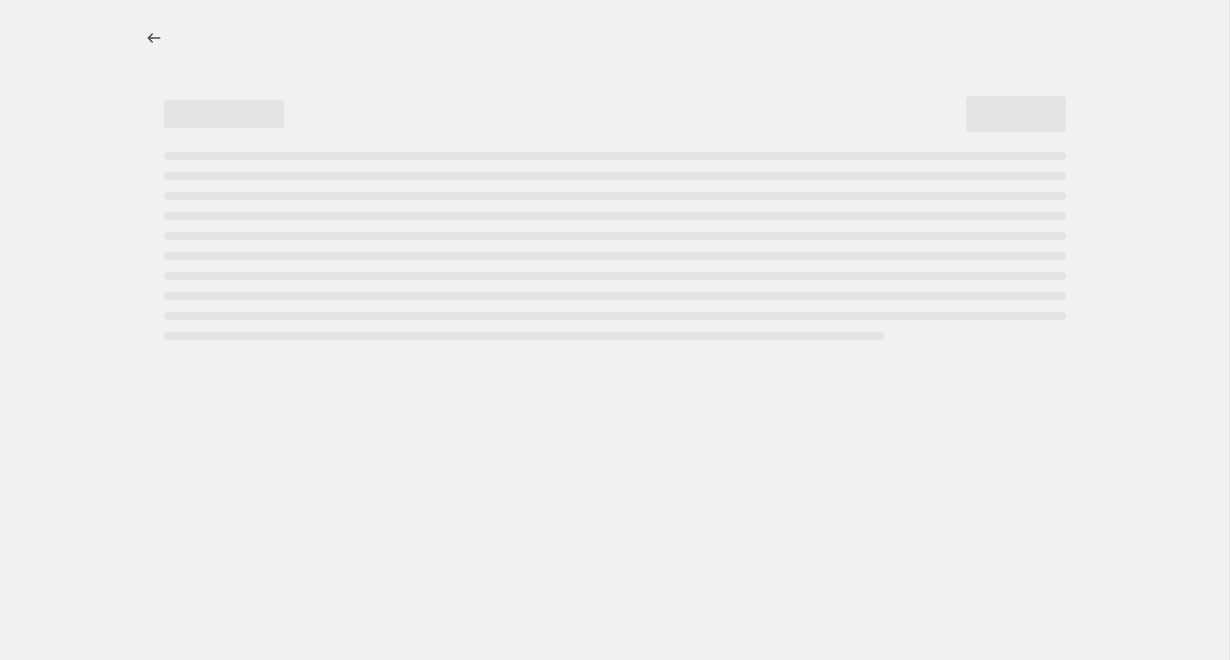 scroll, scrollTop: 0, scrollLeft: 0, axis: both 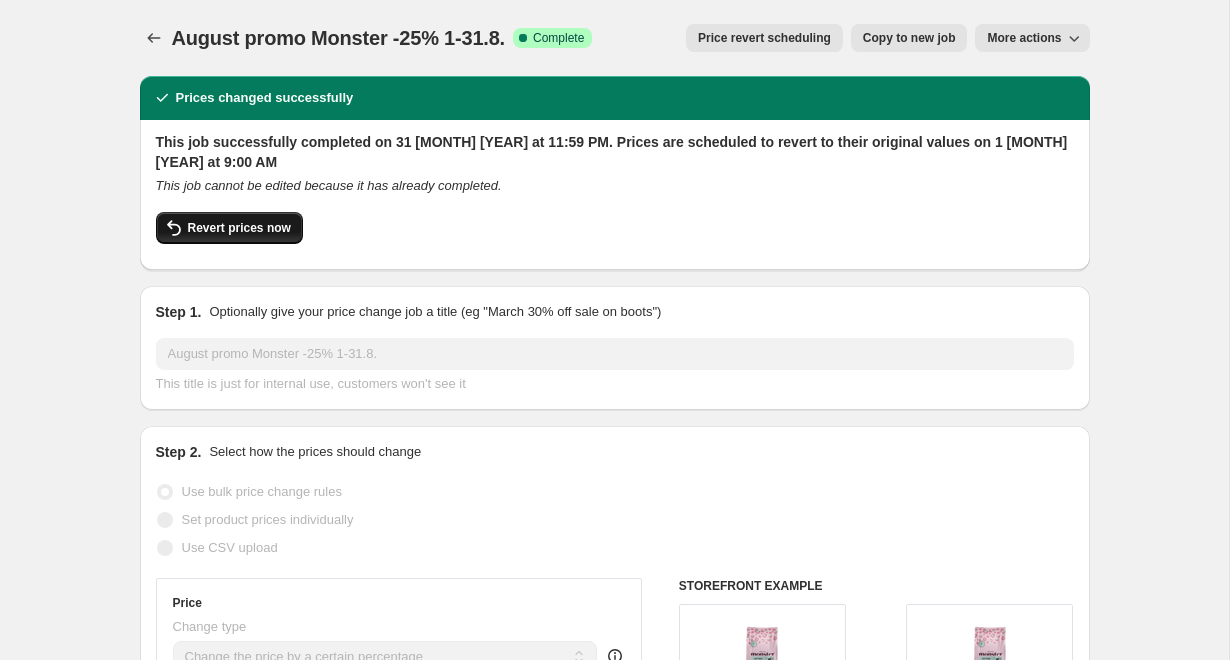 click on "Revert prices now" at bounding box center (239, 228) 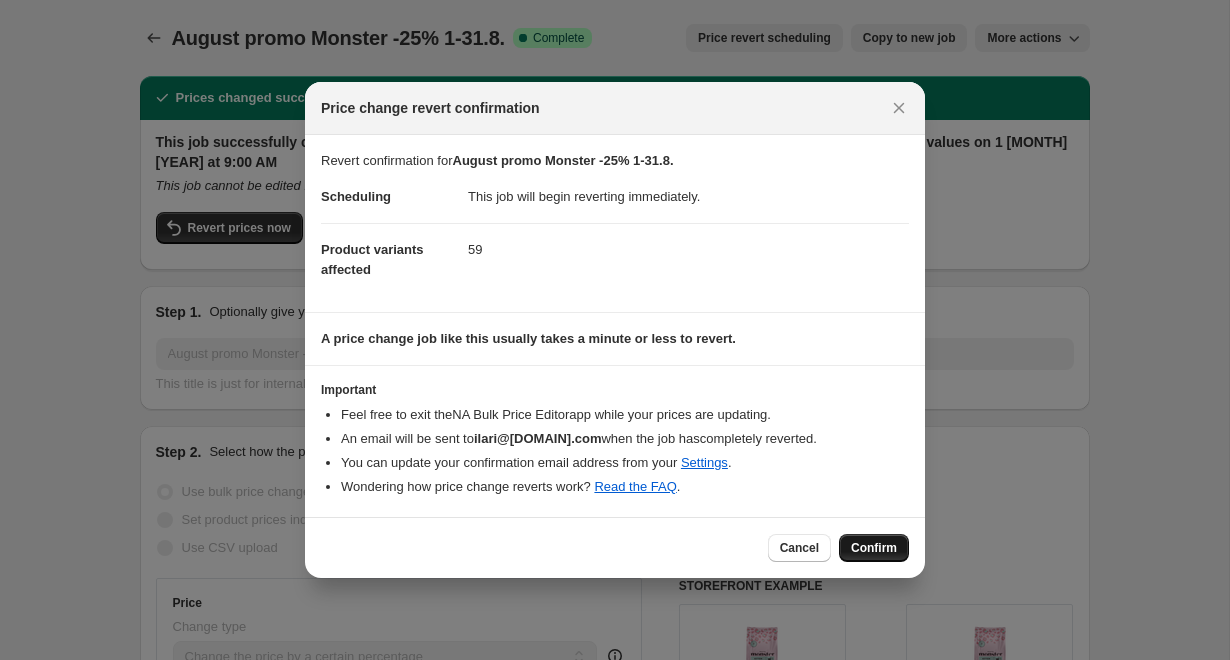 click on "Confirm" at bounding box center (874, 548) 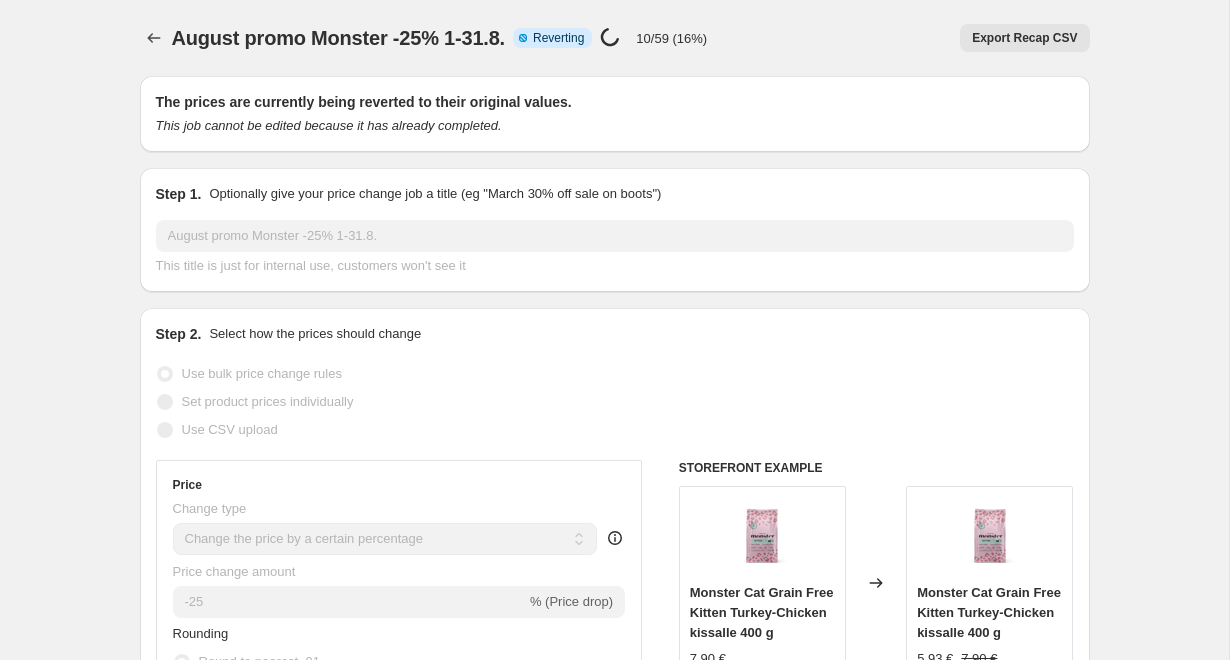 scroll, scrollTop: 0, scrollLeft: 0, axis: both 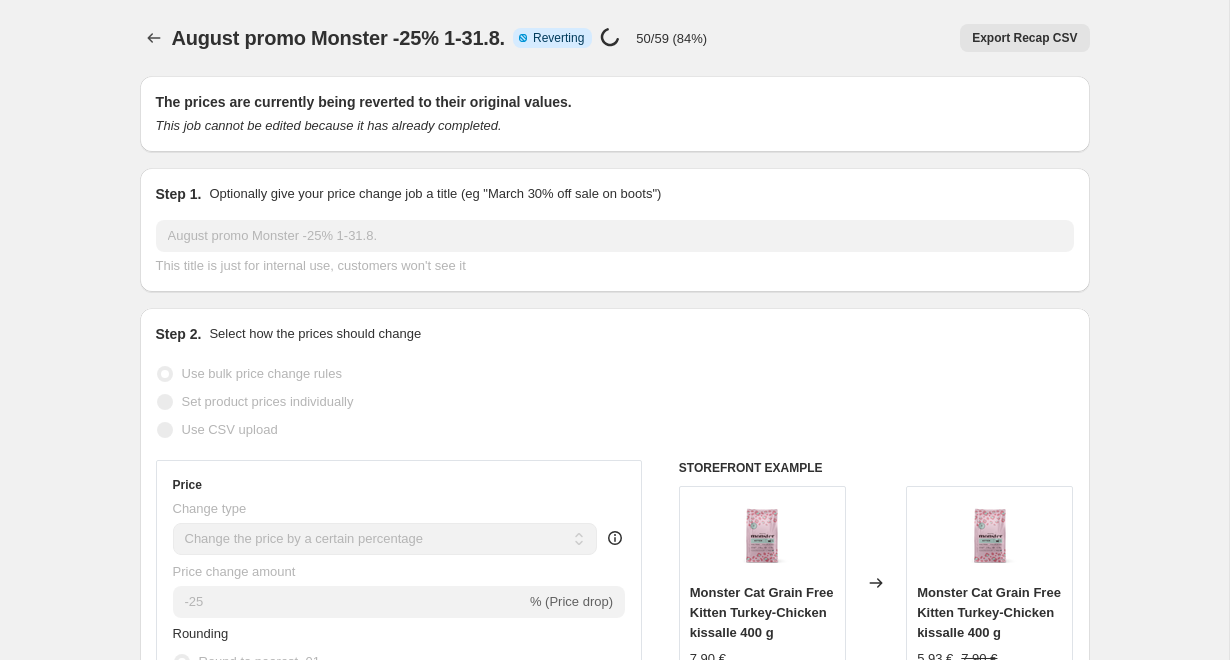 select on "percentage" 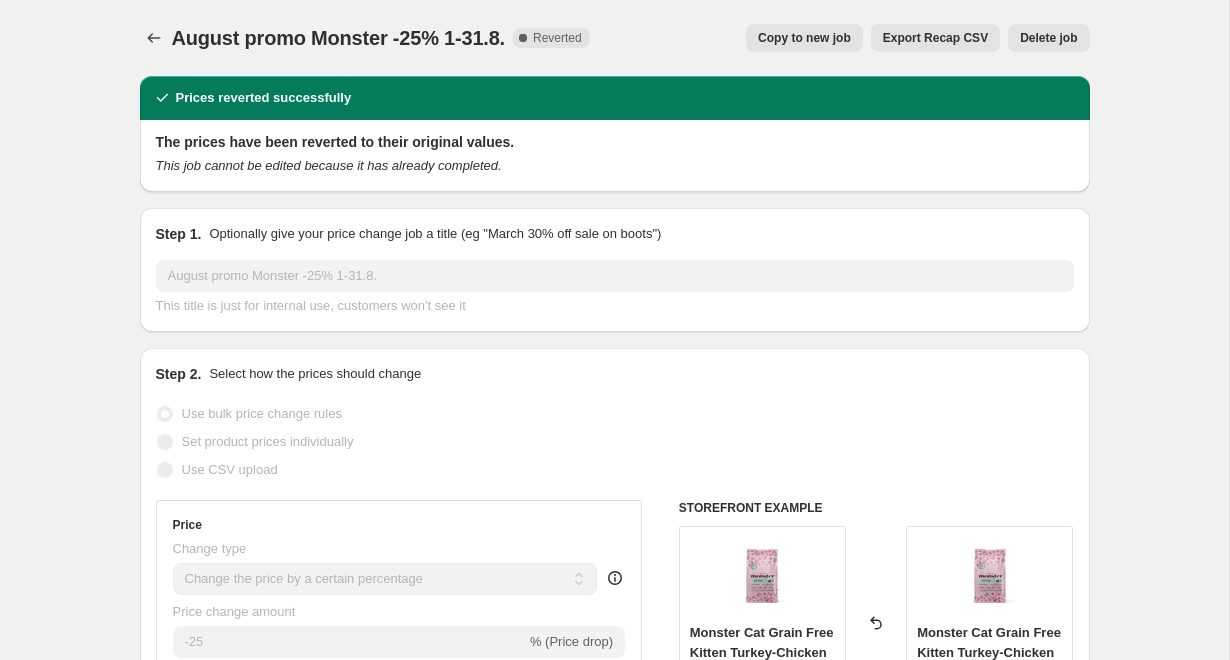 click on "Copy to new job" at bounding box center (804, 38) 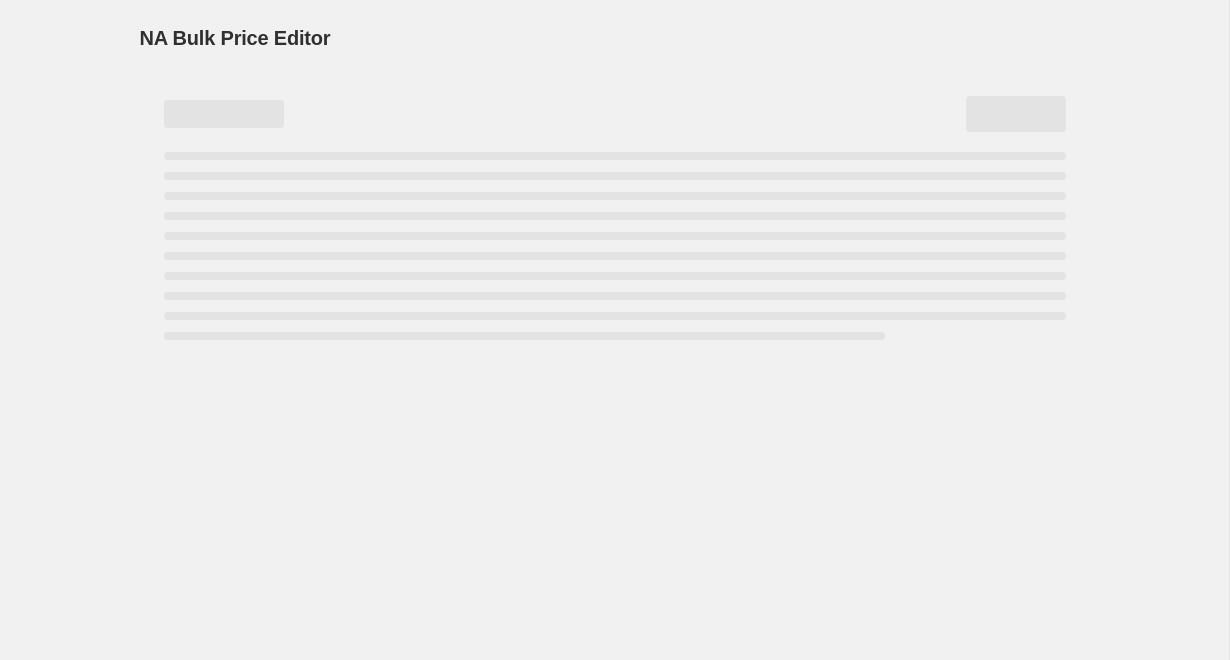 select on "percentage" 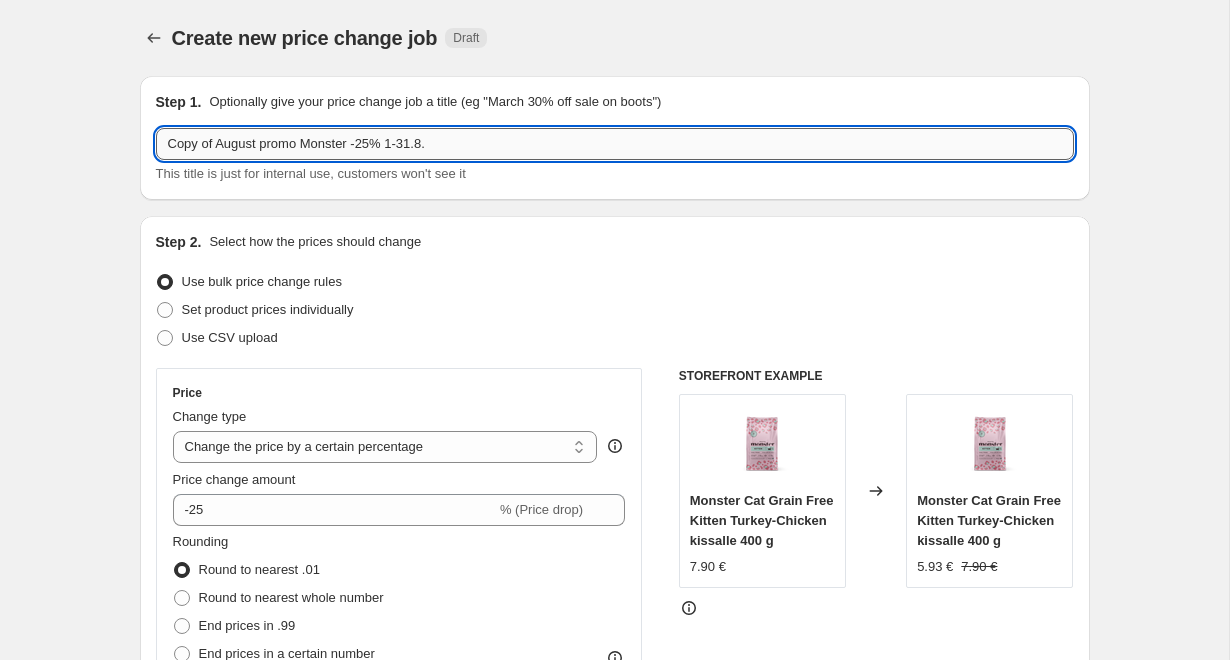 click on "Copy of August promo Monster -25% 1-31.8." at bounding box center (615, 144) 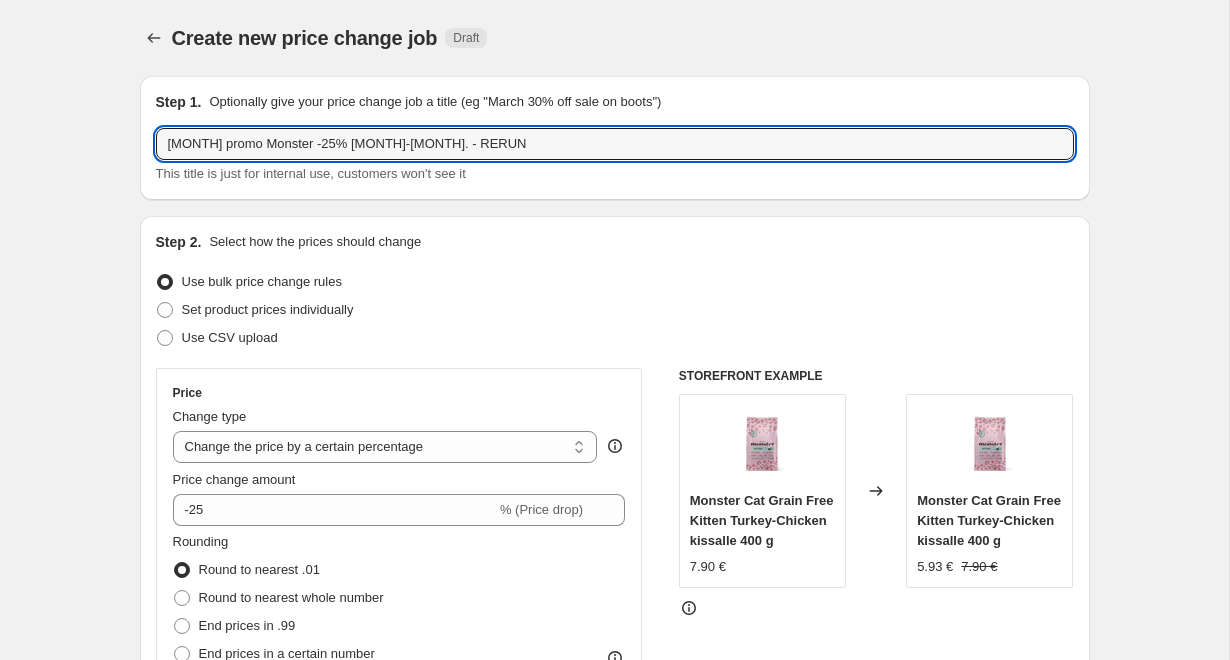 scroll, scrollTop: 0, scrollLeft: 0, axis: both 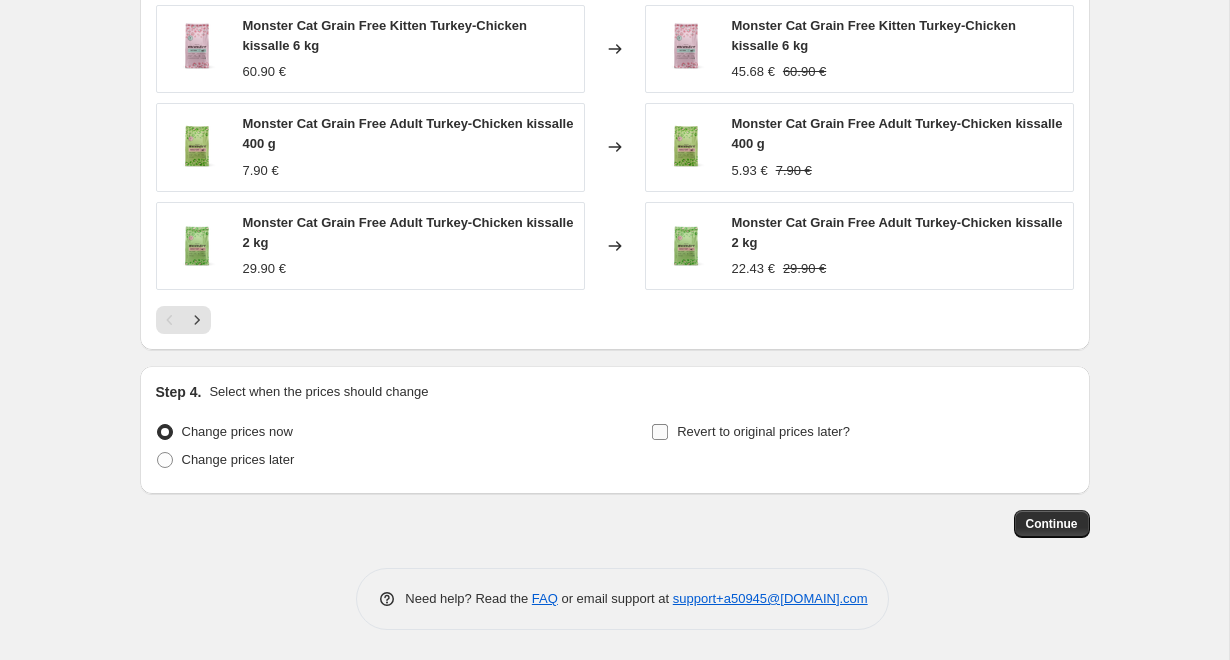 type on "[MONTH] promo Monster -25% [MONTH]-[MONTH]. - RERUN" 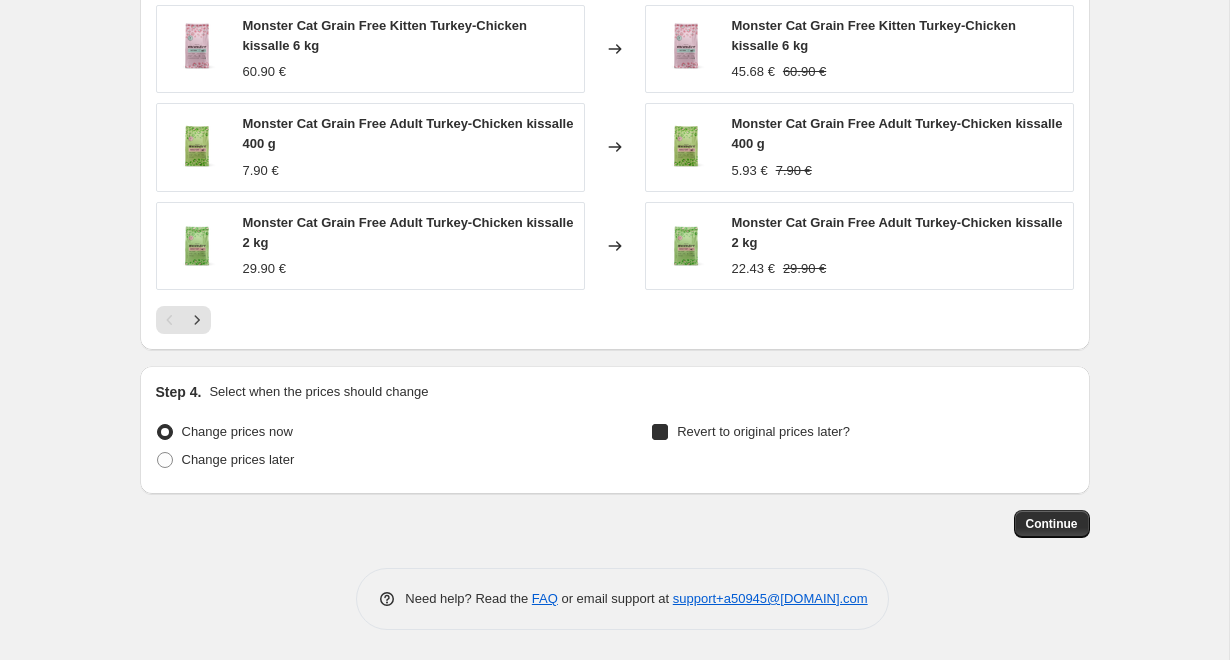 checkbox on "true" 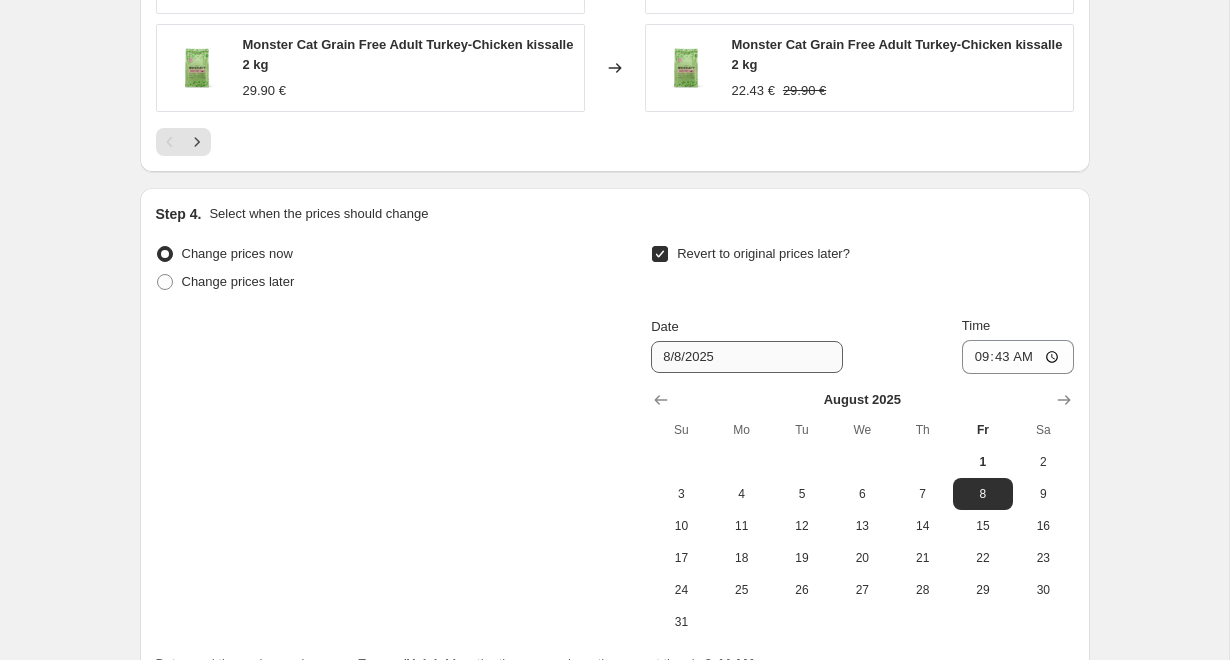 scroll, scrollTop: 1777, scrollLeft: 0, axis: vertical 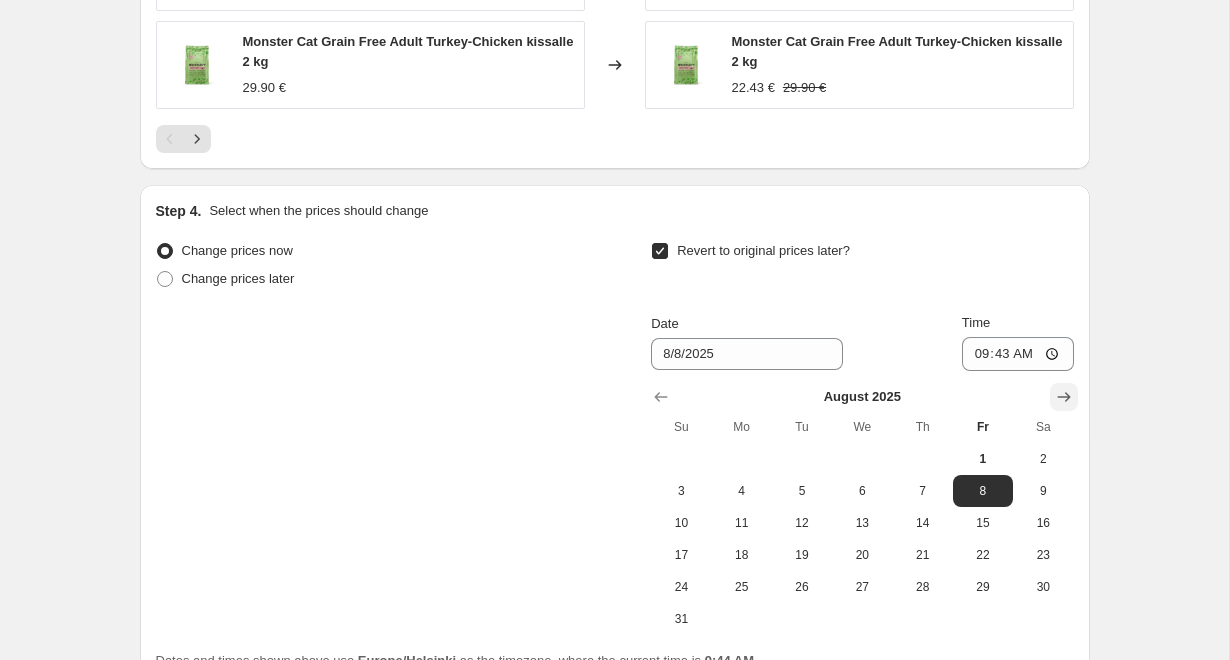 click 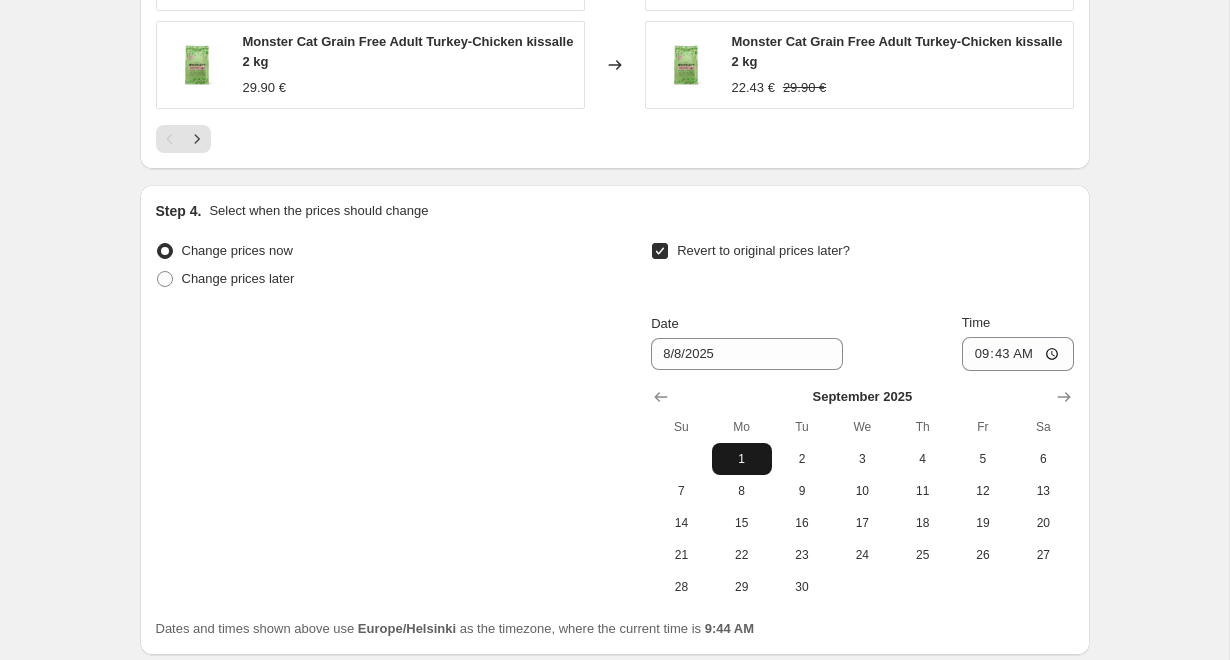click on "1" at bounding box center [742, 459] 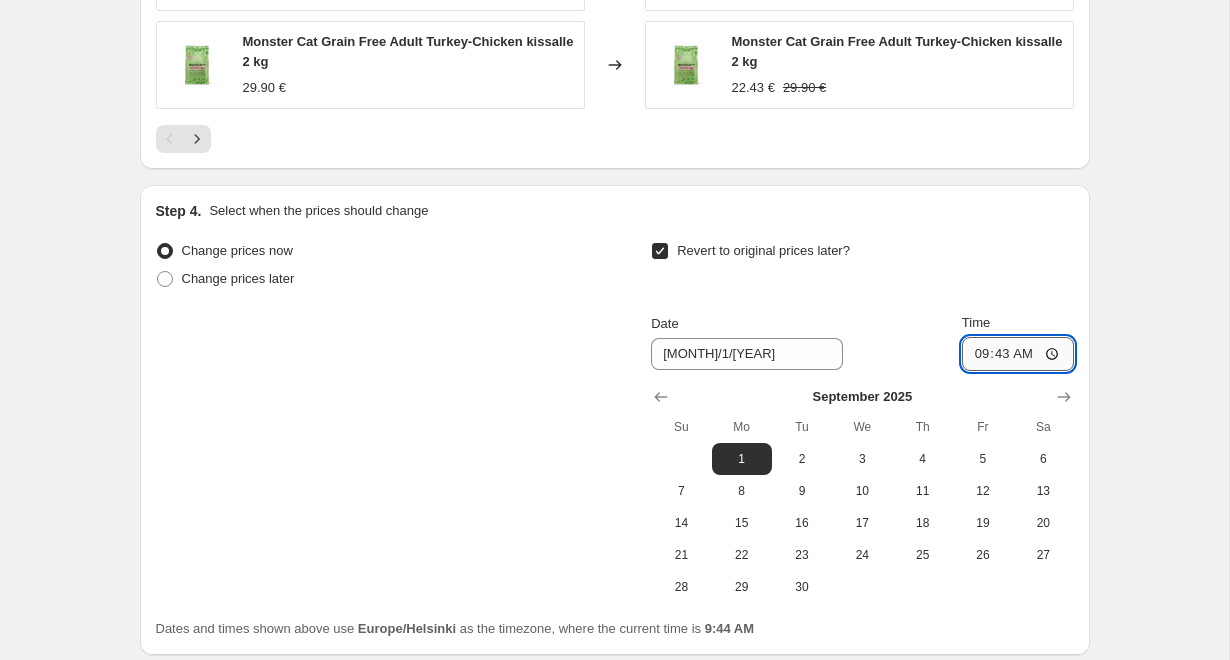 click on "09:43" at bounding box center (1018, 354) 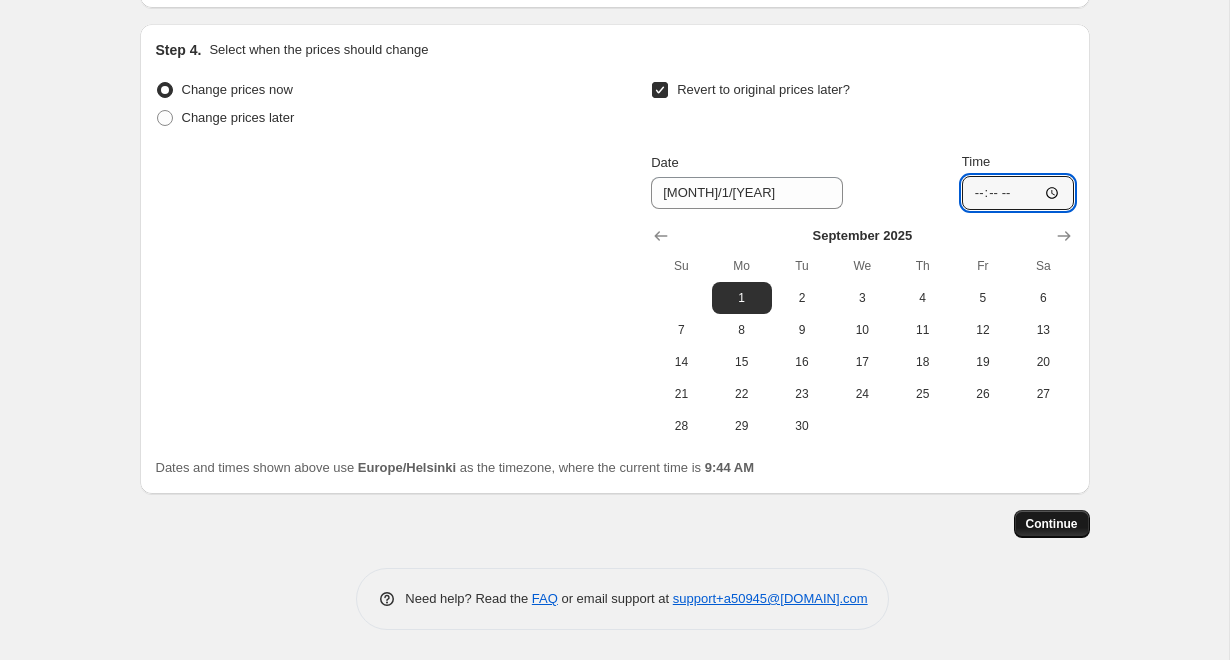 scroll, scrollTop: 1940, scrollLeft: 0, axis: vertical 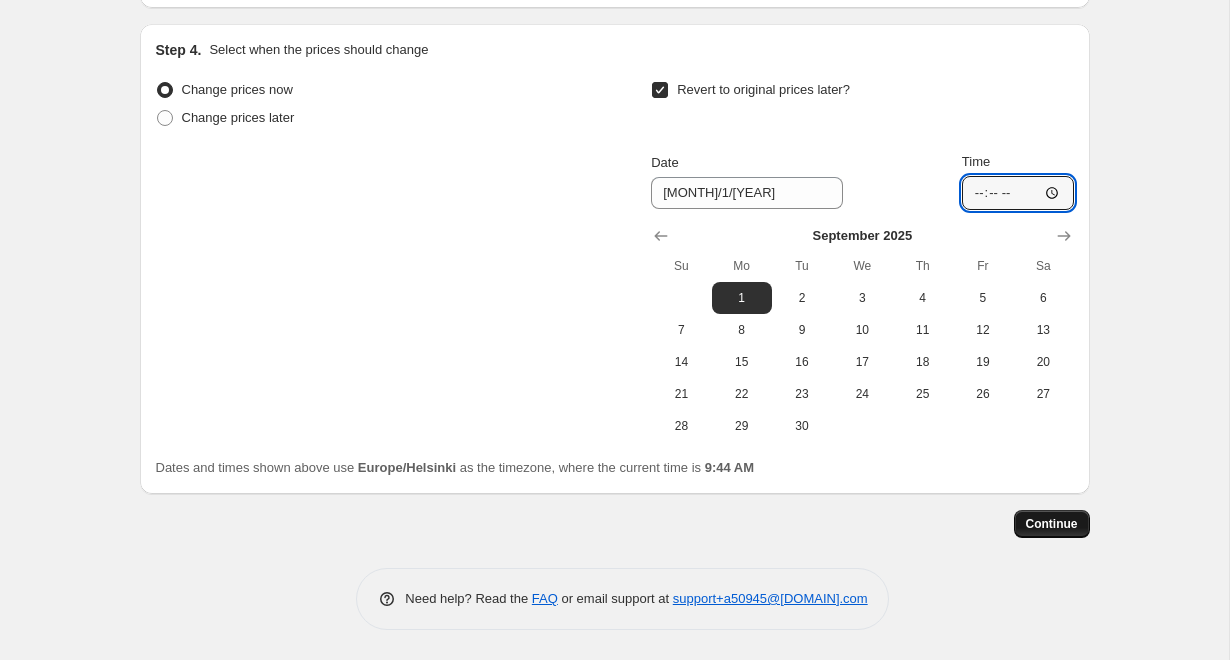 type on "[HOUR]:[MINUTE]" 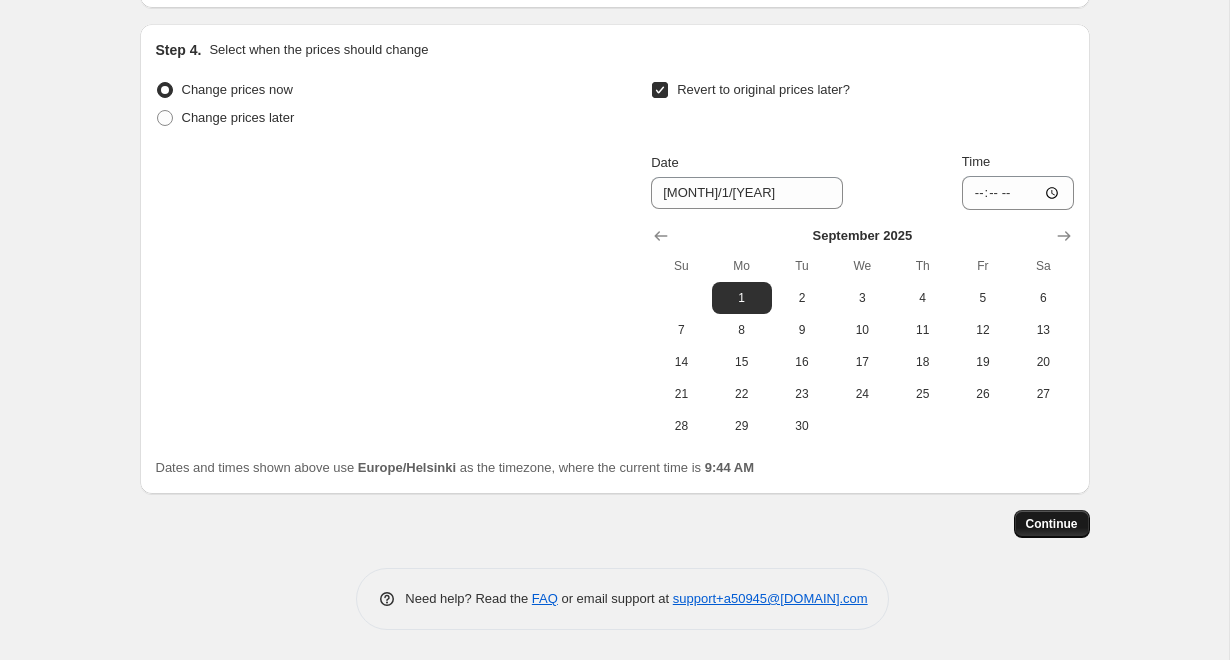 click on "Continue" at bounding box center (1052, 524) 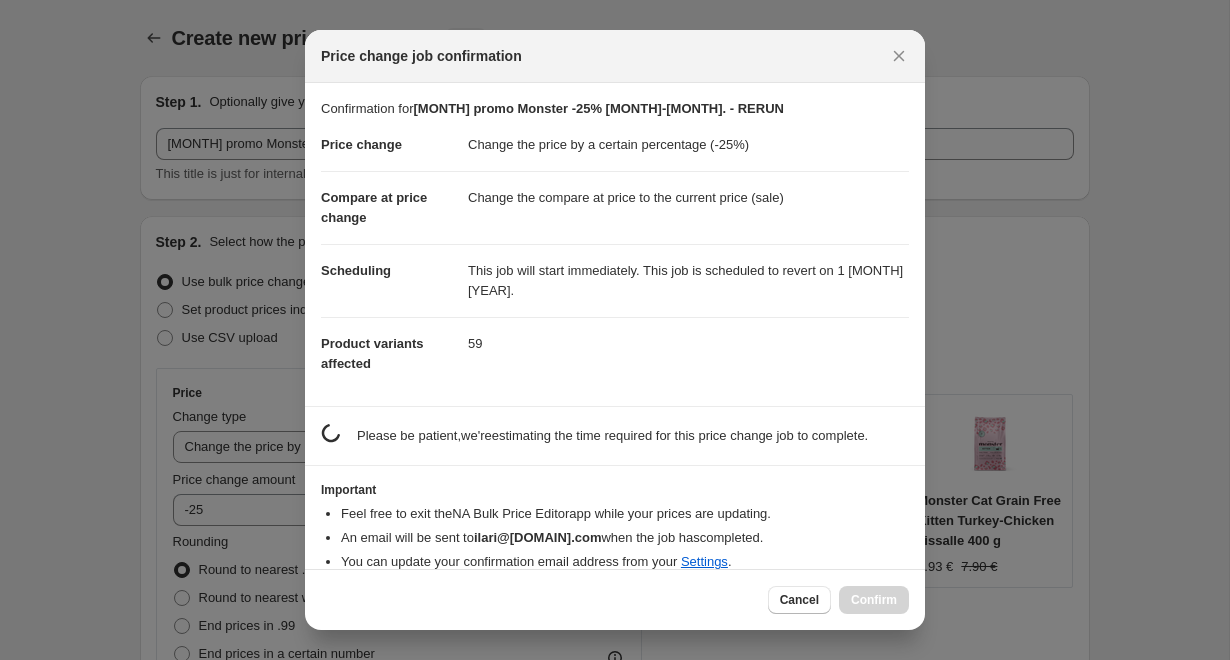 scroll, scrollTop: 0, scrollLeft: 0, axis: both 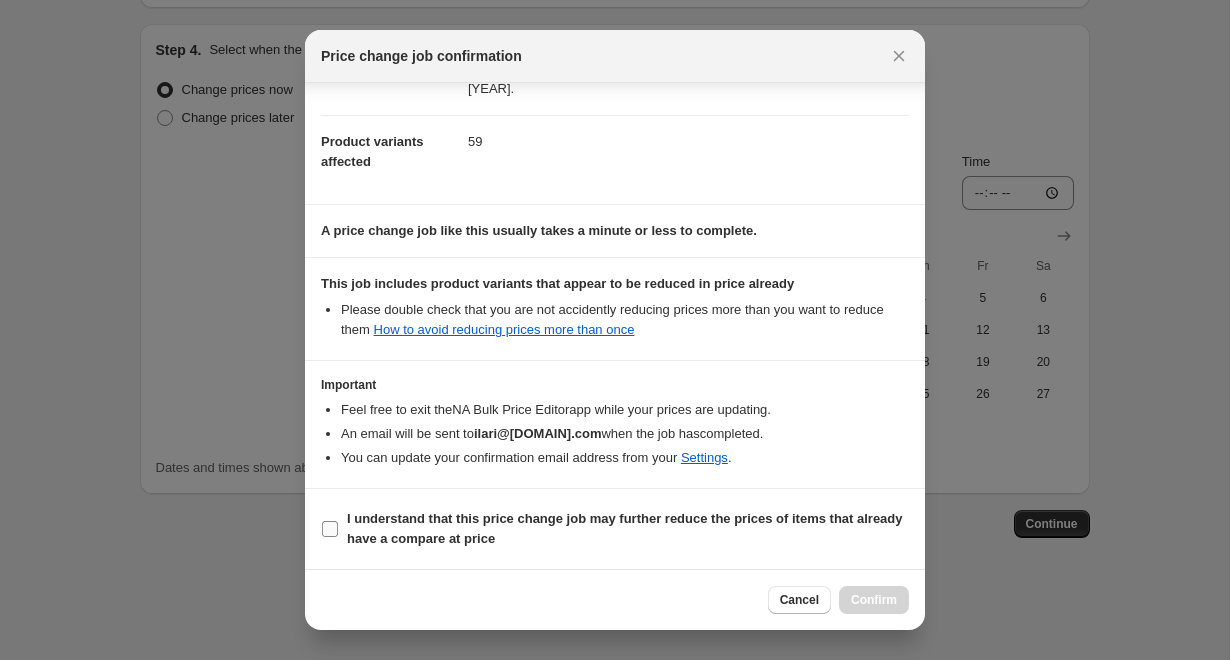click on "I understand that this price change job may further reduce the prices of items that already have a compare at price" at bounding box center [625, 528] 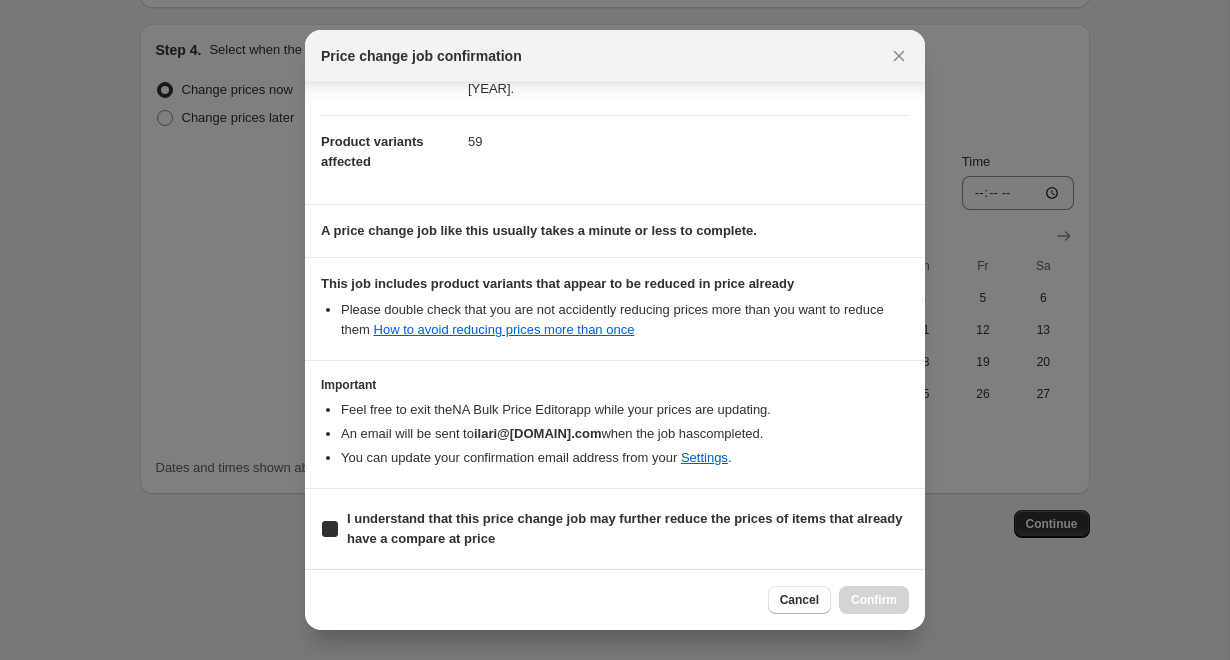 checkbox on "true" 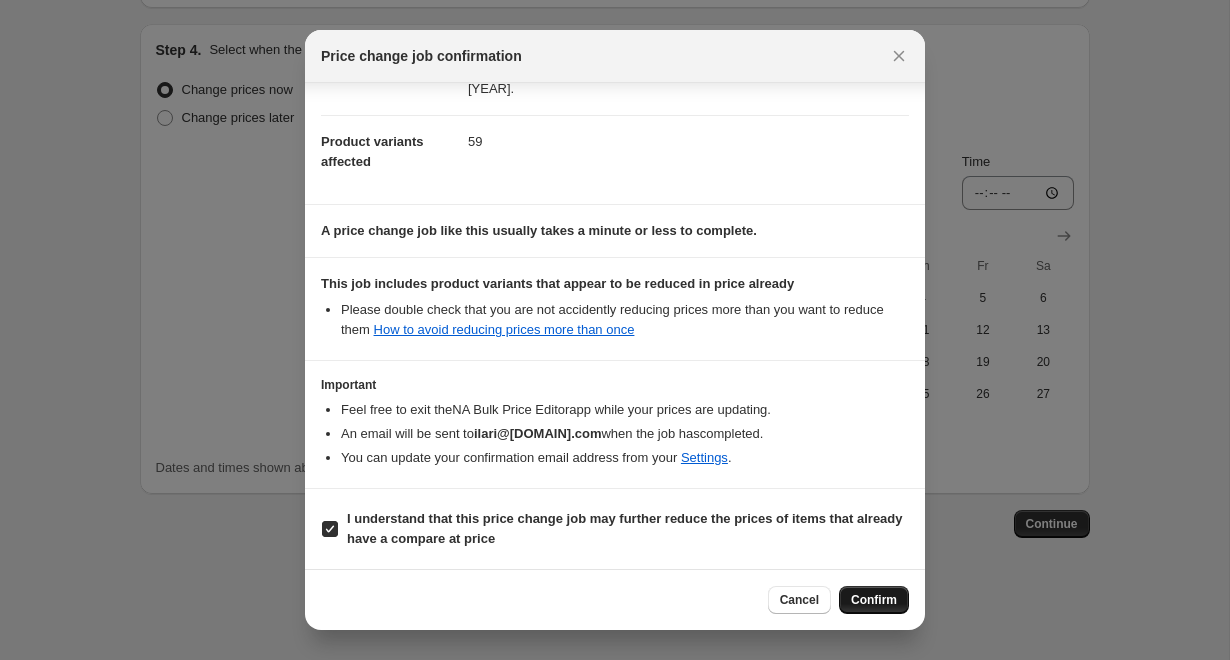 click on "Confirm" at bounding box center (874, 600) 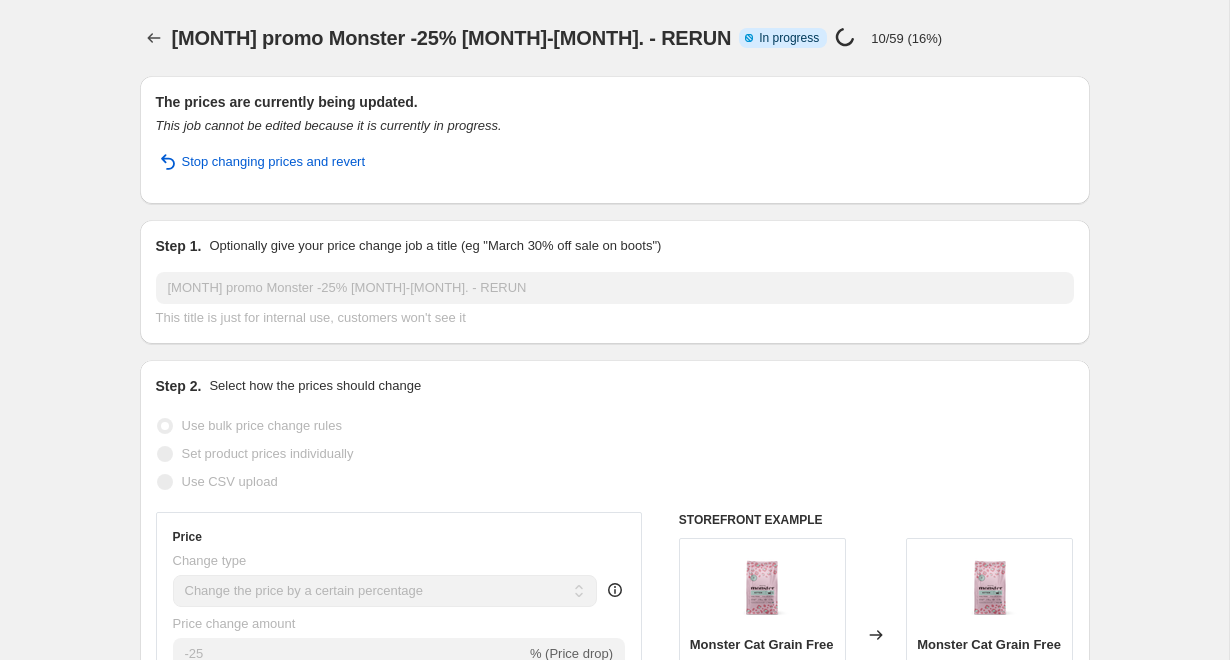 scroll, scrollTop: 0, scrollLeft: 0, axis: both 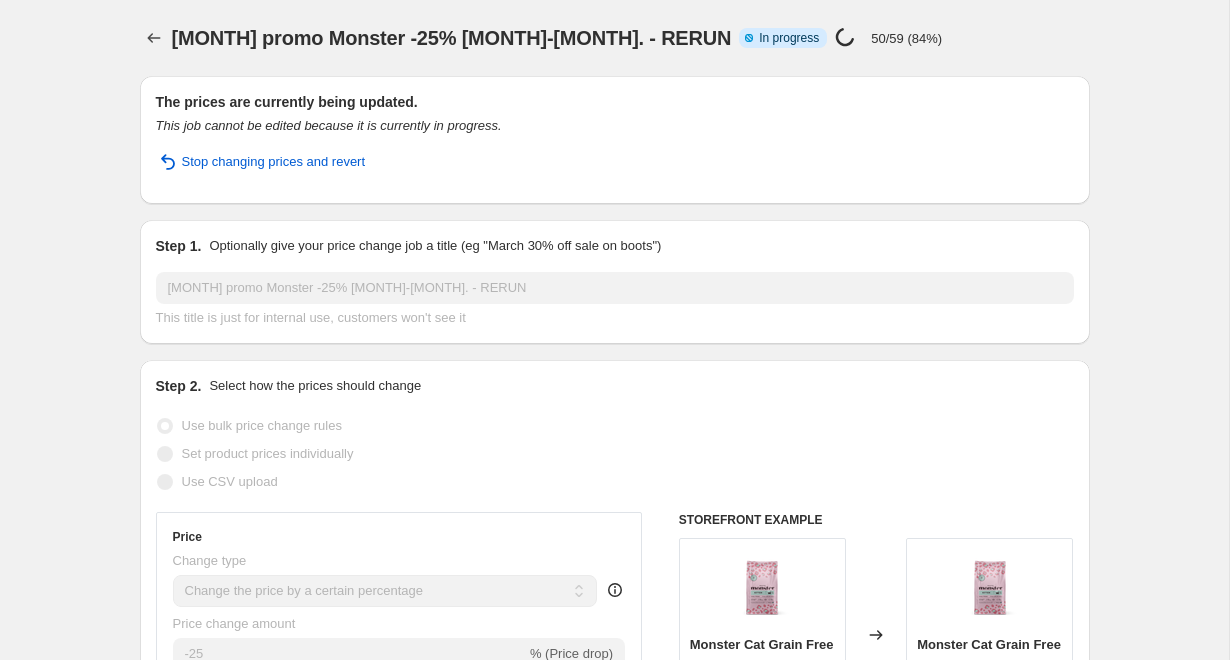 select on "percentage" 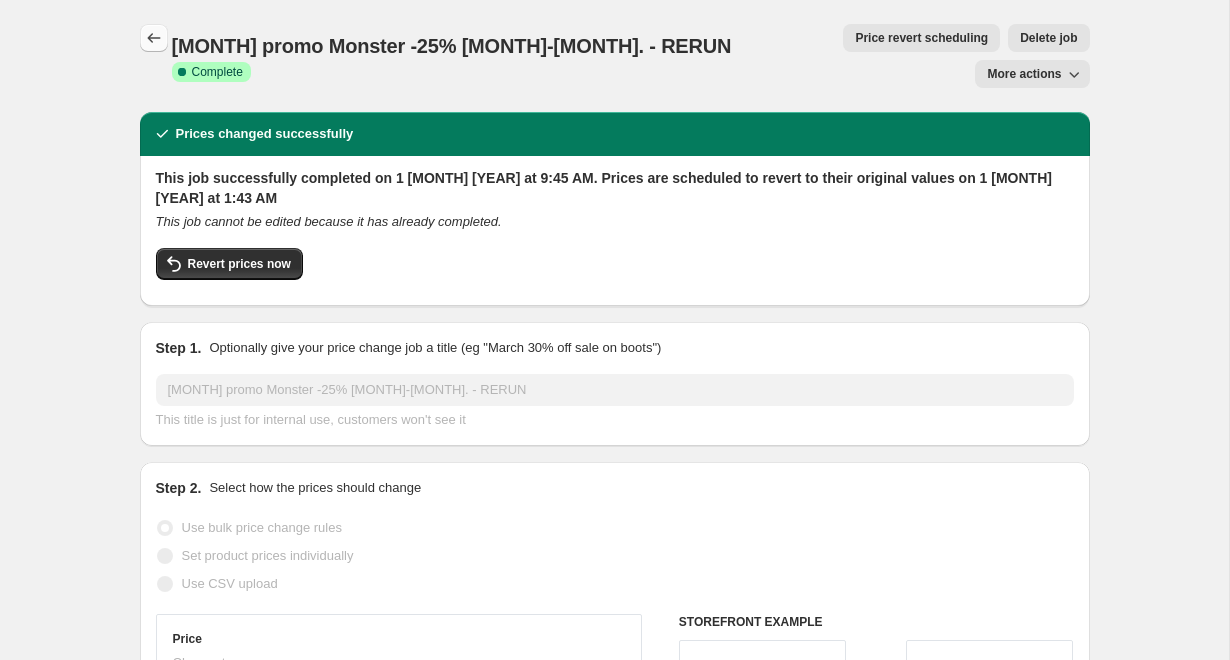scroll, scrollTop: 0, scrollLeft: 0, axis: both 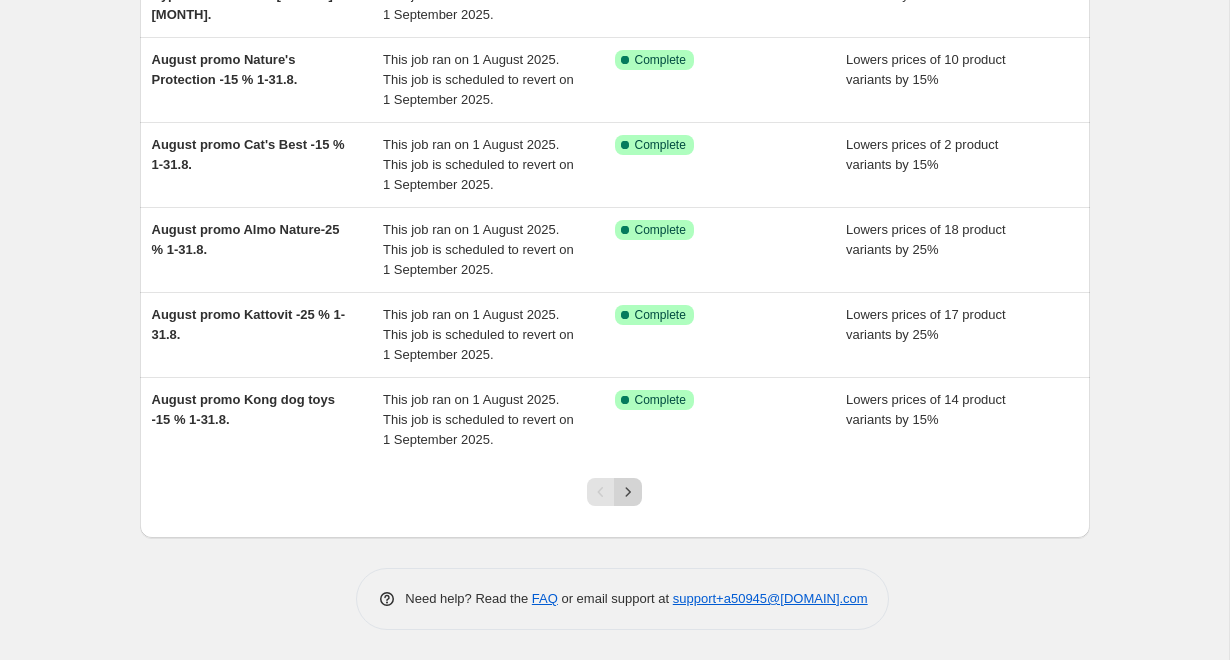 click at bounding box center (628, 492) 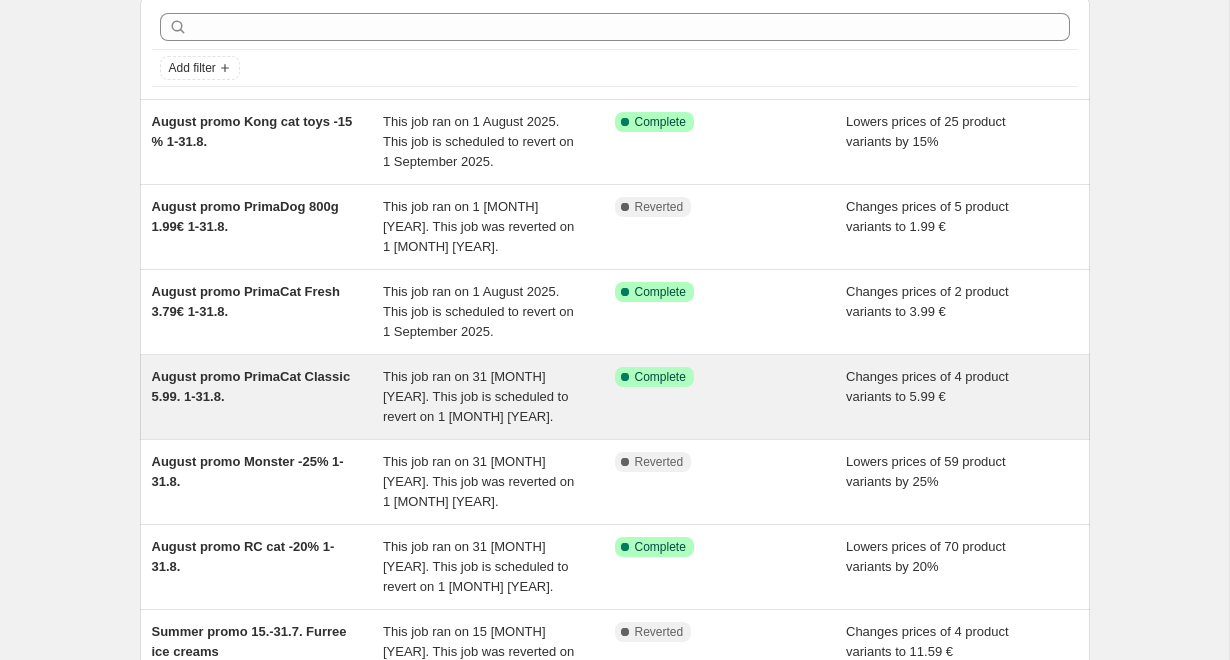 scroll, scrollTop: 85, scrollLeft: 0, axis: vertical 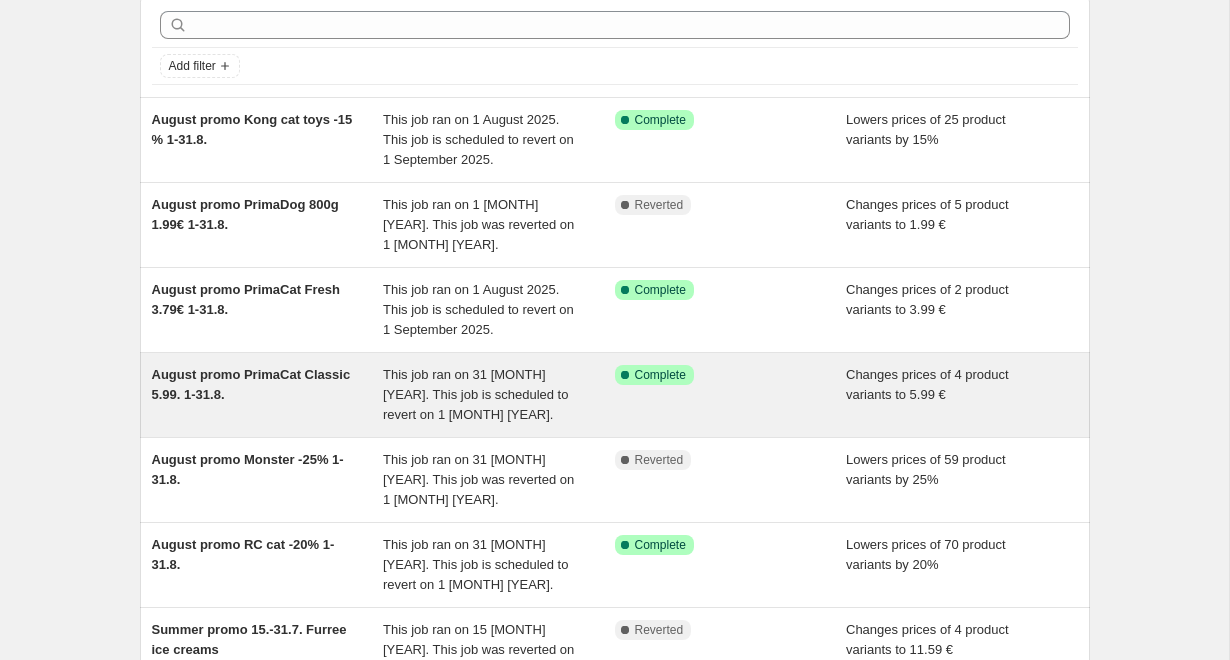 click on "August promo PrimaCat Classic 5.99. 1-31.8." at bounding box center (268, 395) 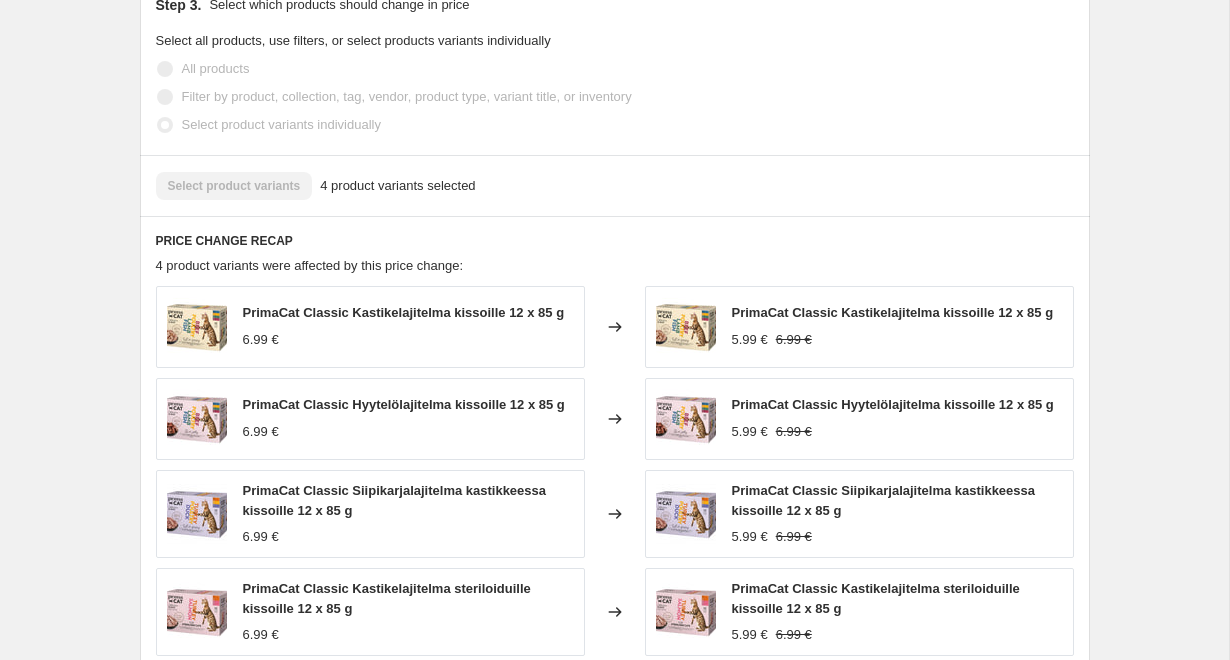 scroll, scrollTop: 982, scrollLeft: 0, axis: vertical 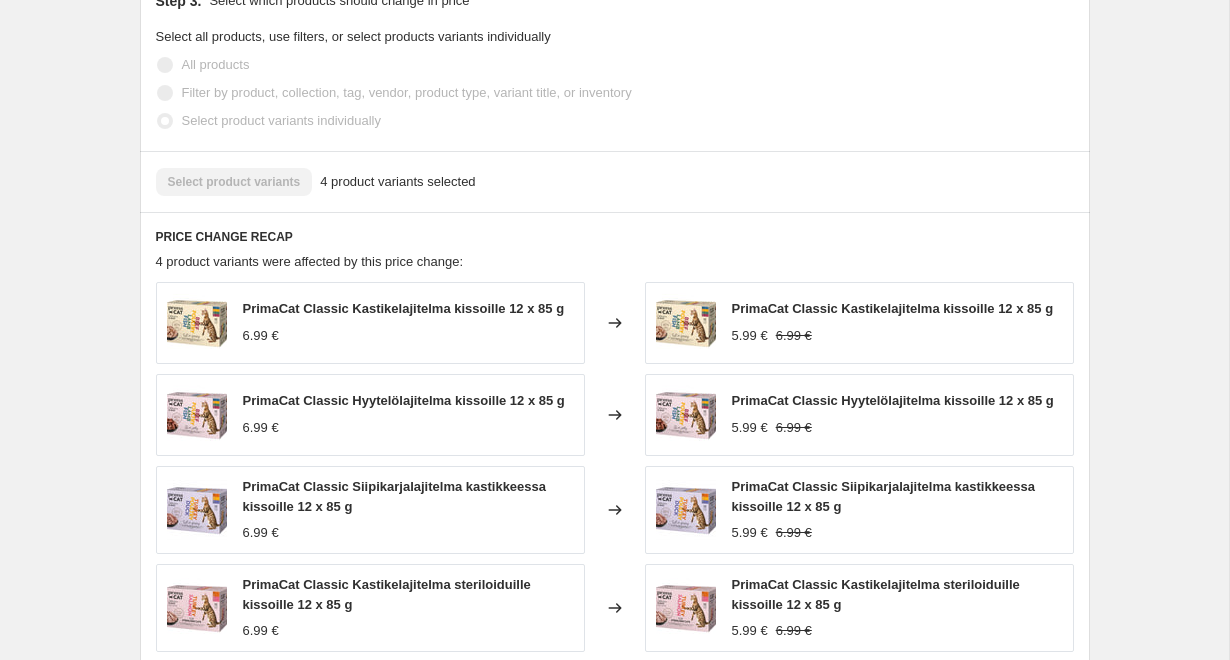click on "PrimaCat Classic Kastikelajitelma kissoille 12 x 85 g" at bounding box center [893, 308] 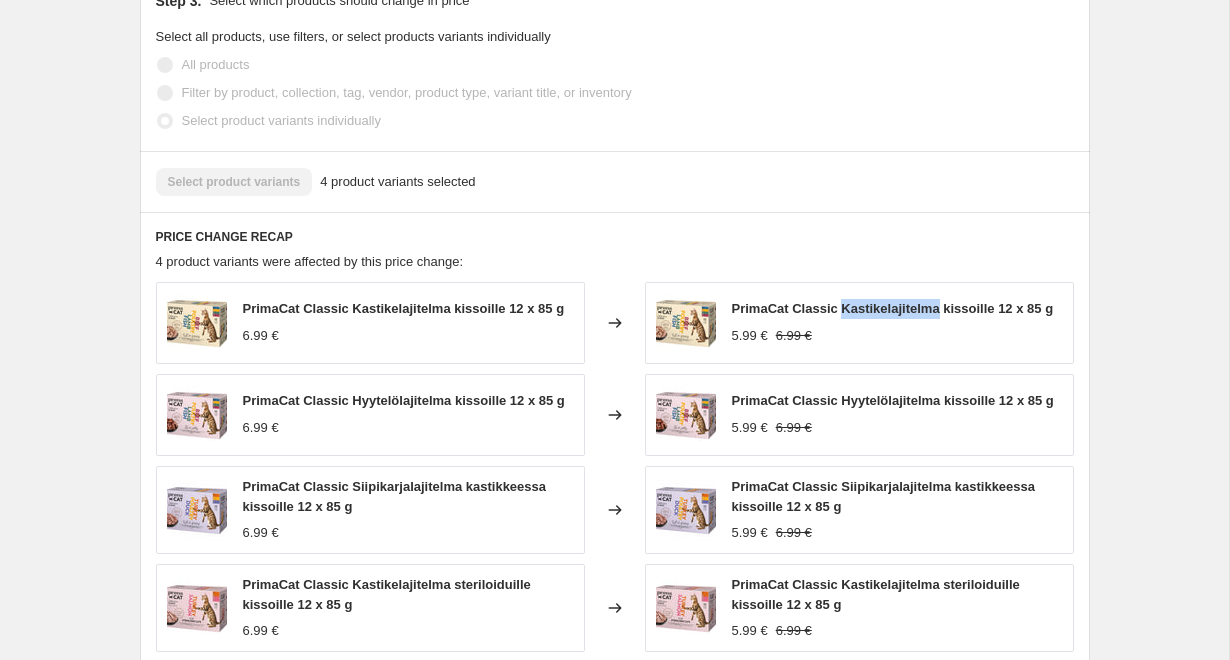 click on "PrimaCat Classic Kastikelajitelma kissoille 12 x 85 g" at bounding box center [893, 308] 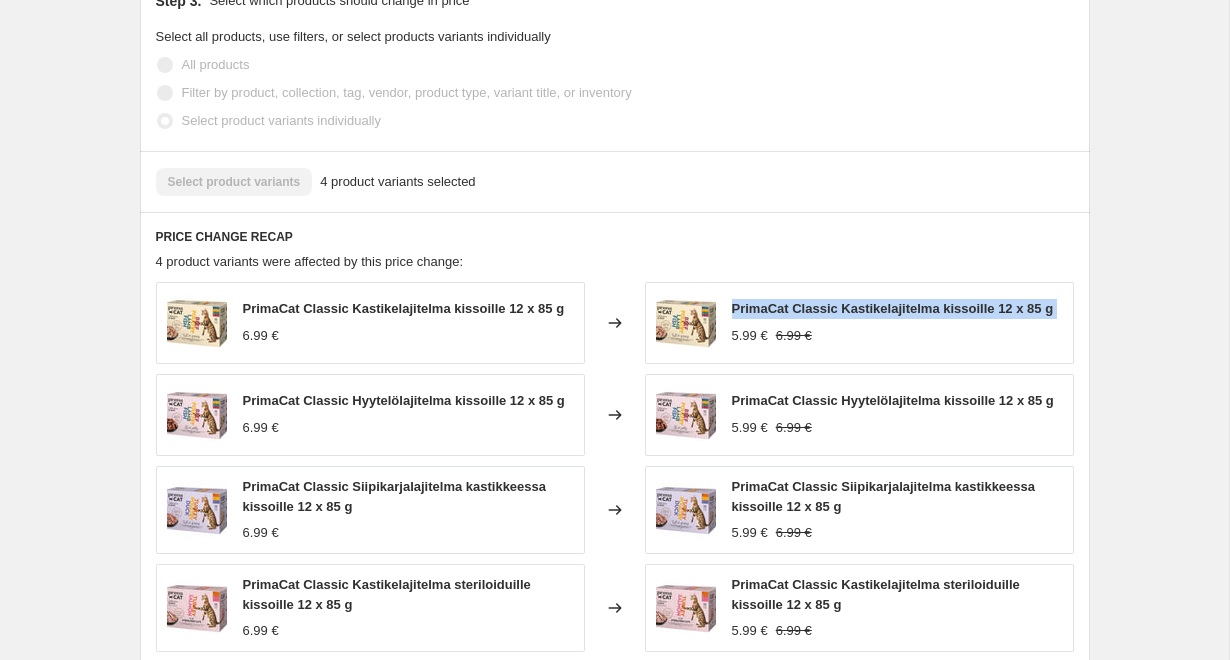 click on "PrimaCat Classic Kastikelajitelma kissoille 12 x 85 g" at bounding box center (893, 308) 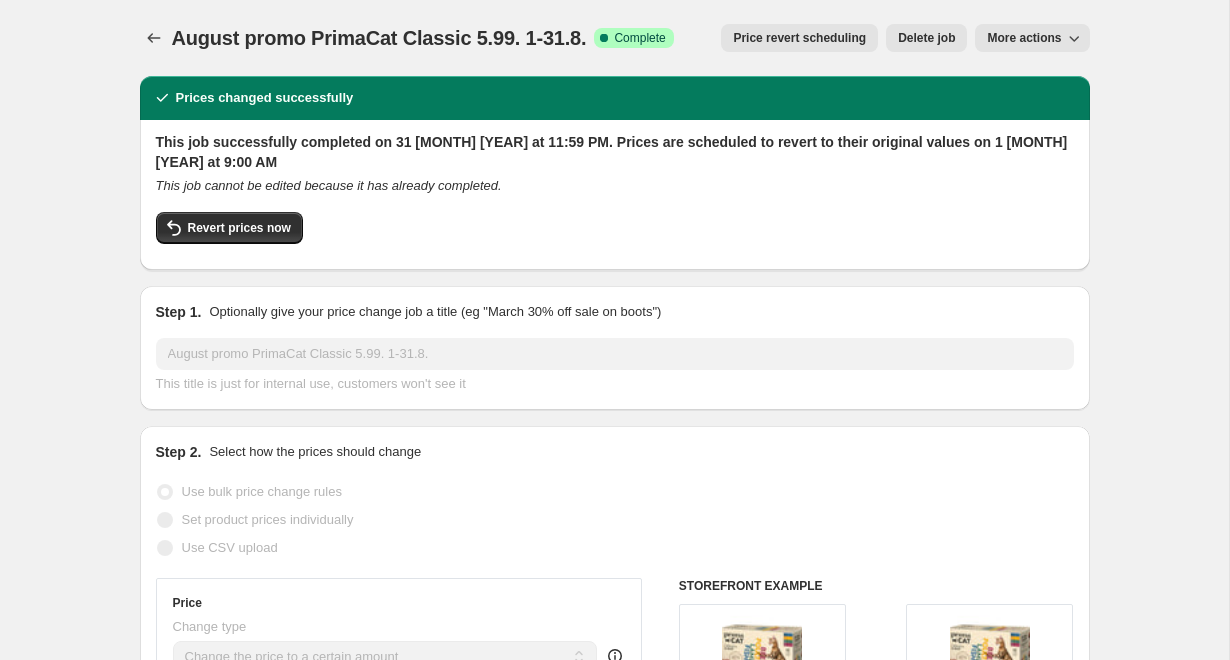 scroll, scrollTop: 0, scrollLeft: 0, axis: both 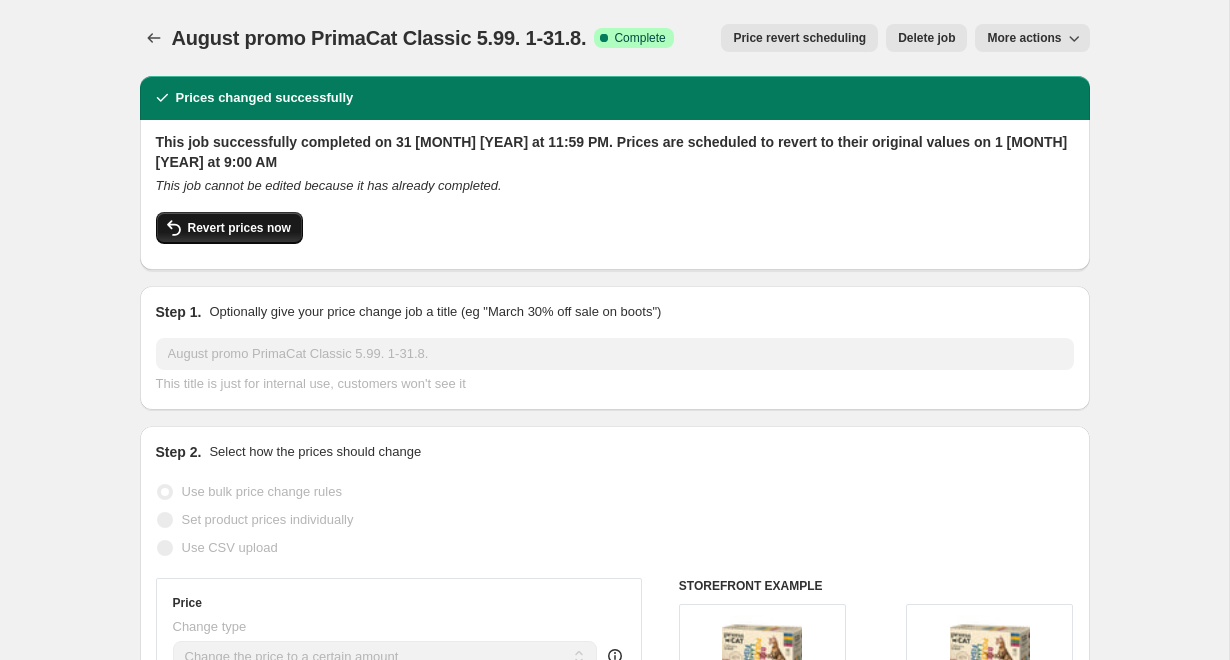 click on "Revert prices now" at bounding box center (239, 228) 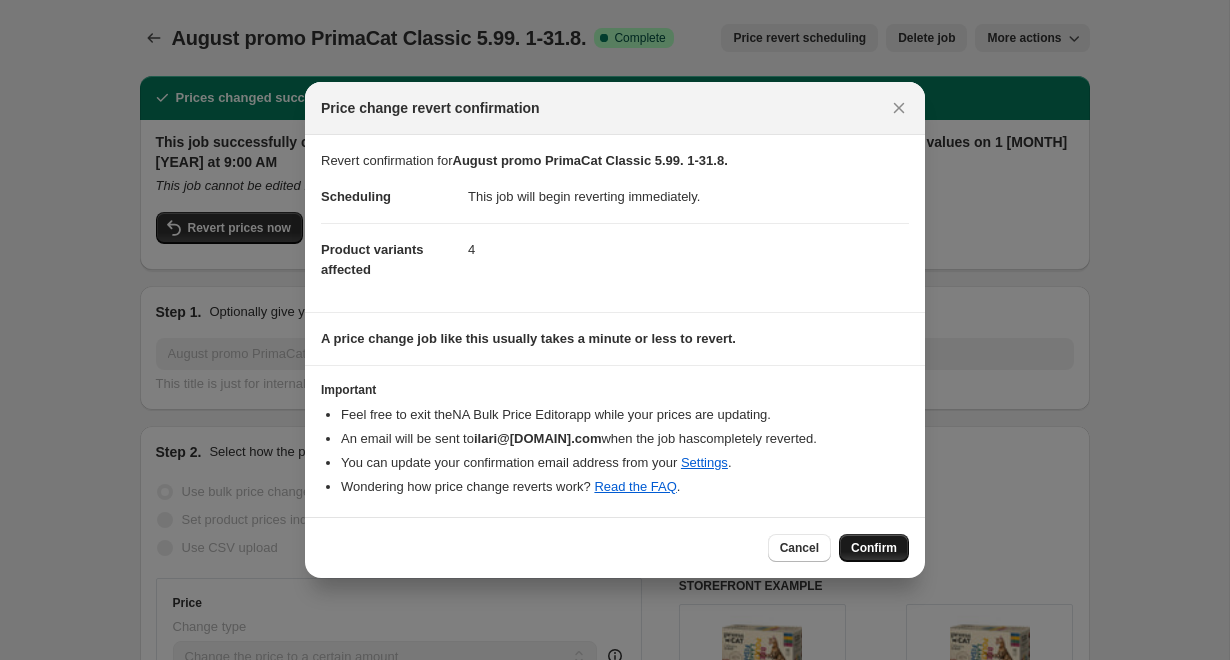 click on "Confirm" at bounding box center [874, 548] 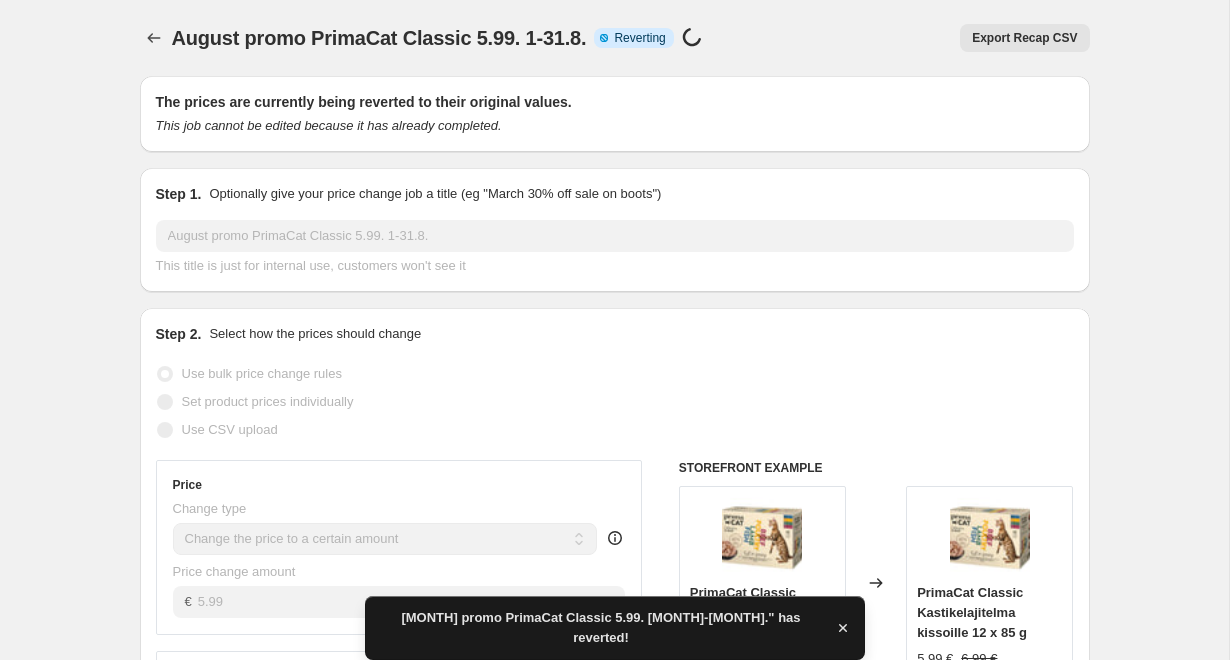 checkbox on "true" 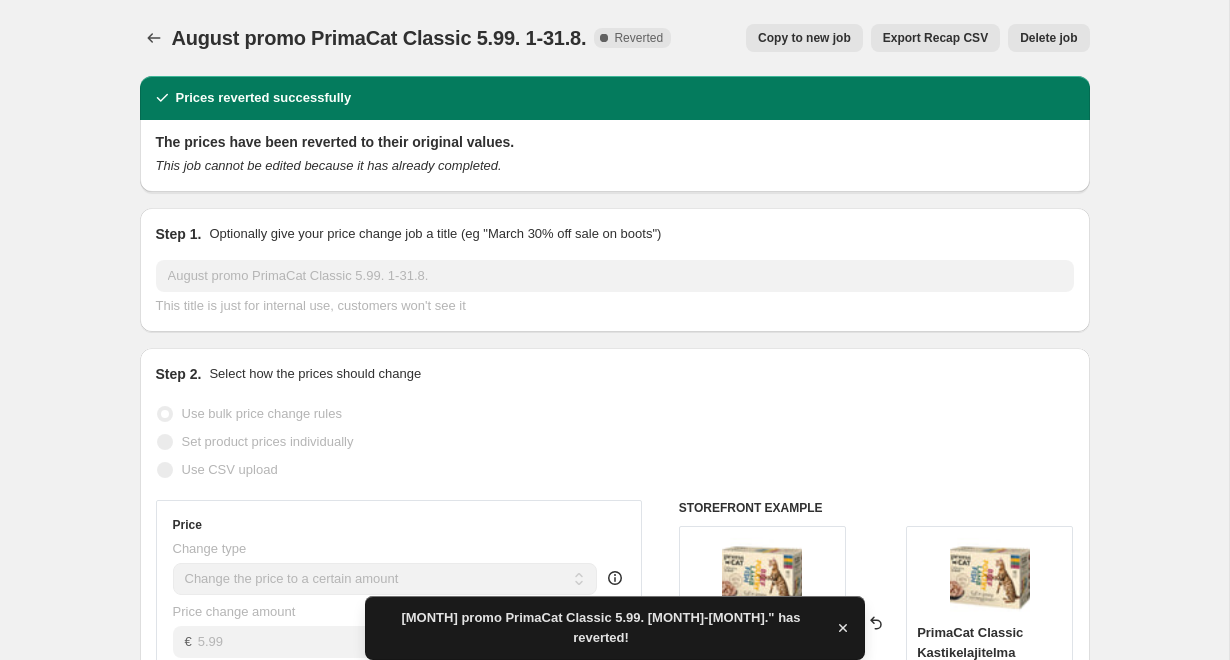 click on "Copy to new job" at bounding box center [804, 38] 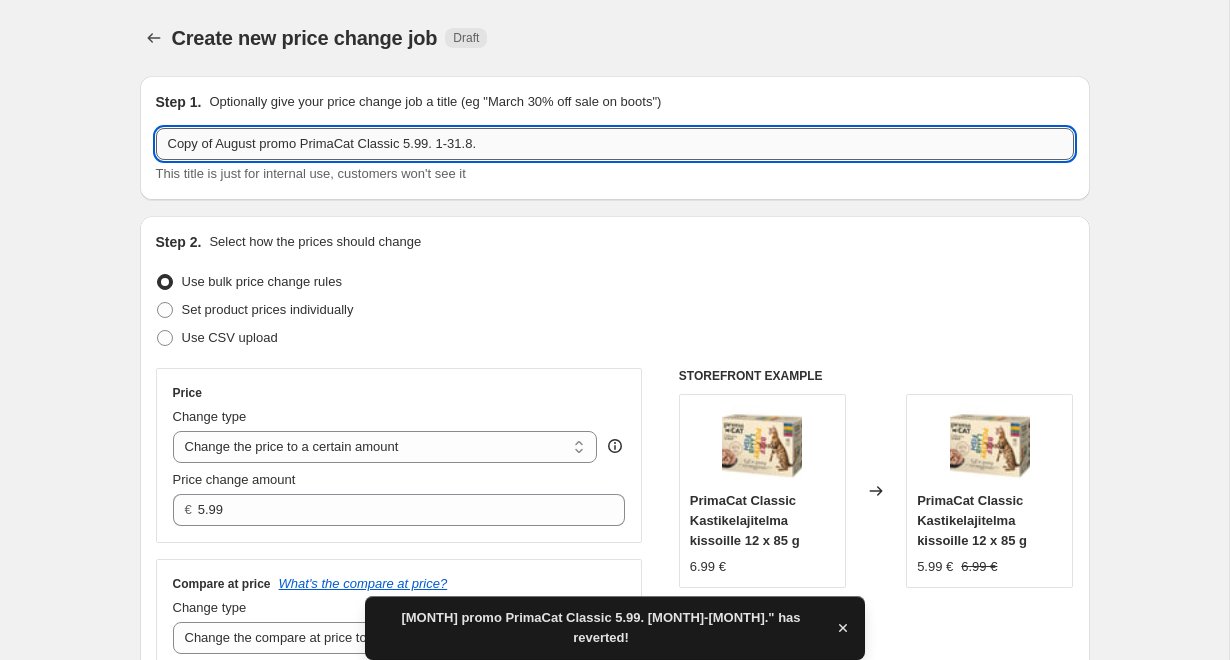 click on "Copy of August promo PrimaCat Classic 5.99. 1-31.8." at bounding box center [615, 144] 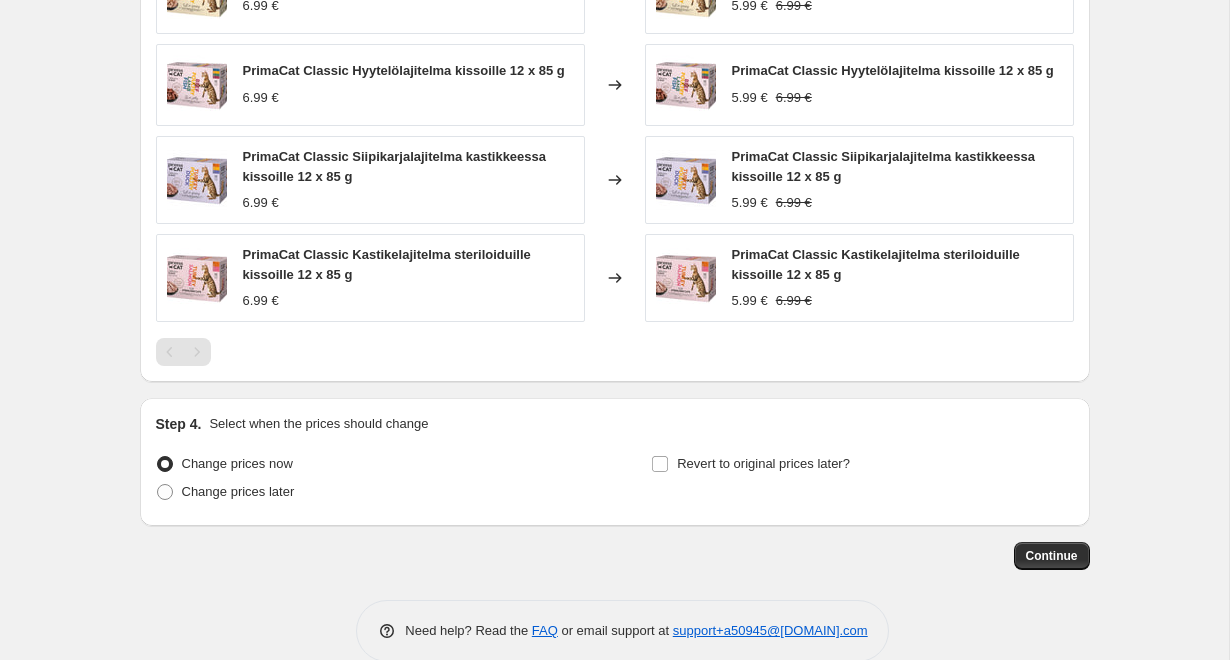 scroll, scrollTop: 1126, scrollLeft: 0, axis: vertical 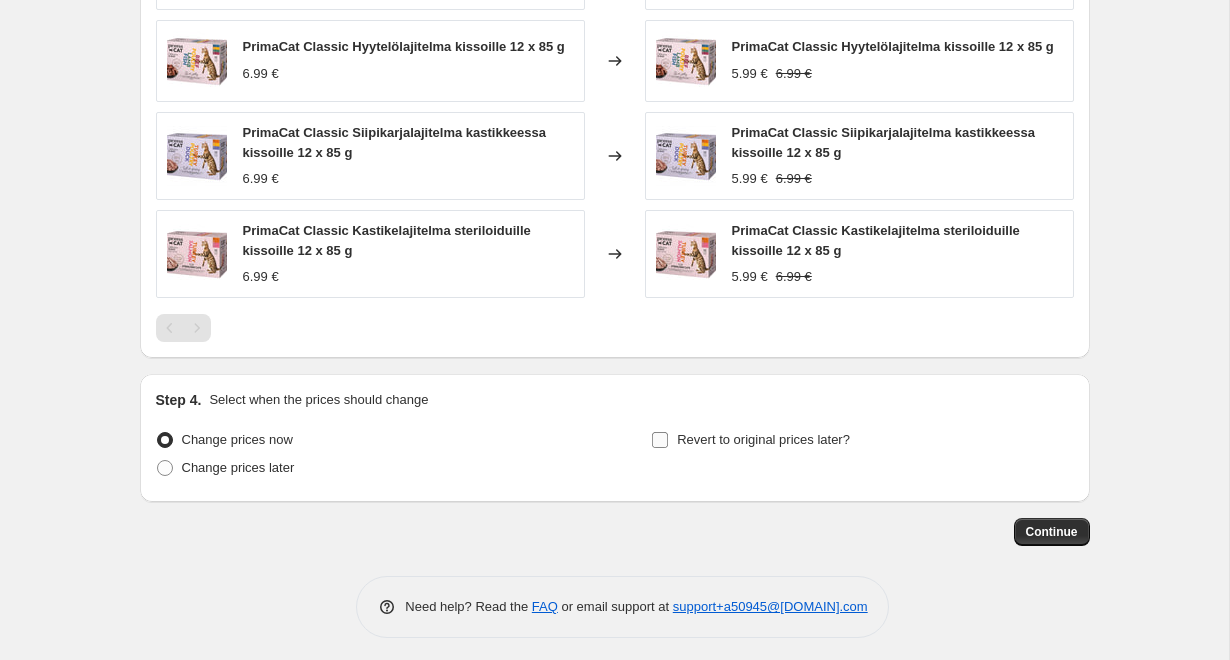 type on "[MONTH] promo PrimaCat Classic 5.99. [MONTH]-[MONTH]. - RERUN" 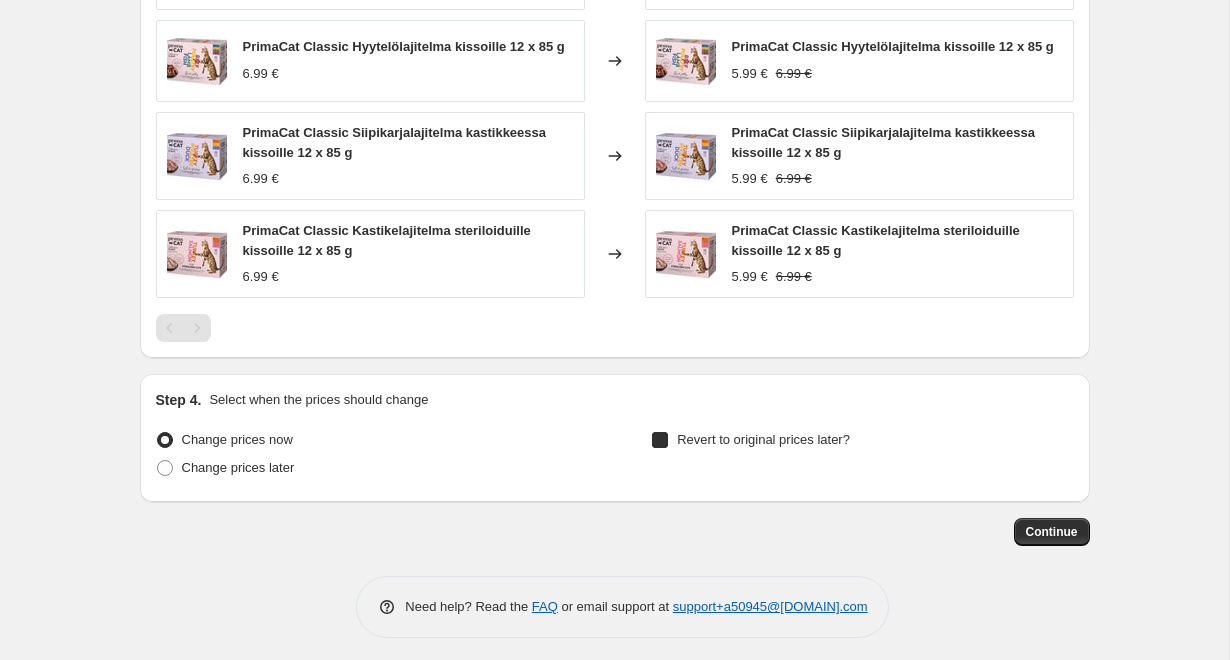 checkbox on "true" 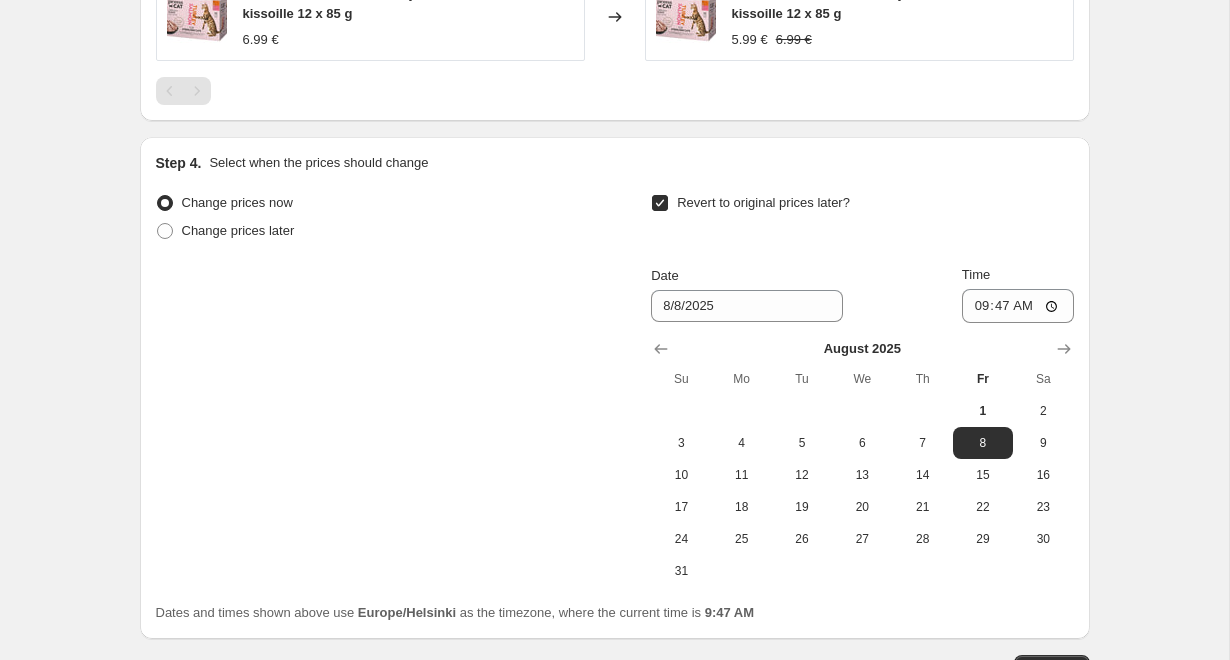 scroll, scrollTop: 1456, scrollLeft: 0, axis: vertical 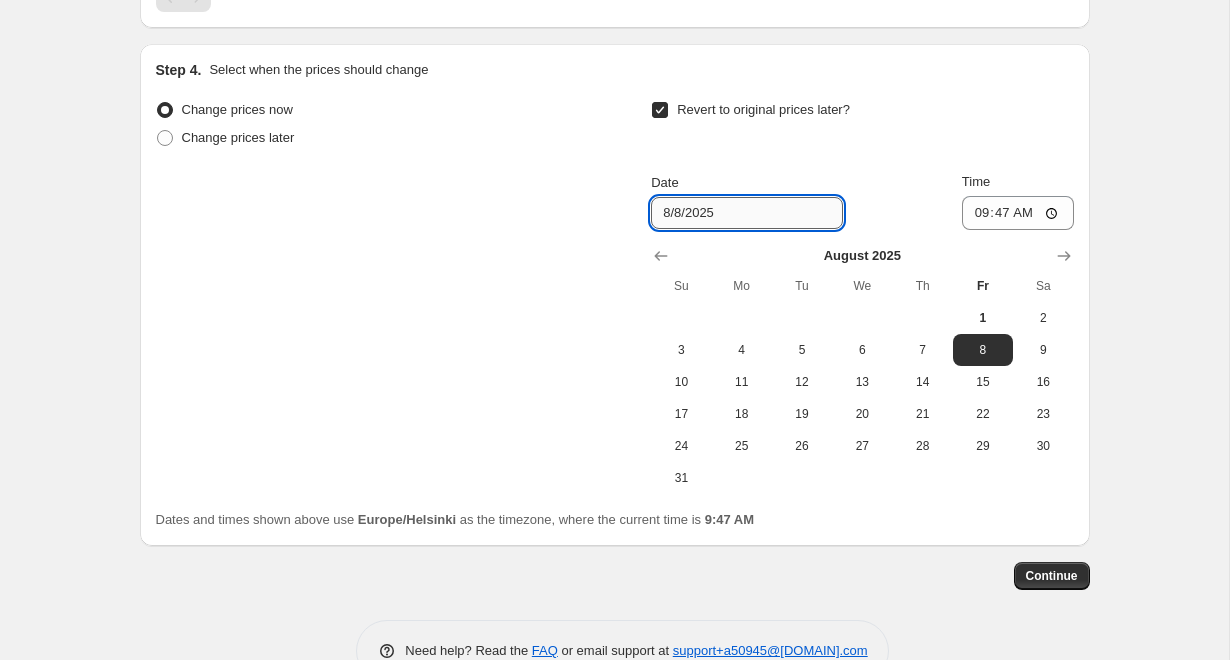 click on "8/8/2025" at bounding box center (747, 213) 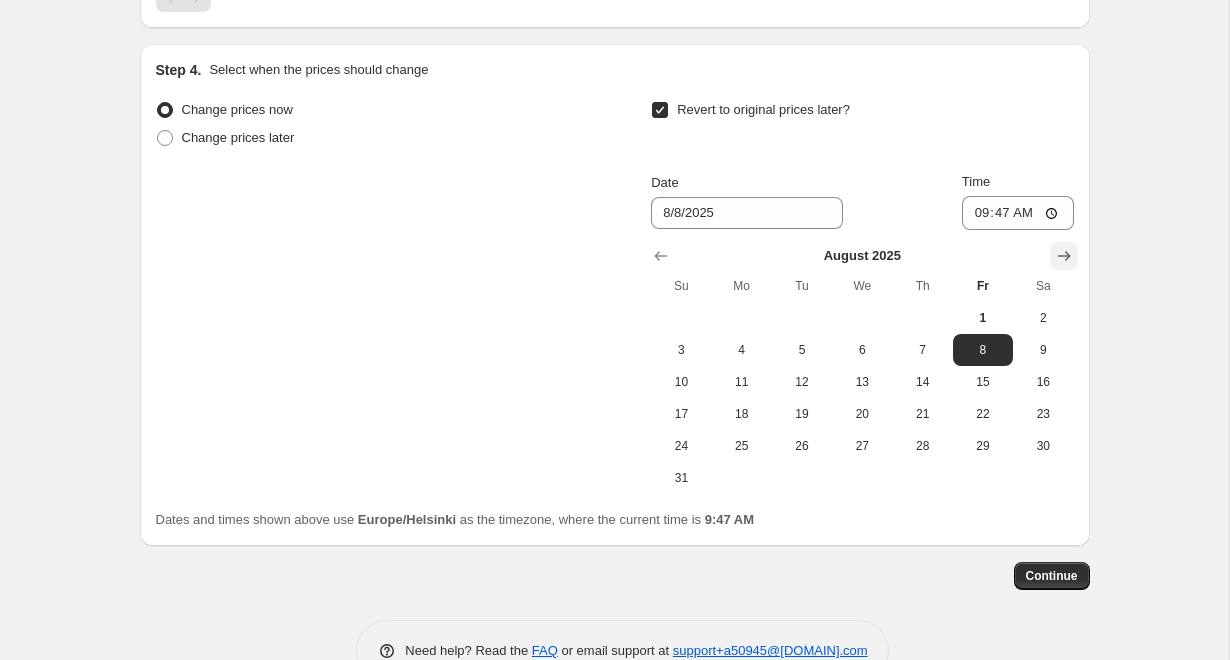click 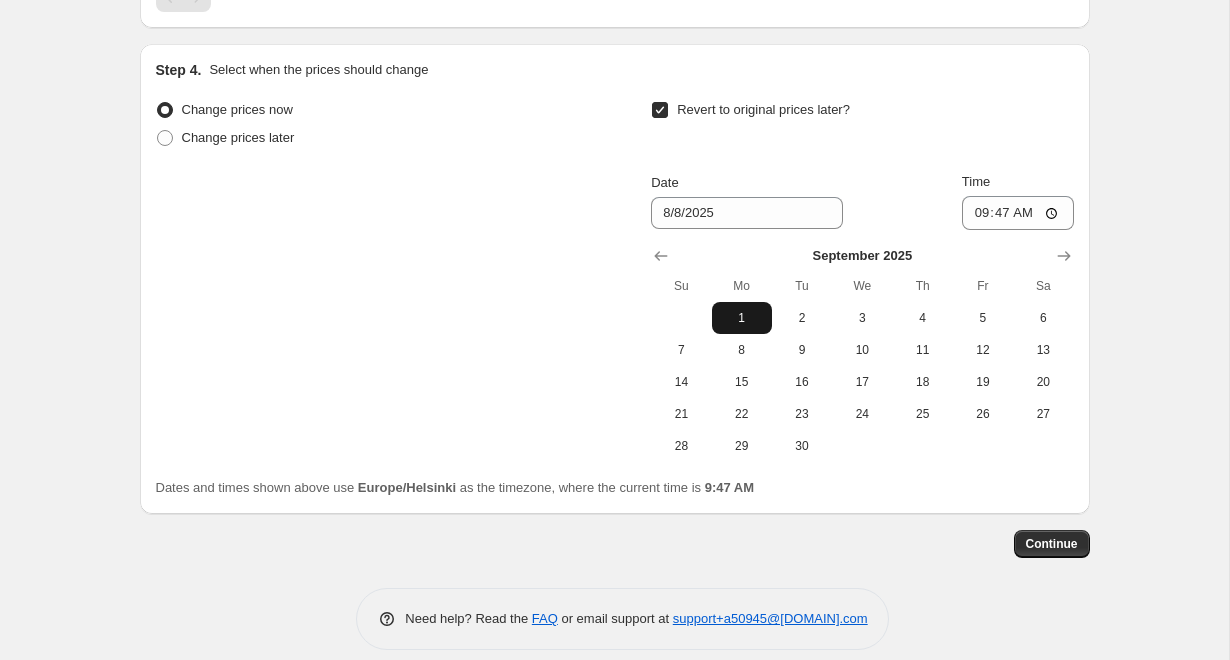 click on "1" at bounding box center (742, 318) 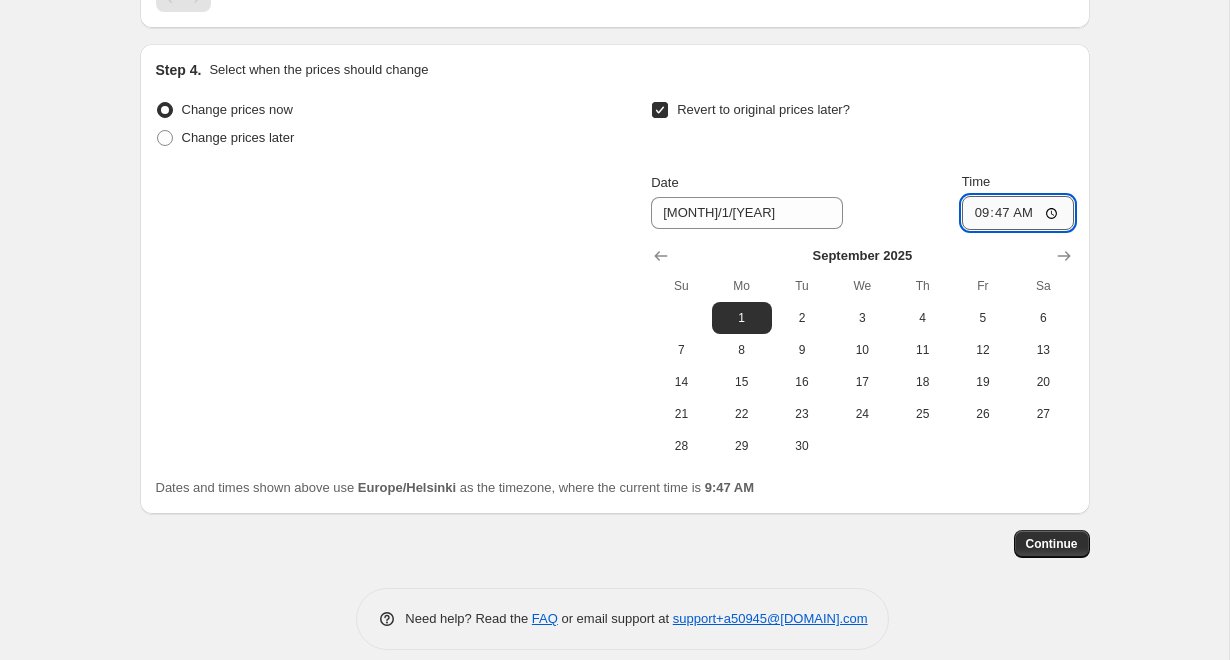 click on "09:47" at bounding box center (1018, 213) 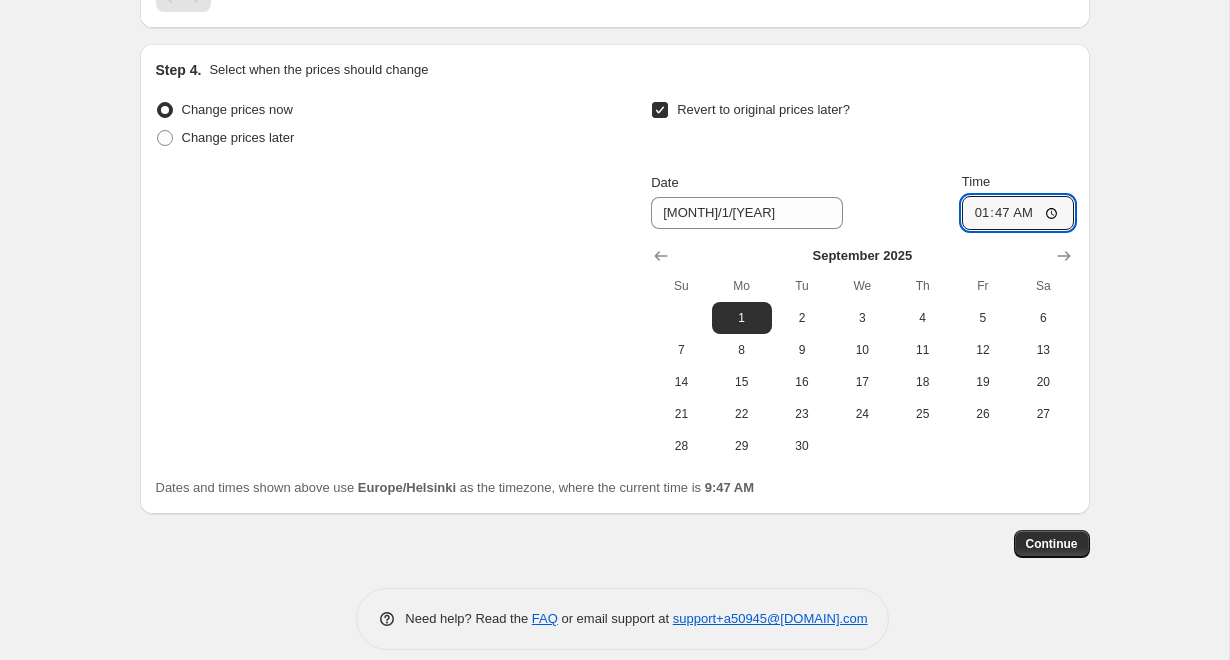 type on "01:47" 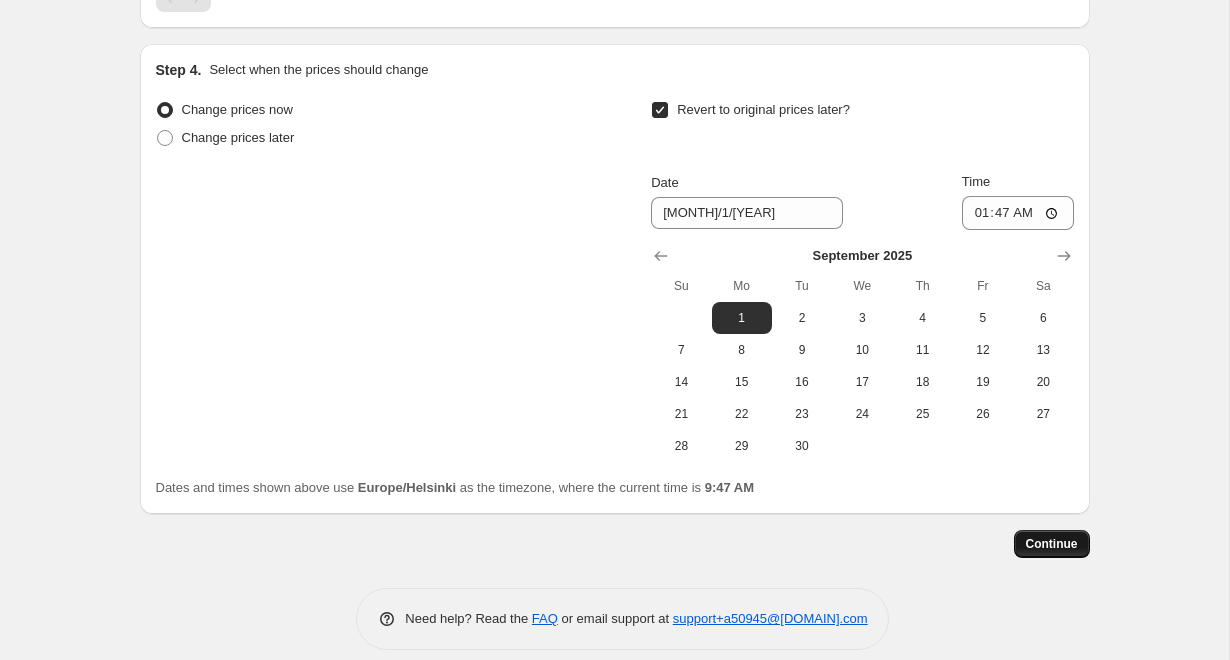 click on "Continue" at bounding box center [1052, 544] 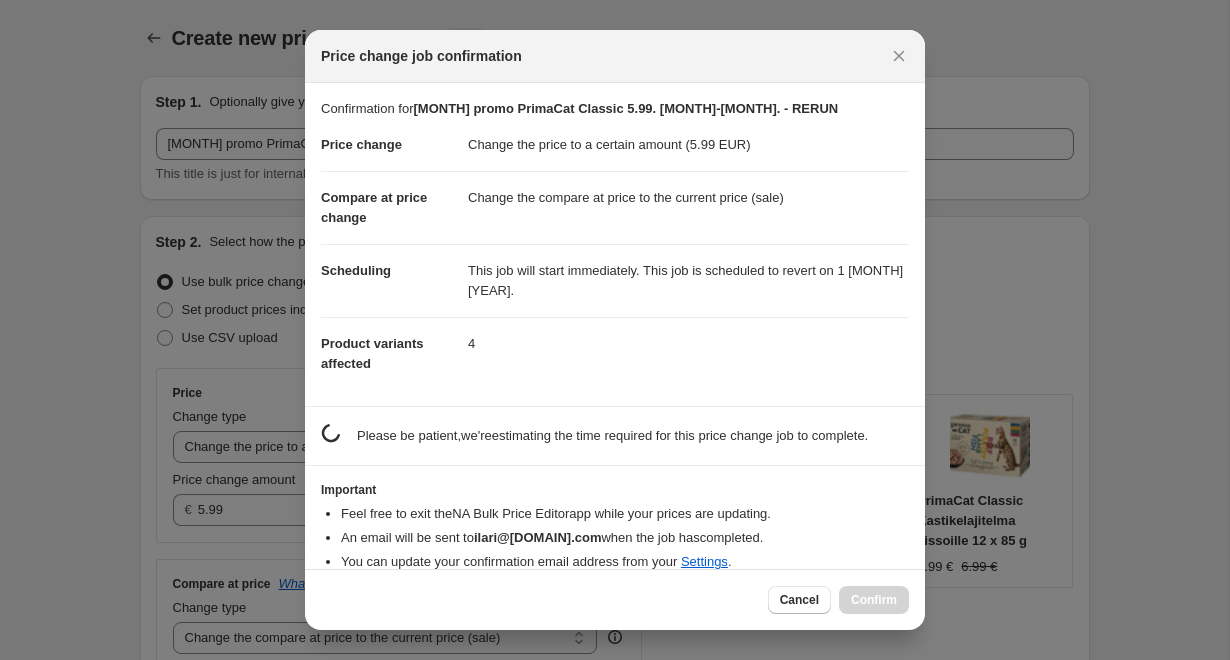 scroll, scrollTop: 0, scrollLeft: 0, axis: both 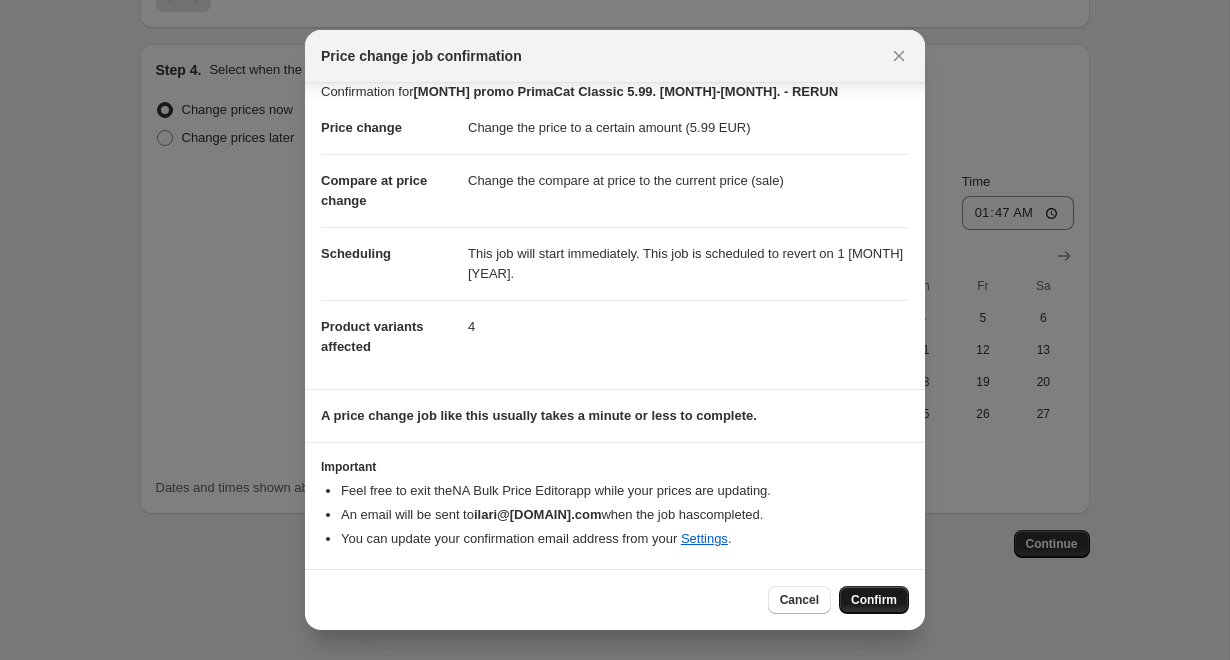 click on "Confirm" at bounding box center (874, 600) 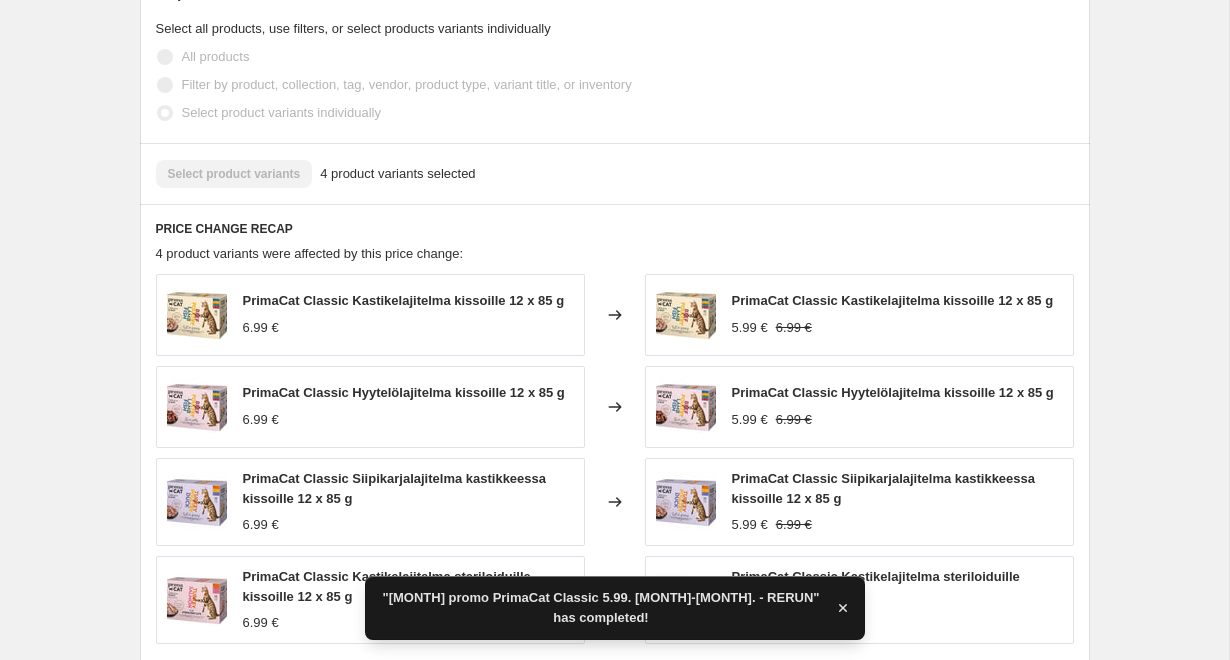 scroll, scrollTop: 1005, scrollLeft: 0, axis: vertical 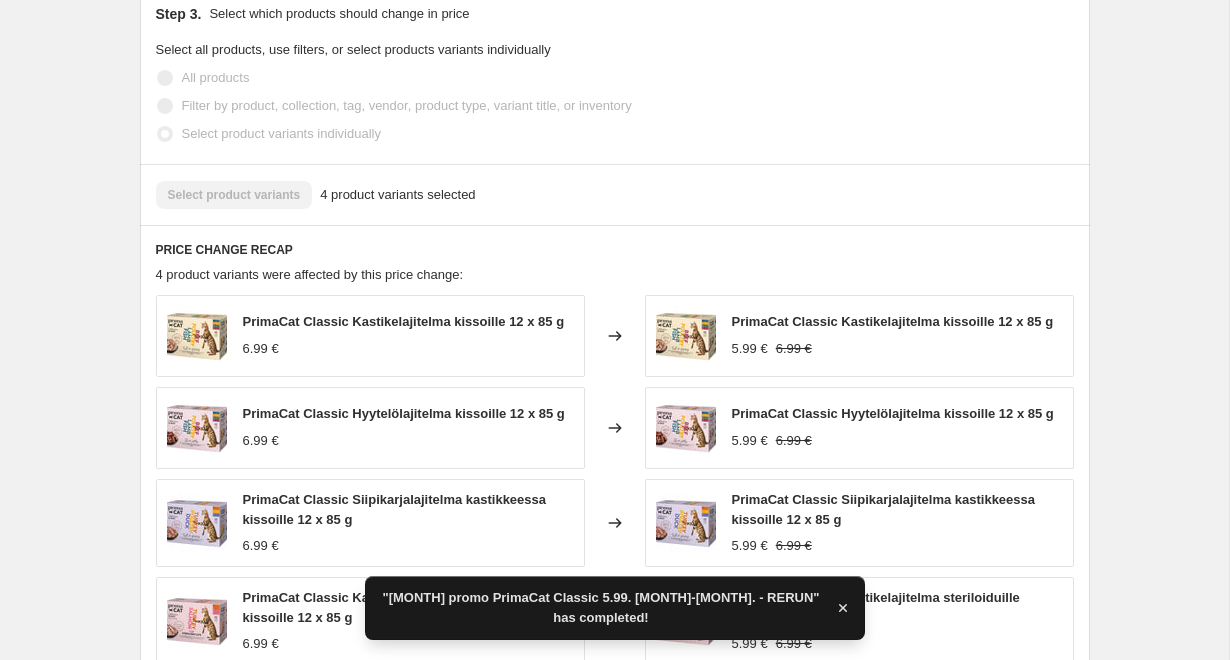 click on "PrimaCat Classic Kastikelajitelma kissoille 12 x 85 g" at bounding box center (893, 321) 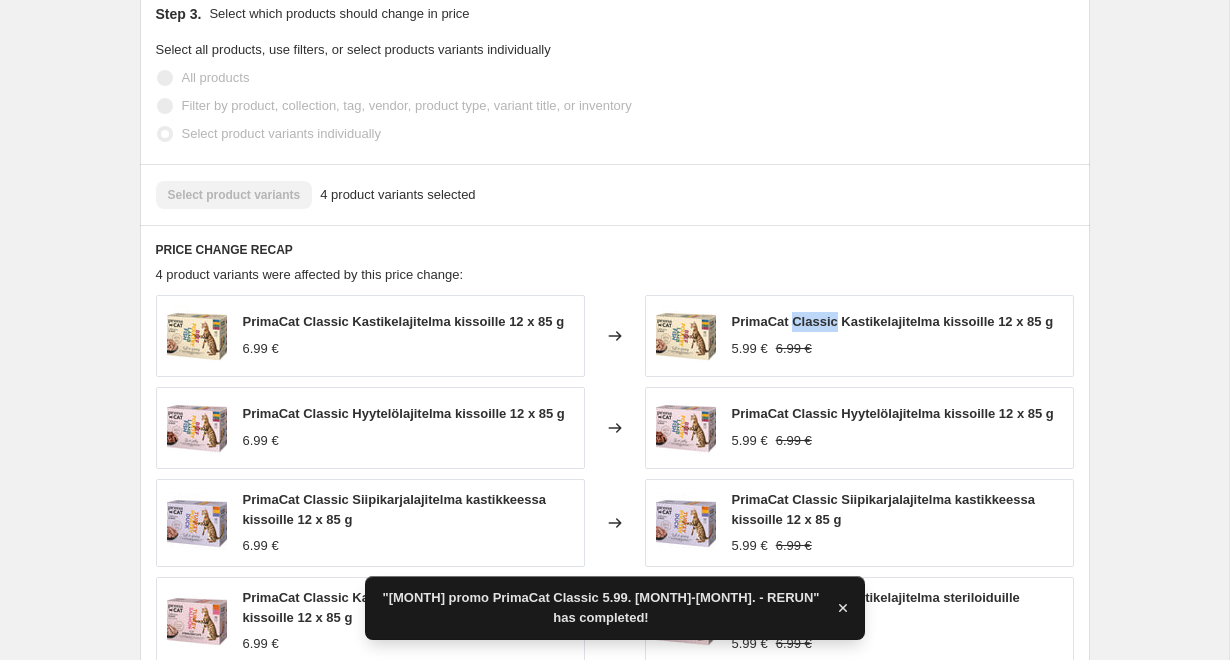 click on "PrimaCat Classic Kastikelajitelma kissoille 12 x 85 g" at bounding box center (893, 321) 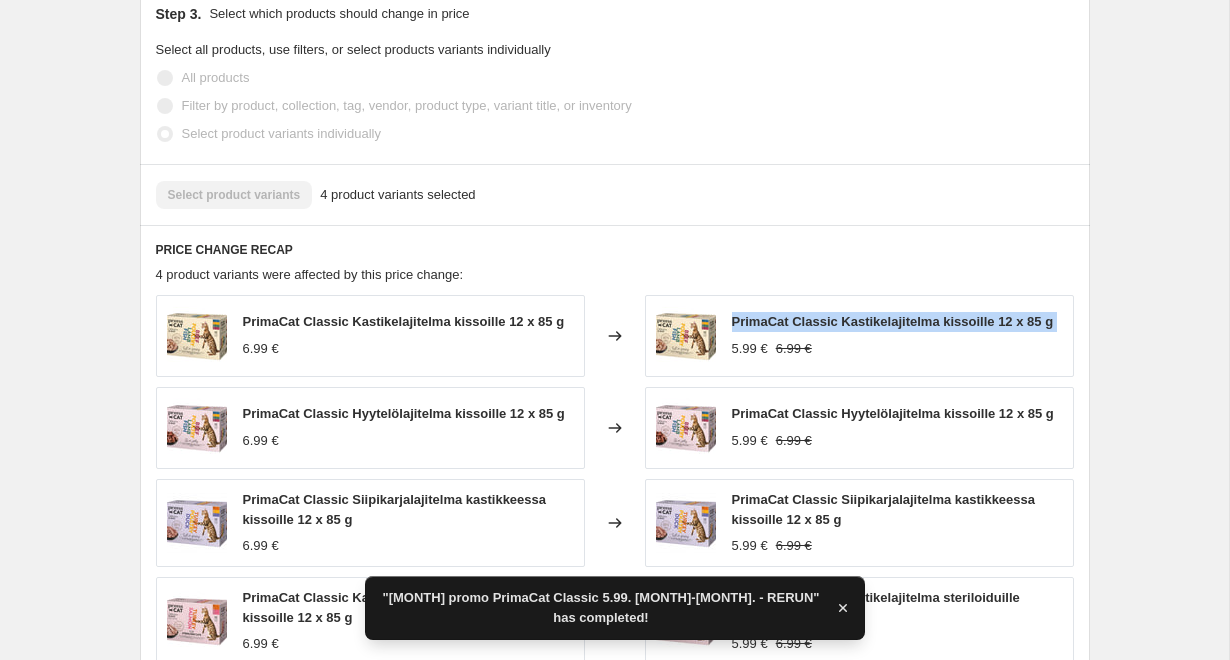 click on "PrimaCat Classic Kastikelajitelma kissoille 12 x 85 g" at bounding box center (893, 321) 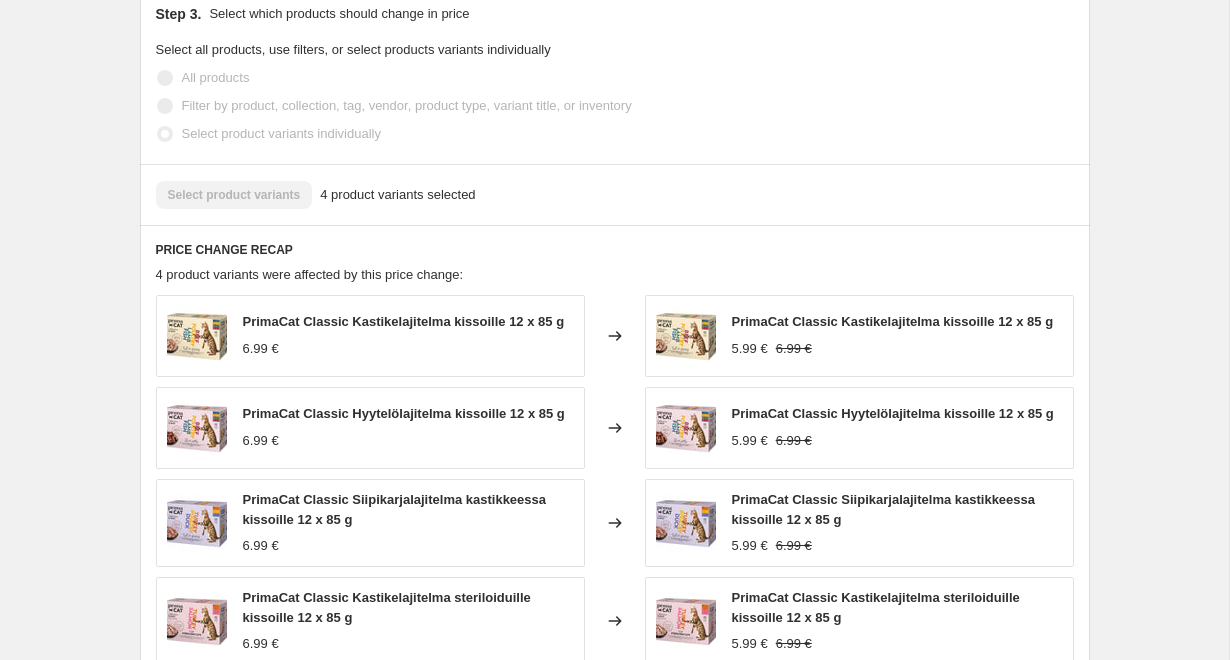 click on "PrimaCat Classic Hyytelölajitelma kissoille 12 x 85 g" at bounding box center [893, 413] 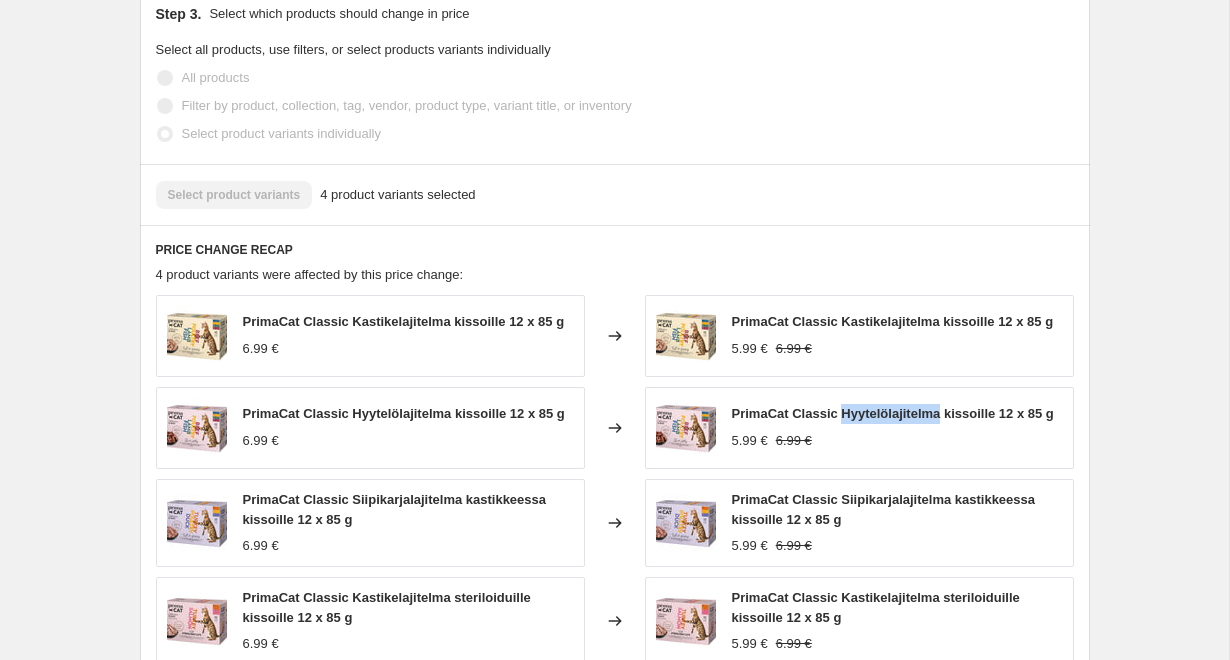 click on "PrimaCat Classic Hyytelölajitelma kissoille 12 x 85 g" at bounding box center [893, 413] 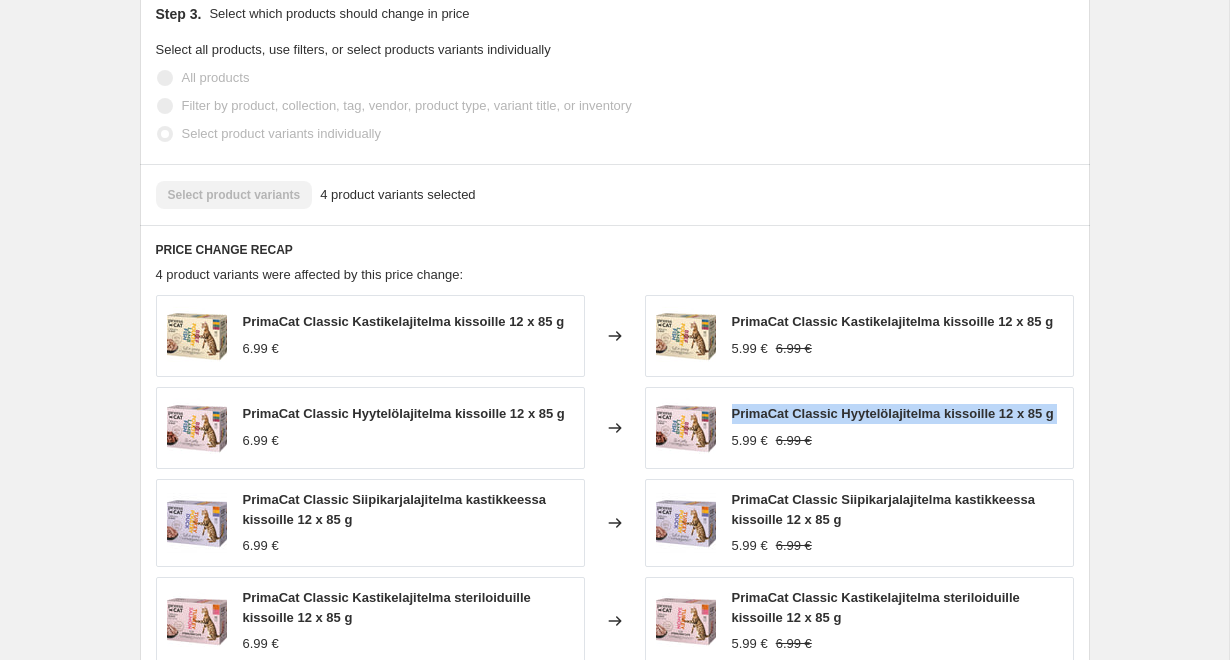 click on "PrimaCat Classic Hyytelölajitelma kissoille 12 x 85 g" at bounding box center (893, 413) 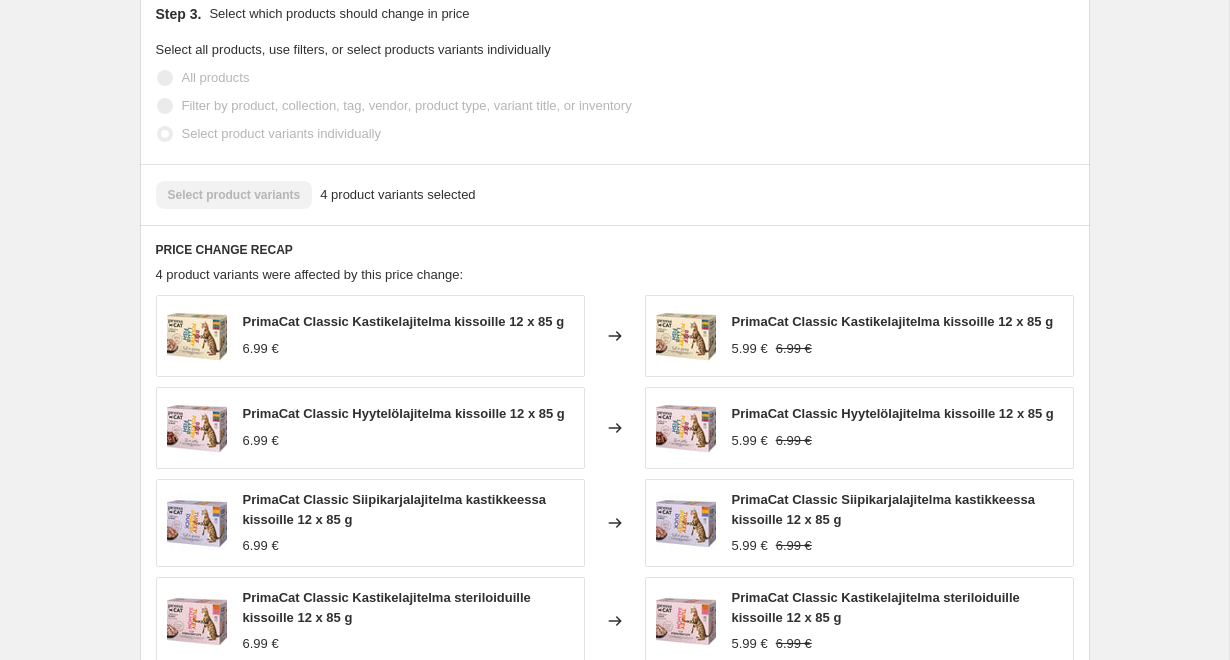 click on "PrimaCat Classic Siipikarjalajitelma kastikkeessa kissoille 12 x 85 g" at bounding box center (884, 509) 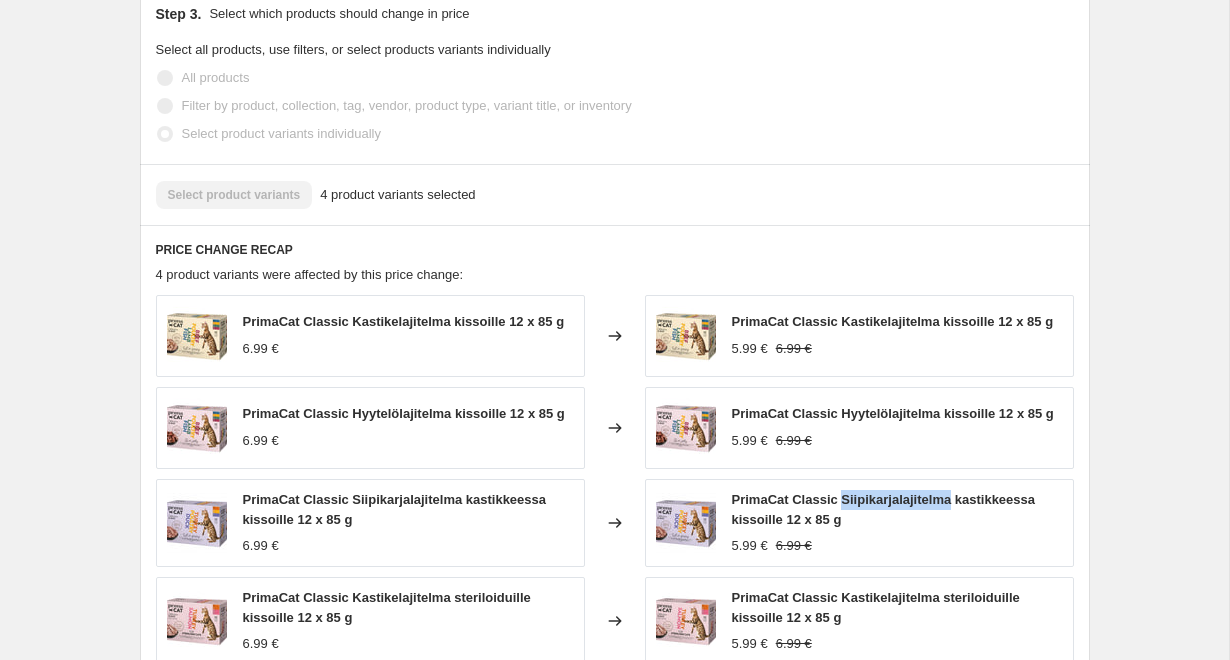 click on "PrimaCat Classic Siipikarjalajitelma kastikkeessa kissoille 12 x 85 g" at bounding box center (884, 509) 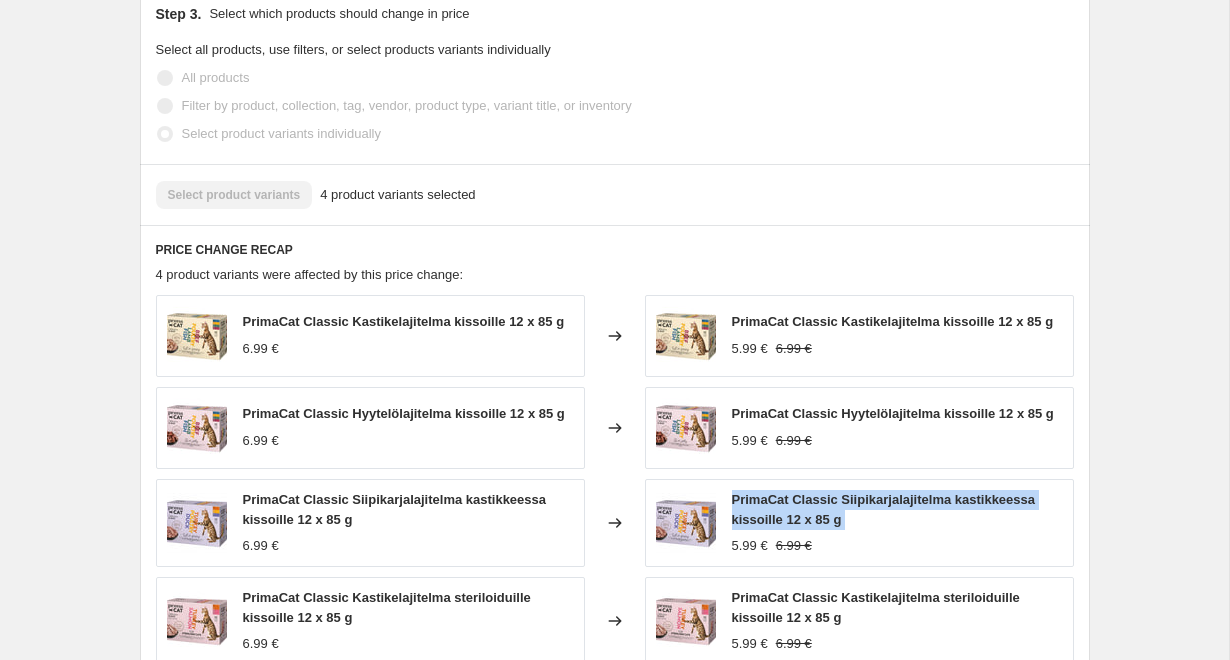 click on "PrimaCat Classic Siipikarjalajitelma kastikkeessa kissoille 12 x 85 g" at bounding box center (884, 509) 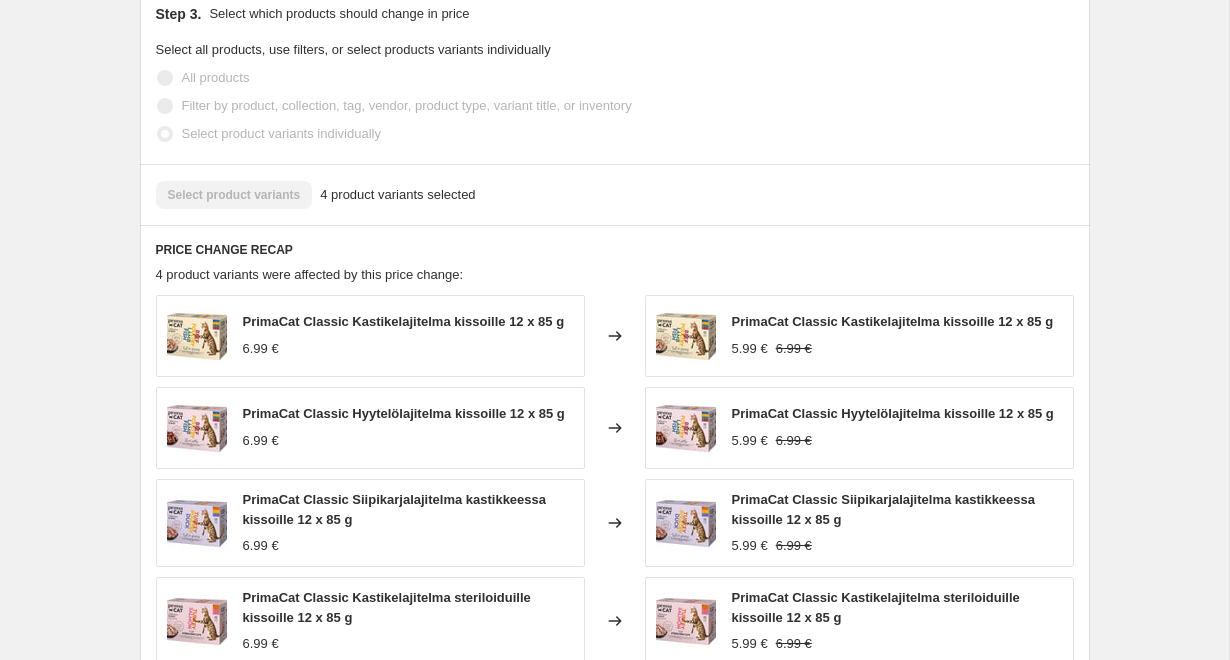 click on "PrimaCat Classic Kastikelajitelma steriloiduille kissoille 12 x 85 g" at bounding box center [876, 607] 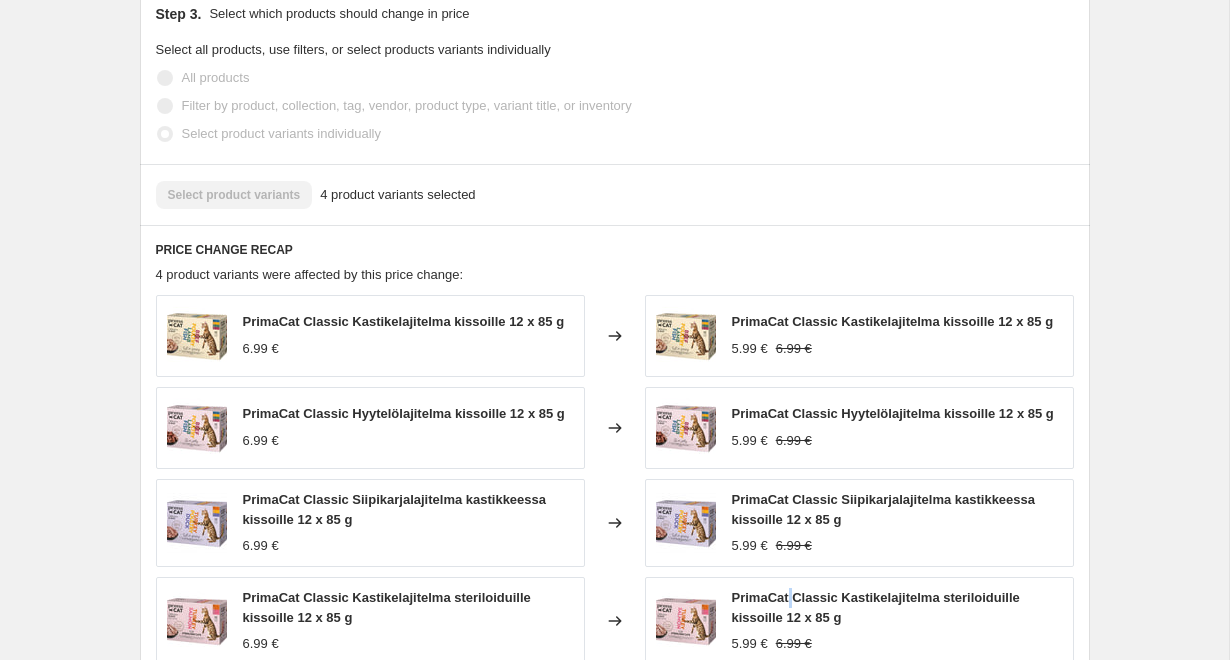 click on "PrimaCat Classic Kastikelajitelma steriloiduille kissoille 12 x 85 g" at bounding box center [876, 607] 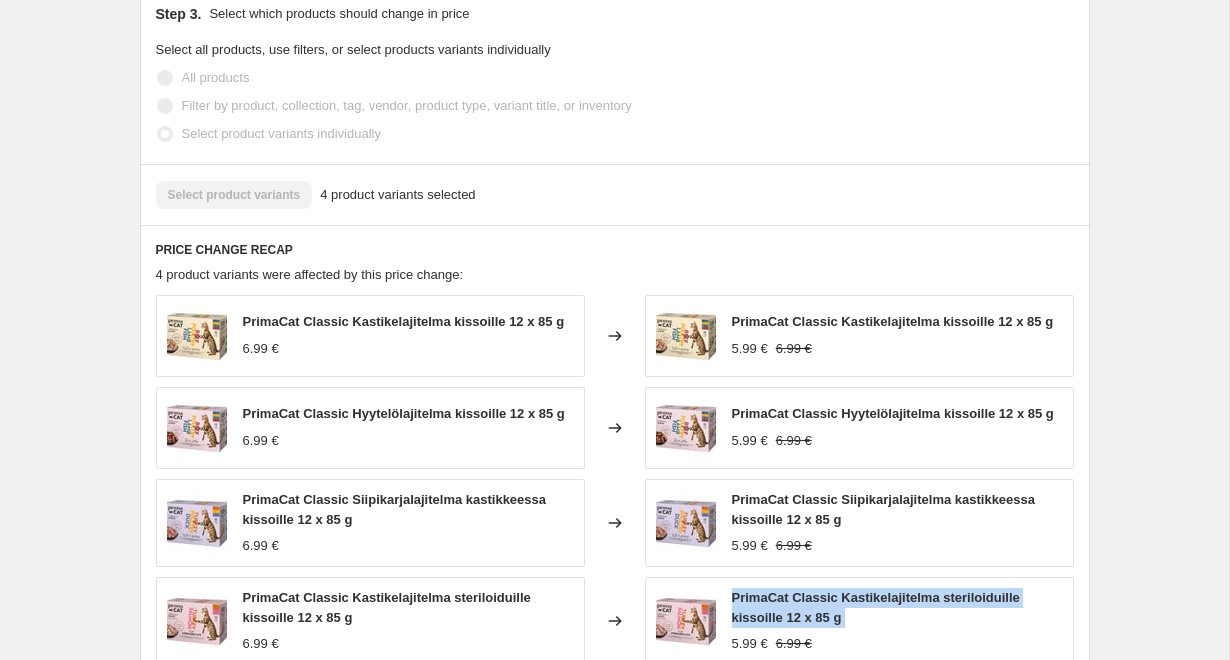 click on "PrimaCat Classic Kastikelajitelma steriloiduille kissoille 12 x 85 g" at bounding box center (876, 607) 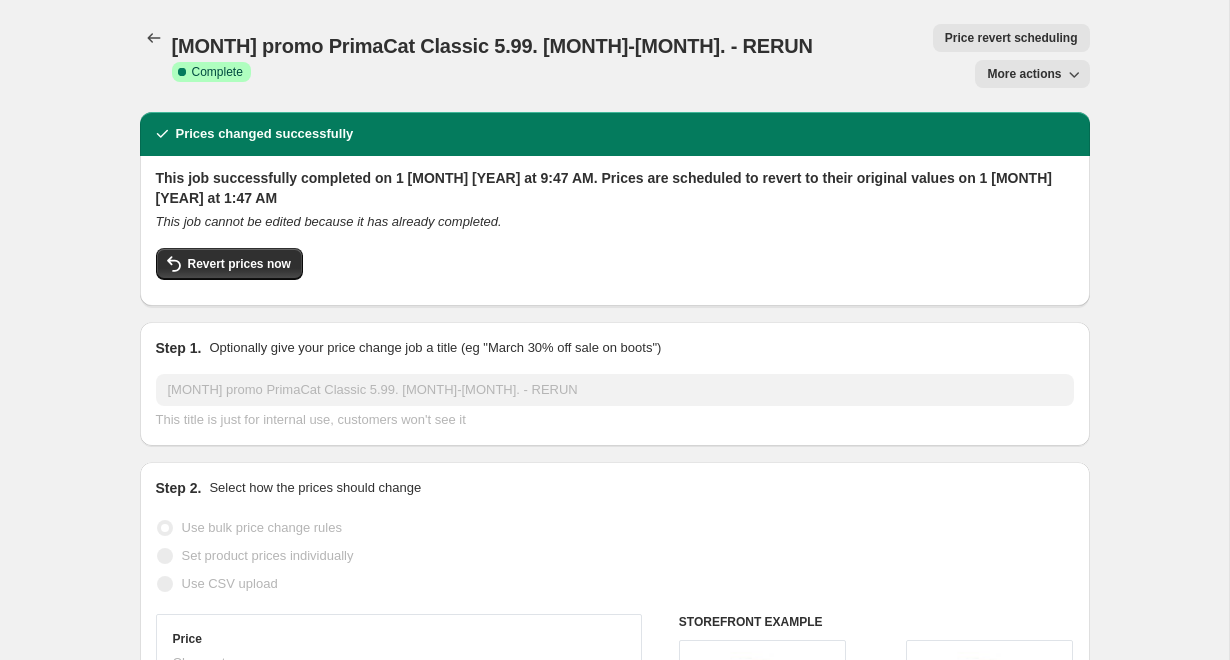 scroll, scrollTop: 0, scrollLeft: 0, axis: both 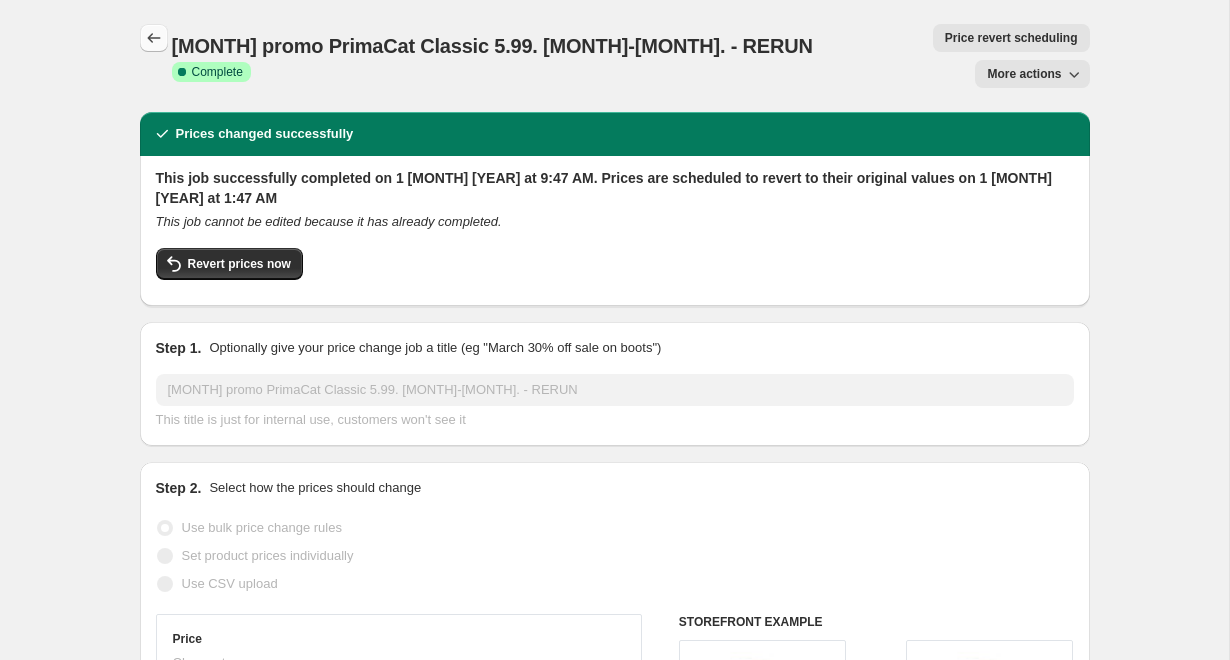 click at bounding box center (154, 38) 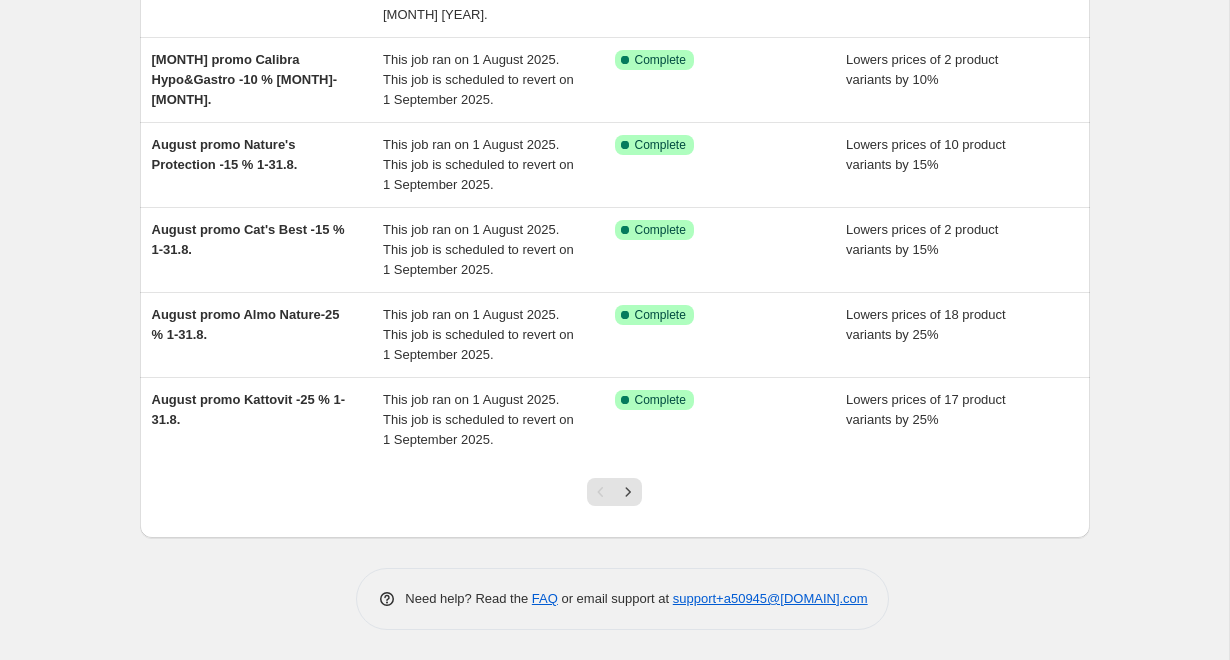 scroll, scrollTop: 590, scrollLeft: 0, axis: vertical 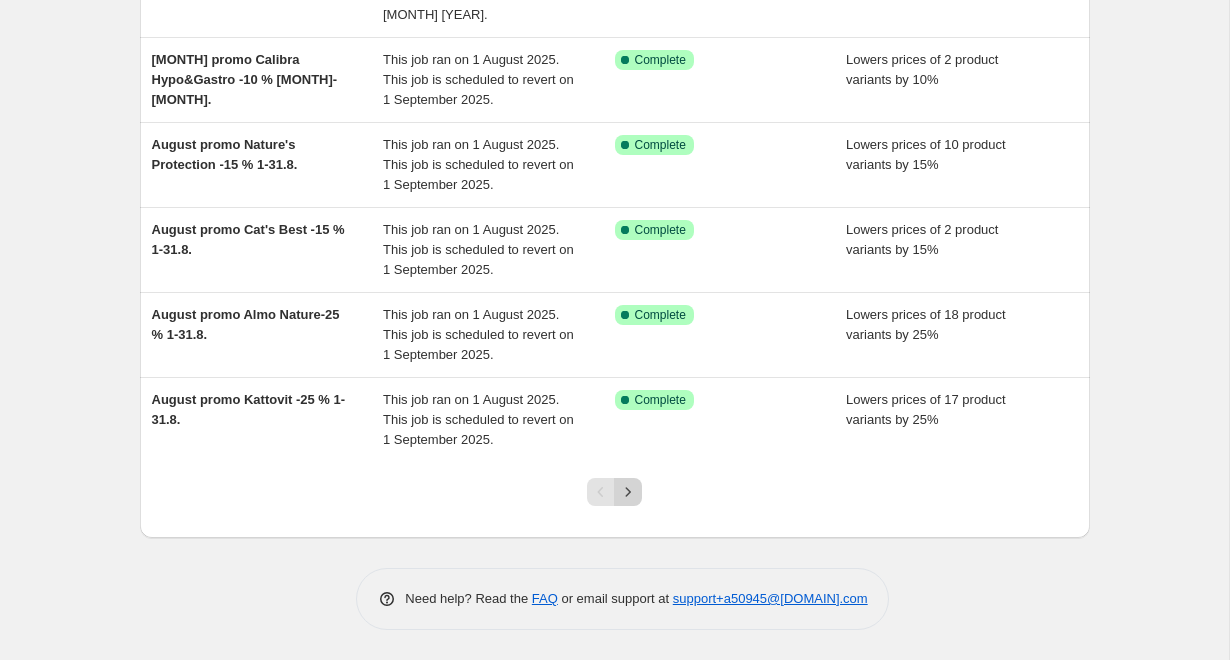 click at bounding box center (628, 492) 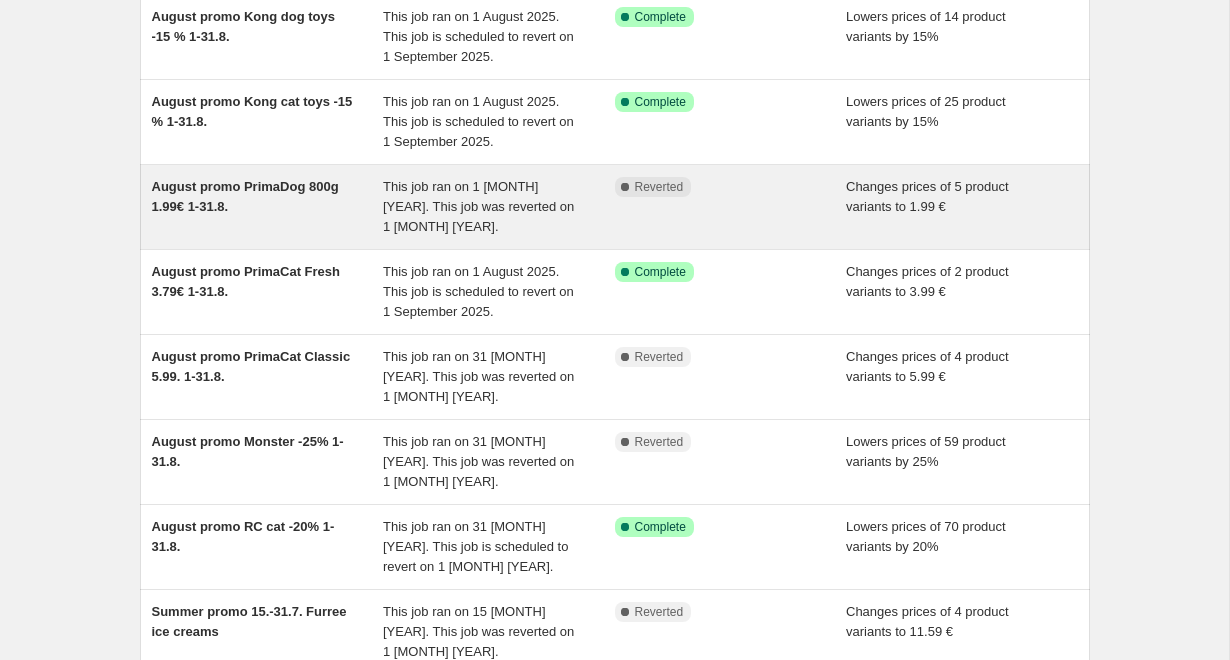 scroll, scrollTop: 200, scrollLeft: 0, axis: vertical 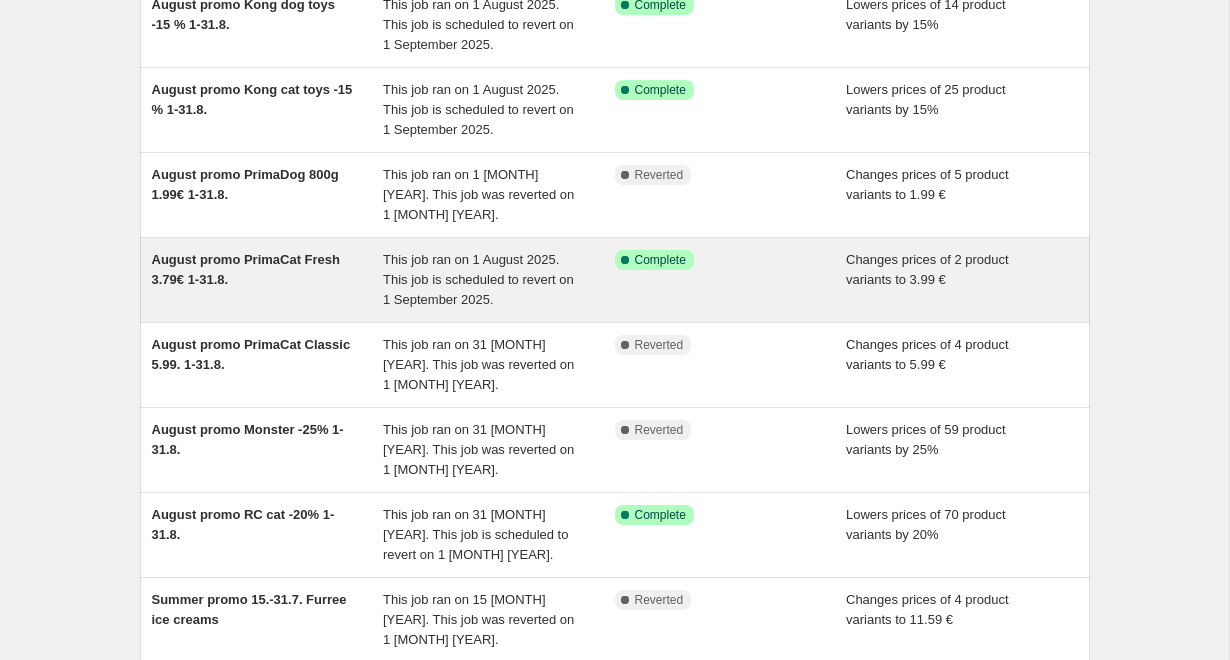 click on "August promo PrimaCat Fresh 3.79€  1-31.8." at bounding box center (268, 280) 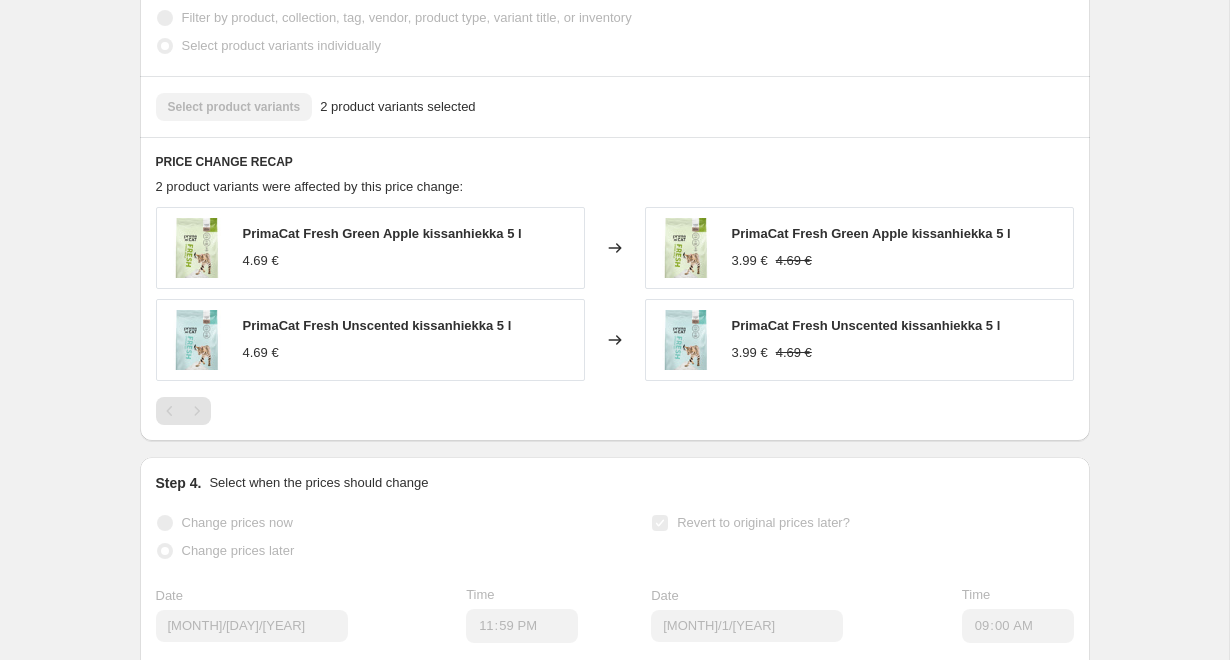 scroll, scrollTop: 1059, scrollLeft: 0, axis: vertical 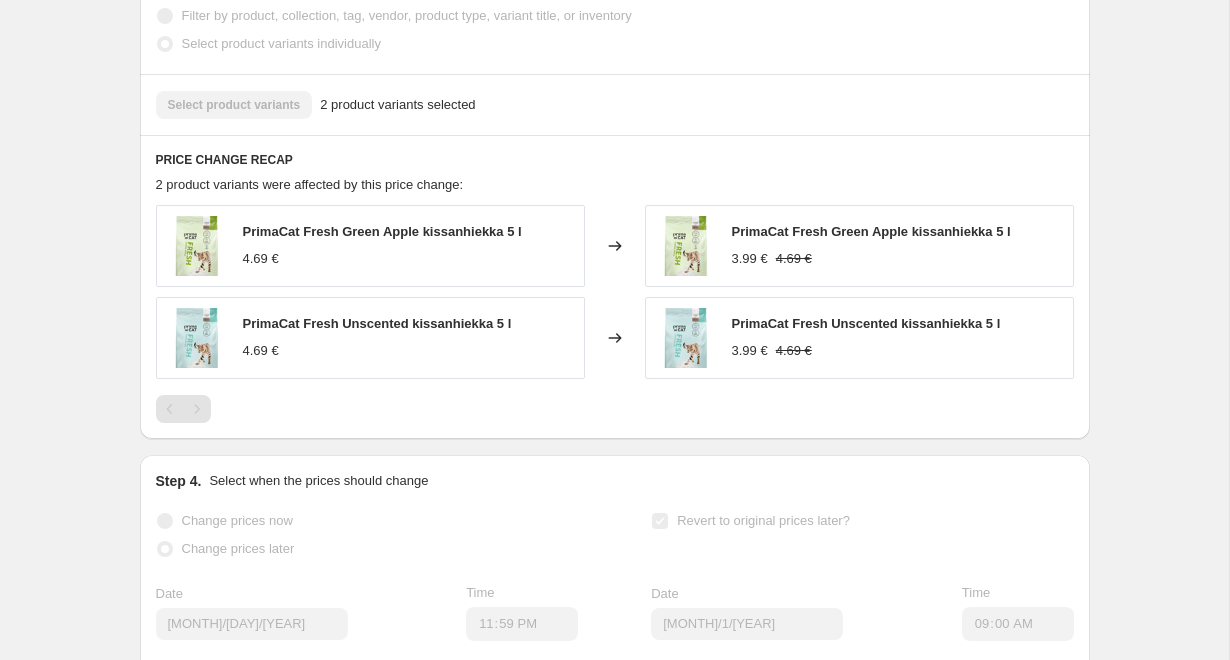 click on "PrimaCat Fresh Green Apple kissanhiekka 5 l" at bounding box center (871, 231) 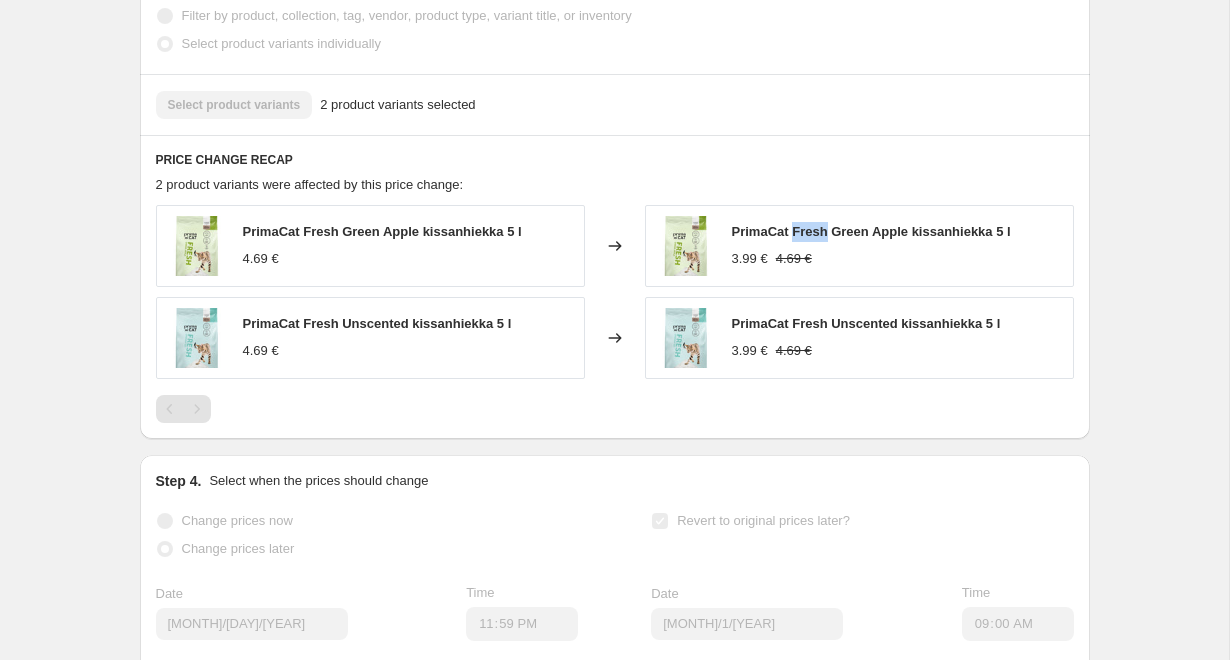 click on "PrimaCat Fresh Green Apple kissanhiekka 5 l" at bounding box center [871, 231] 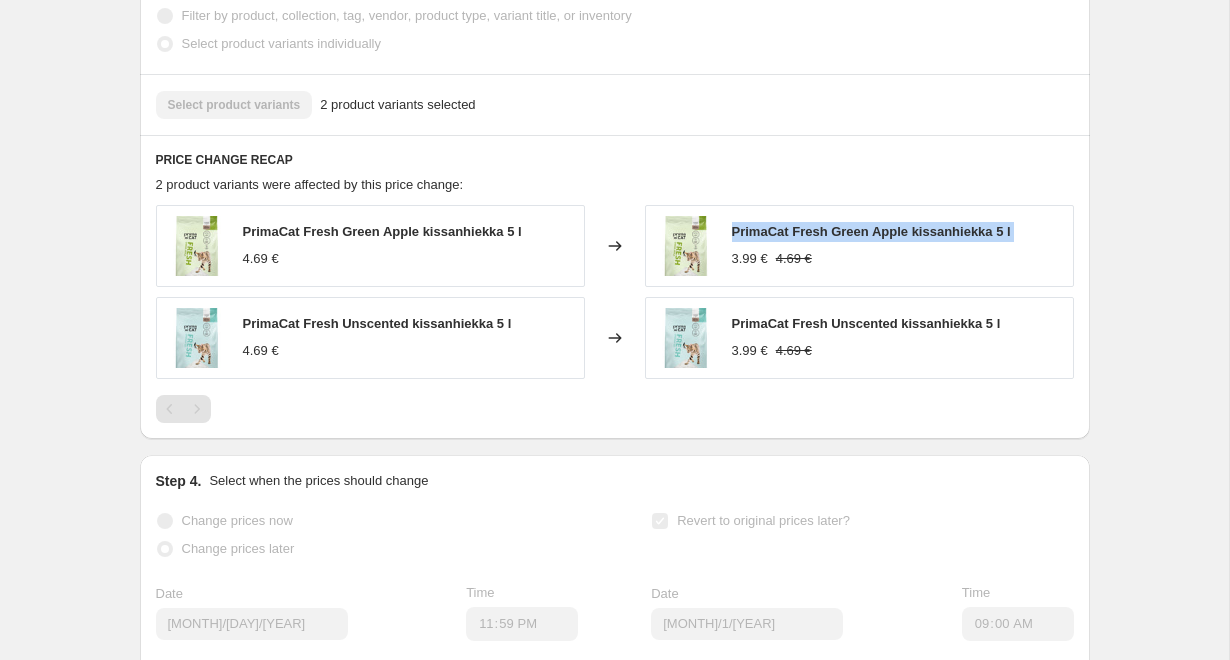 click on "PrimaCat Fresh Green Apple kissanhiekka 5 l" at bounding box center [871, 231] 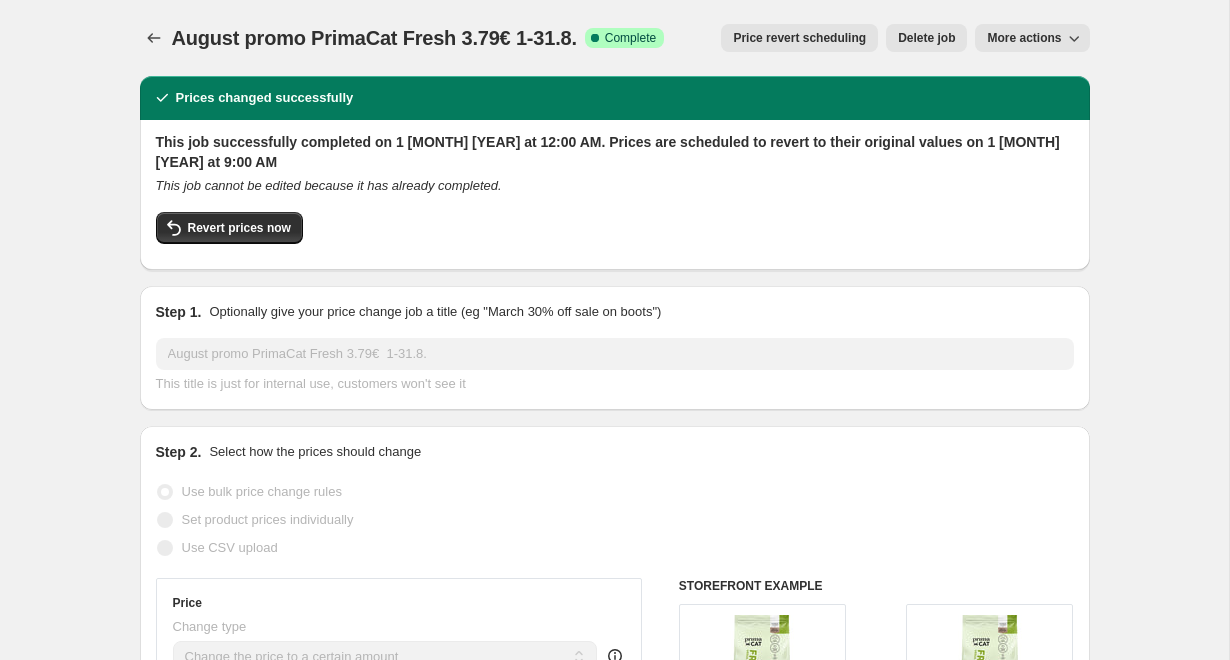 scroll, scrollTop: 0, scrollLeft: 0, axis: both 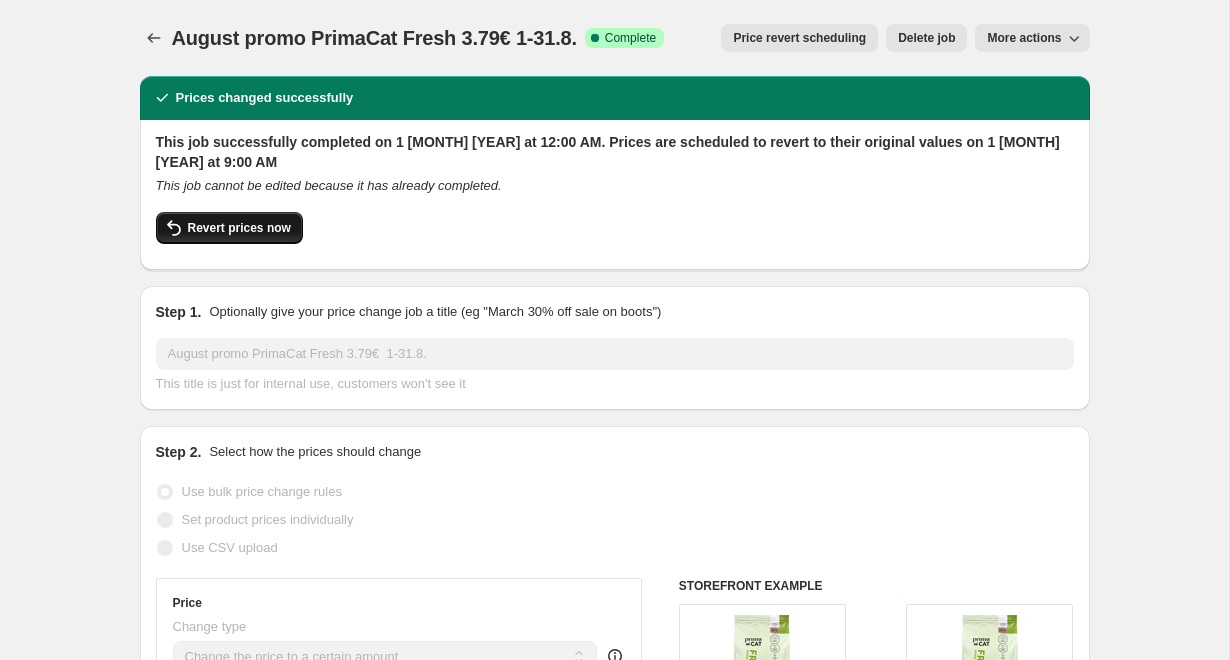 click on "Revert prices now" at bounding box center [239, 228] 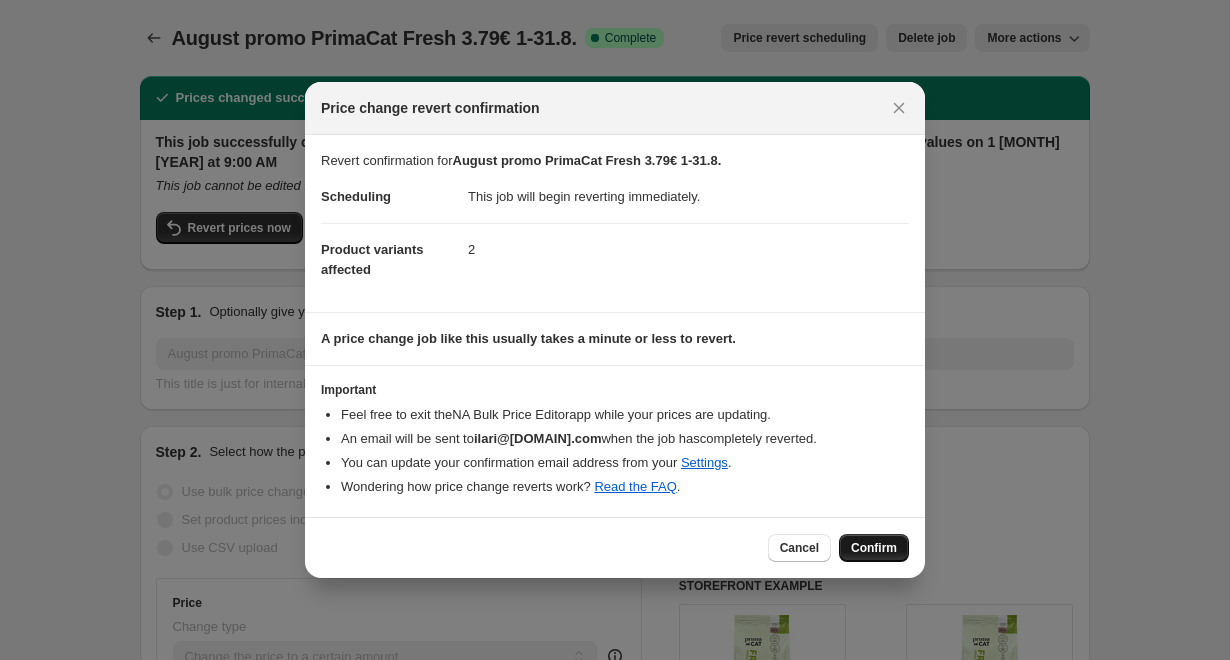 click on "Confirm" at bounding box center (874, 548) 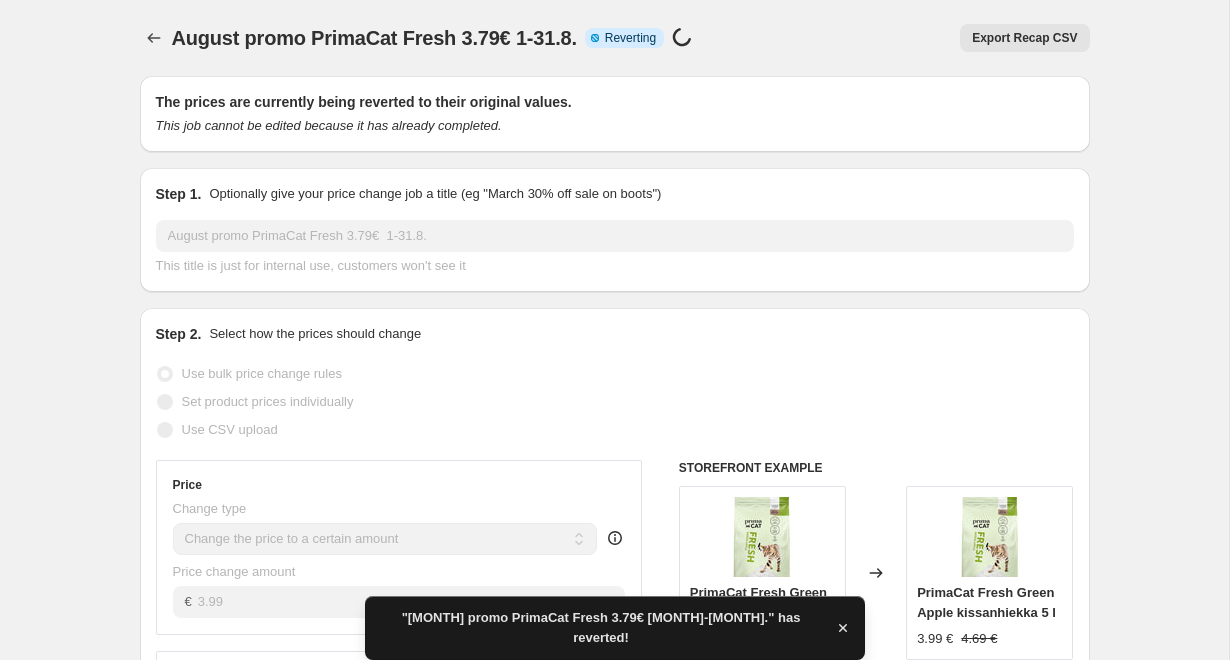 checkbox on "true" 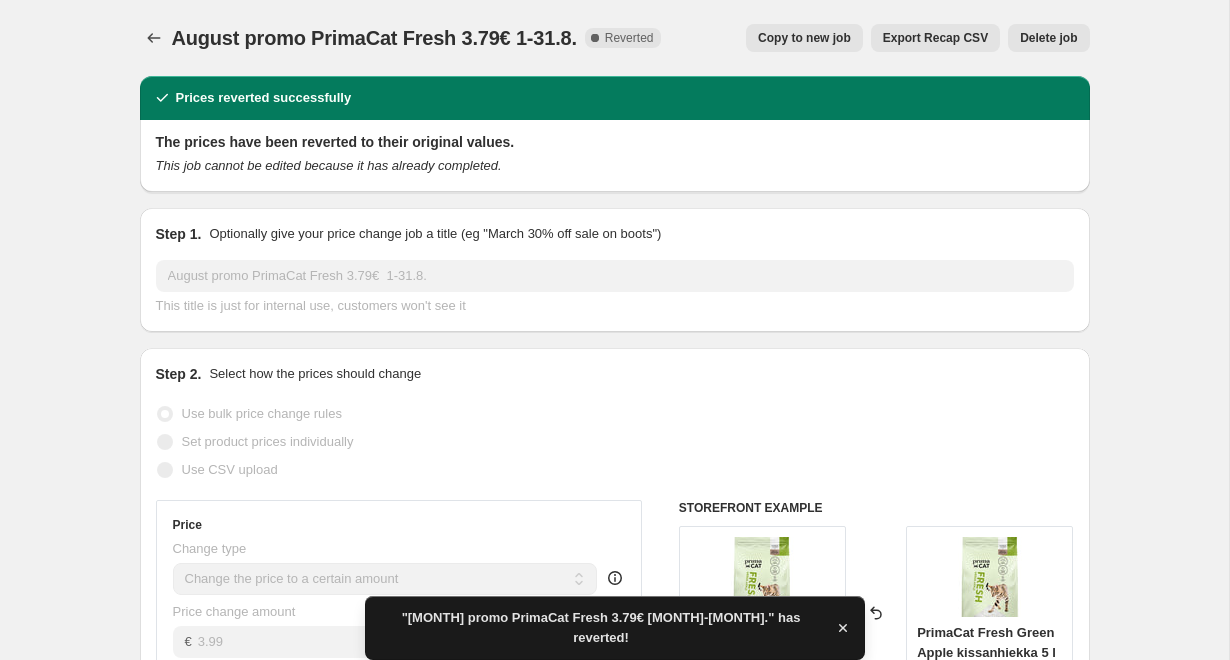 click on "Copy to new job" at bounding box center (804, 38) 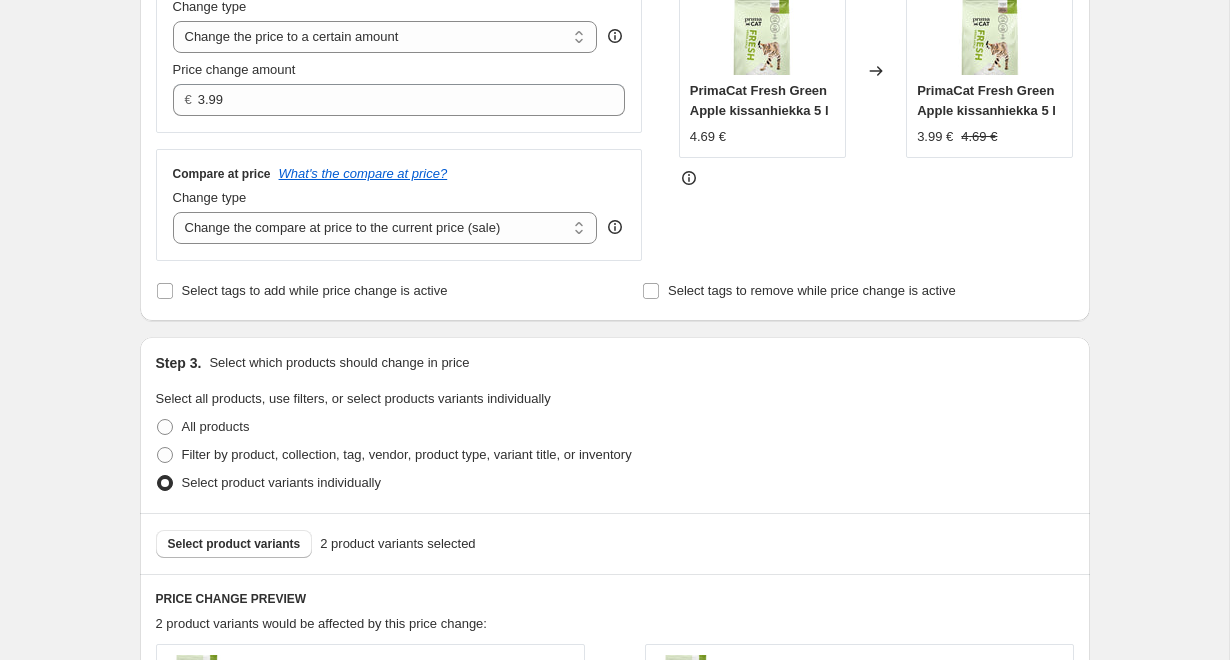 scroll, scrollTop: 406, scrollLeft: 0, axis: vertical 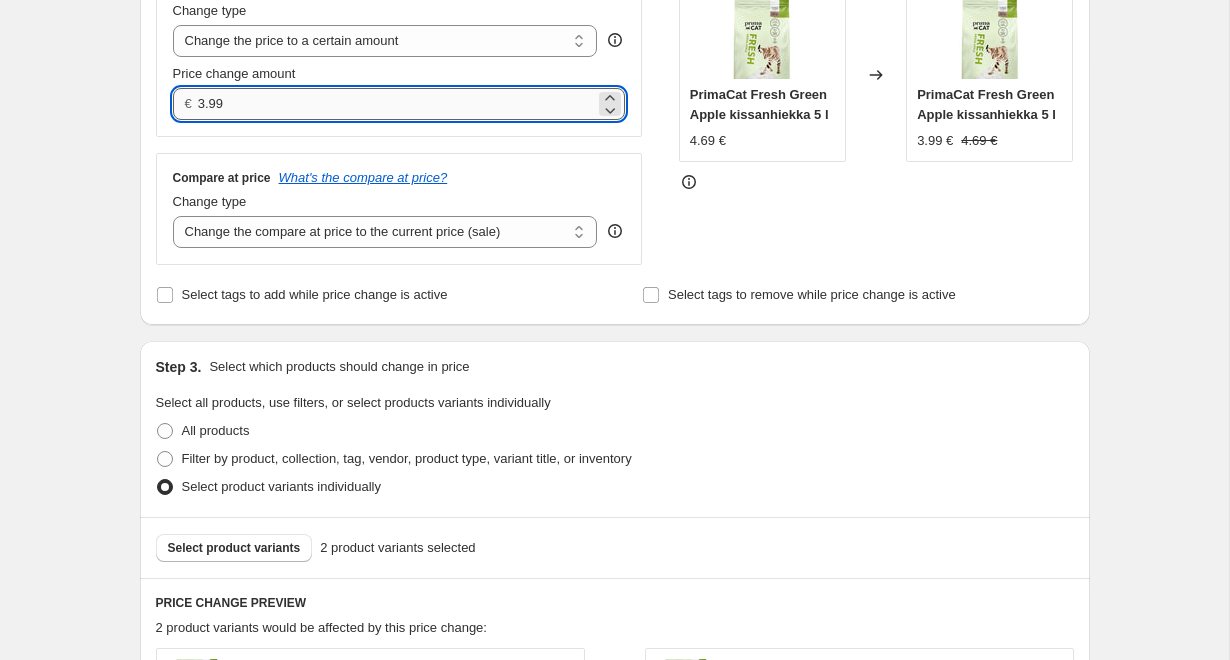 click on "3.99" at bounding box center (396, 104) 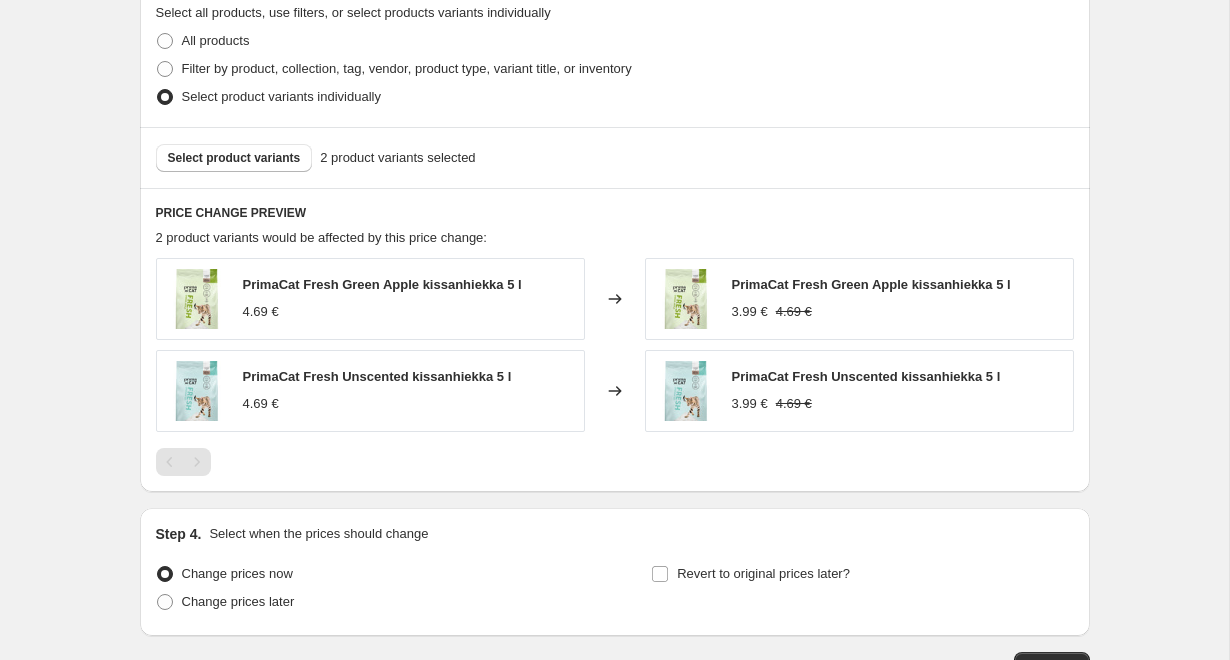 scroll, scrollTop: 795, scrollLeft: 0, axis: vertical 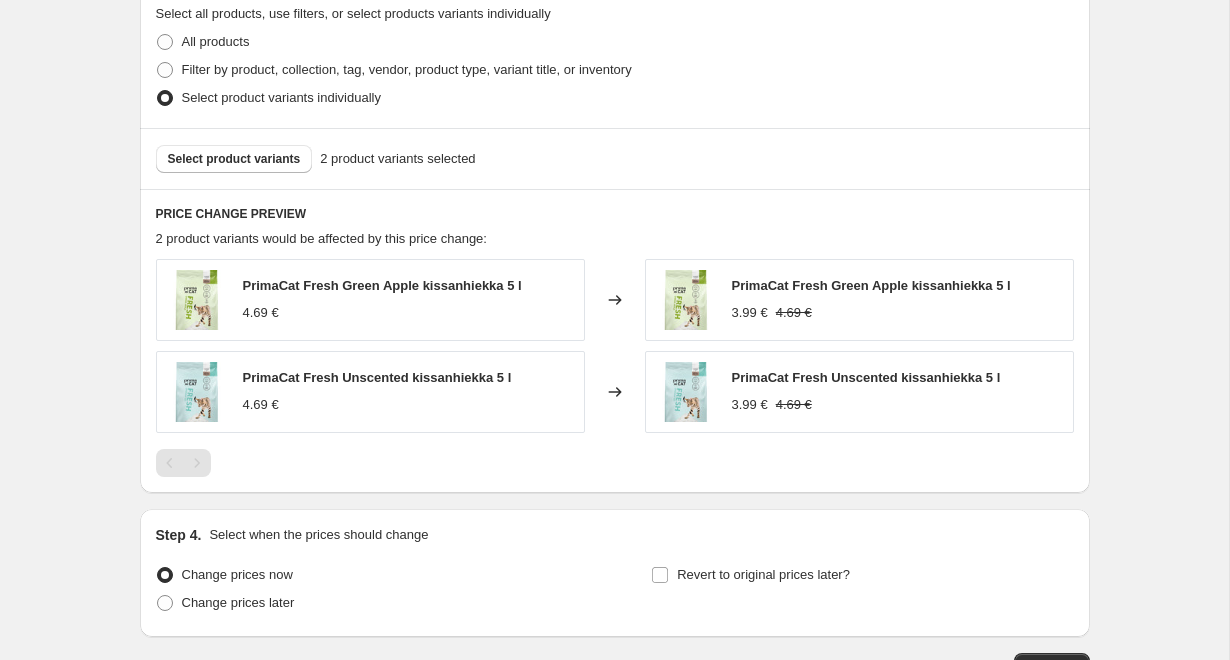 type on "3.79" 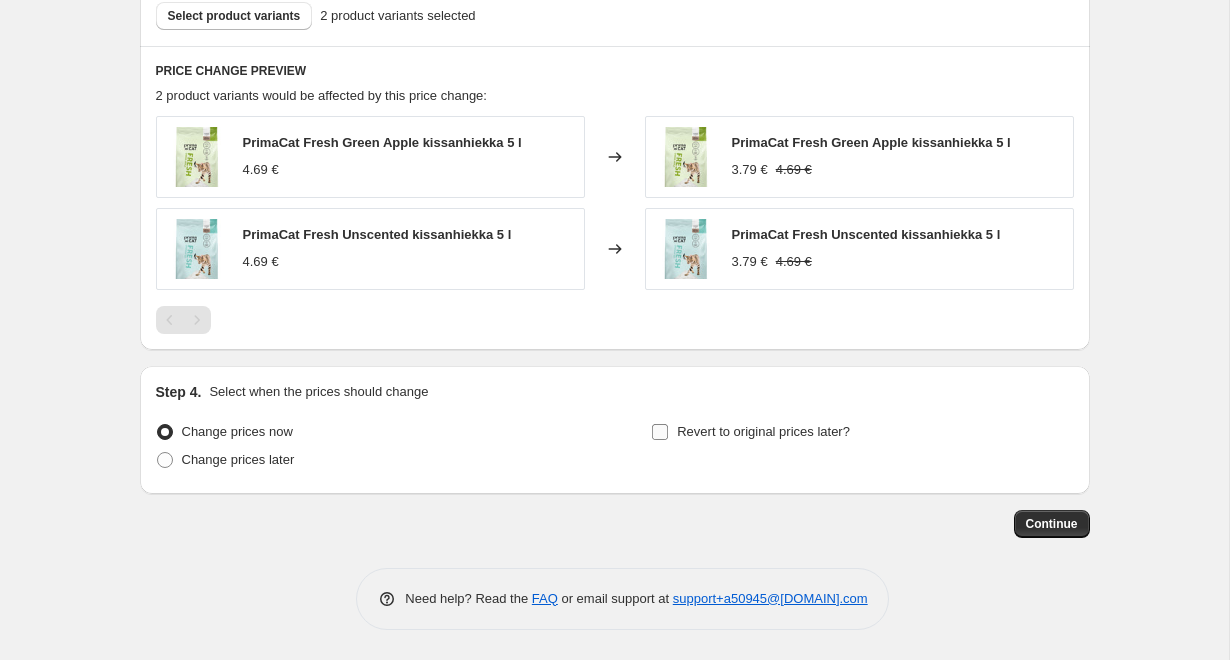 scroll, scrollTop: 938, scrollLeft: 0, axis: vertical 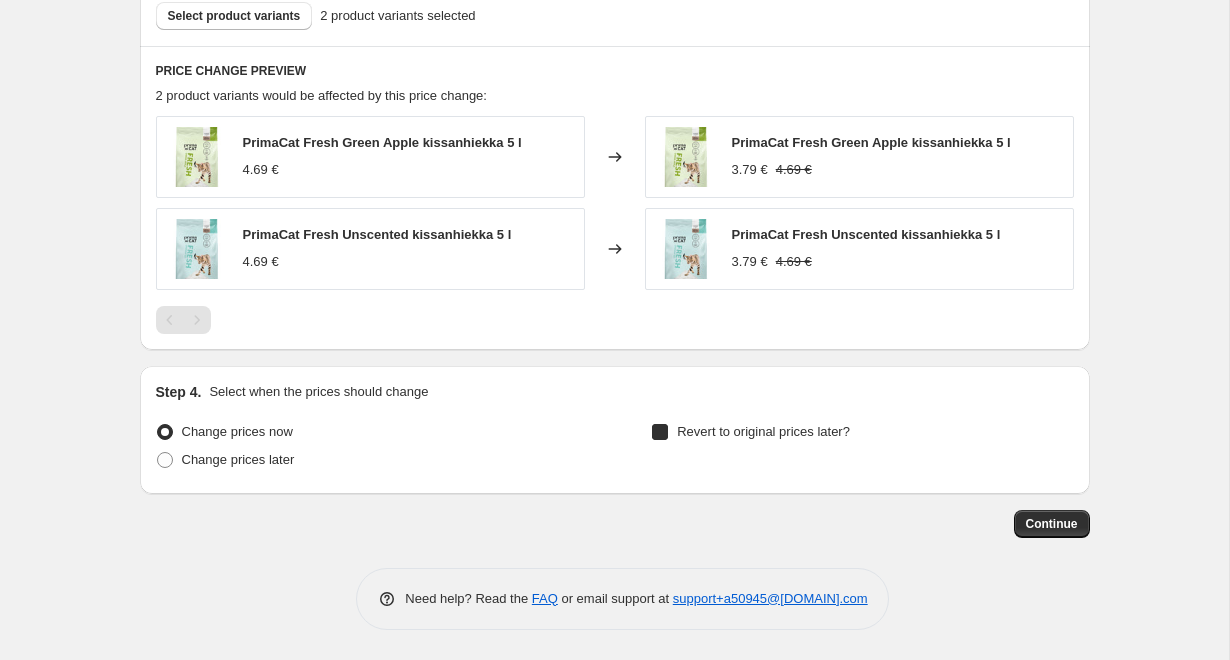 checkbox on "true" 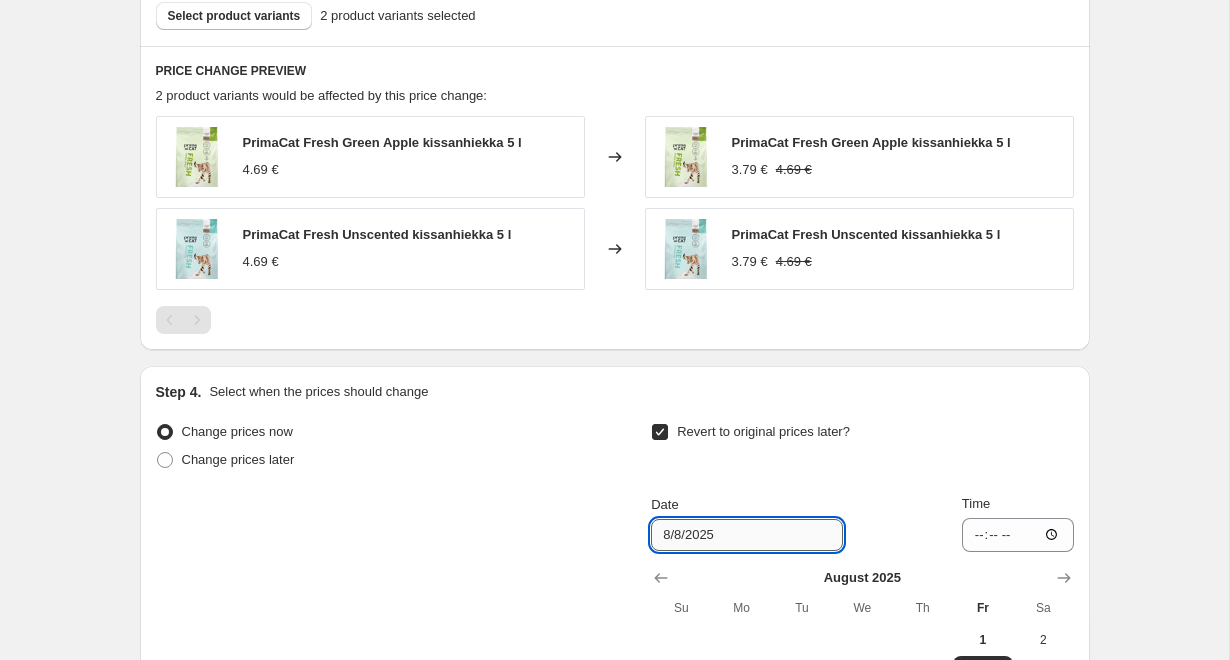 click on "8/8/2025" at bounding box center [747, 535] 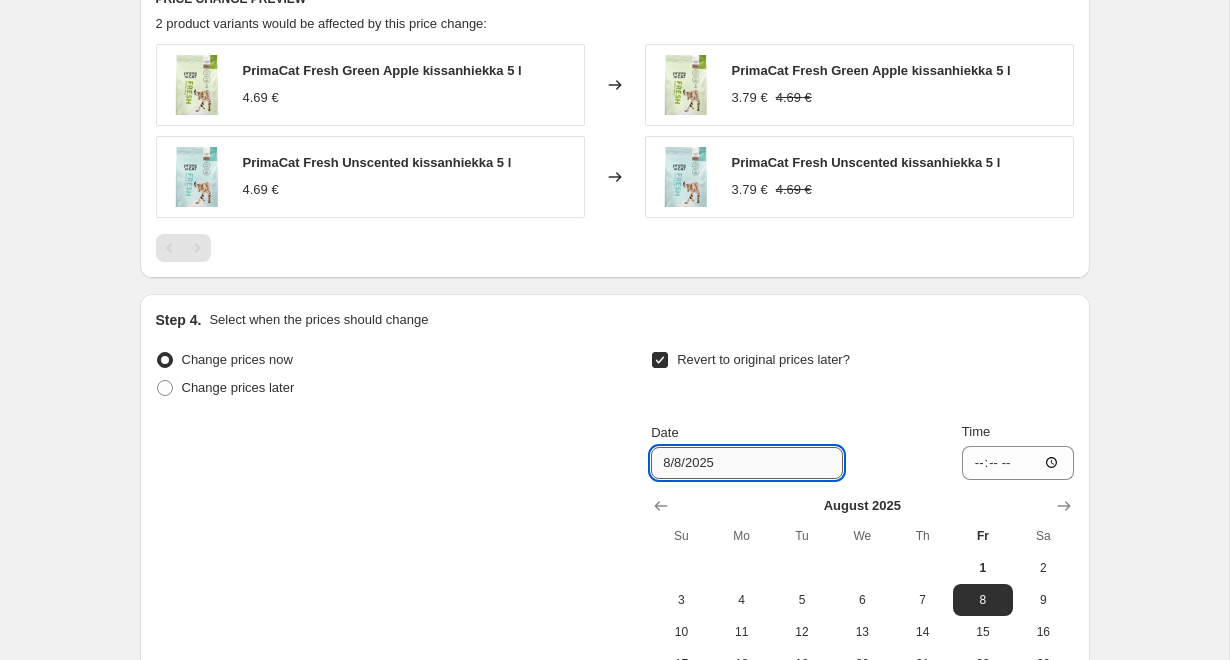 scroll, scrollTop: 1026, scrollLeft: 0, axis: vertical 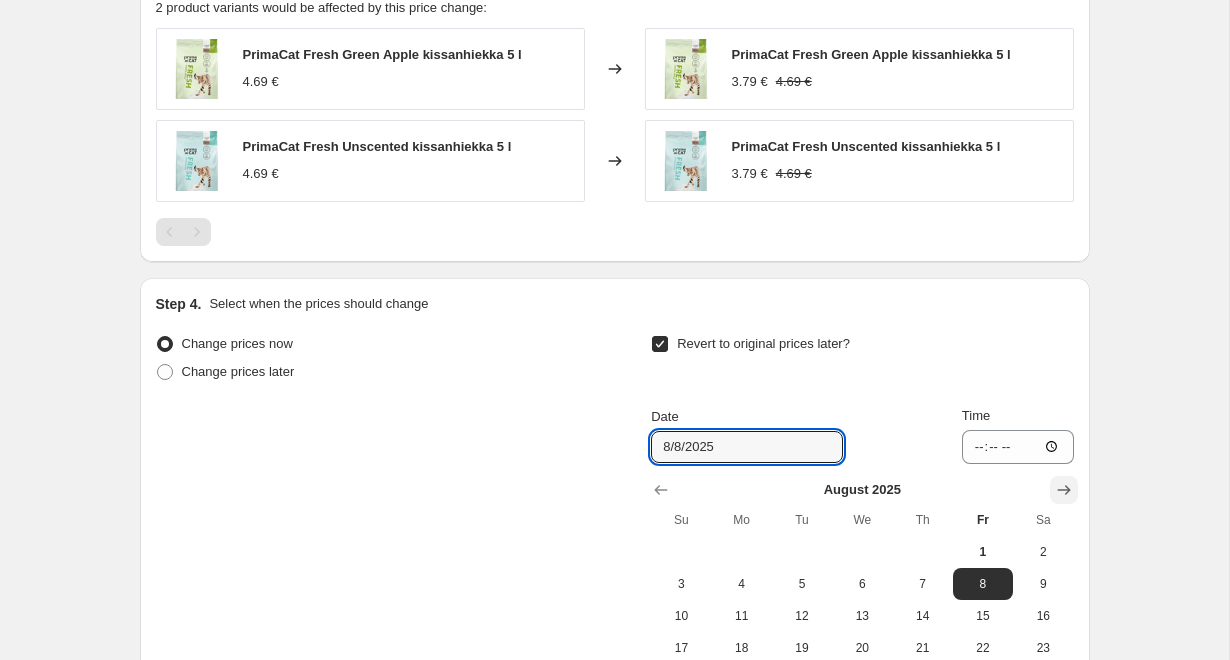 click 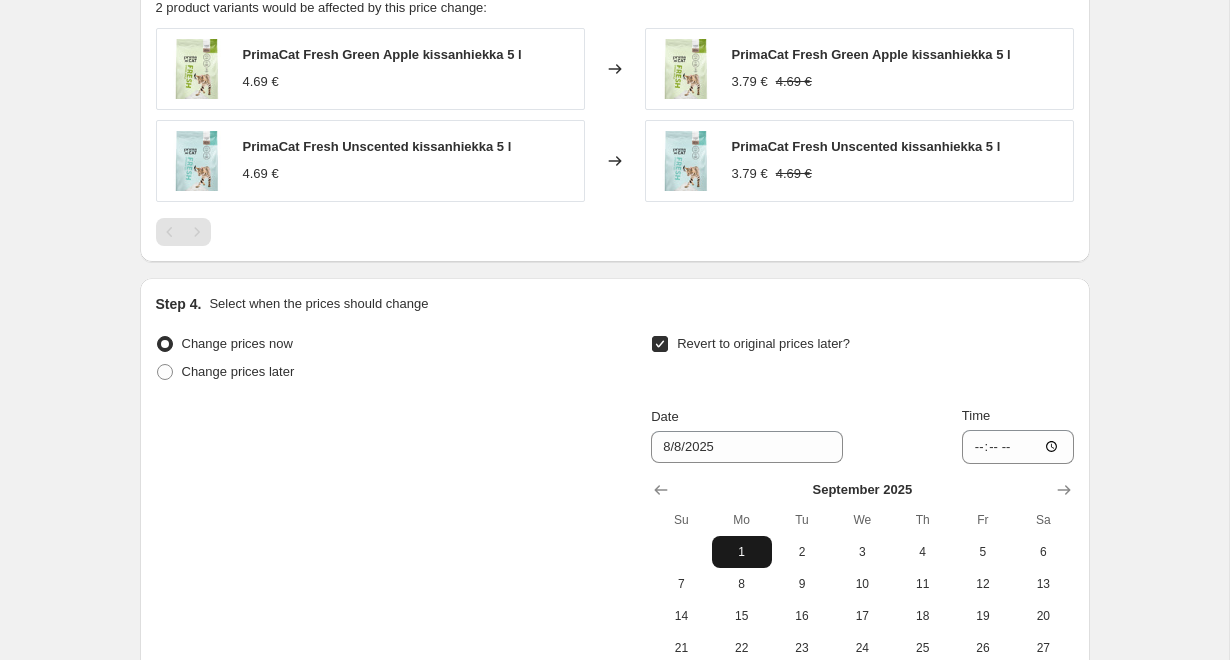 click on "1" at bounding box center (742, 552) 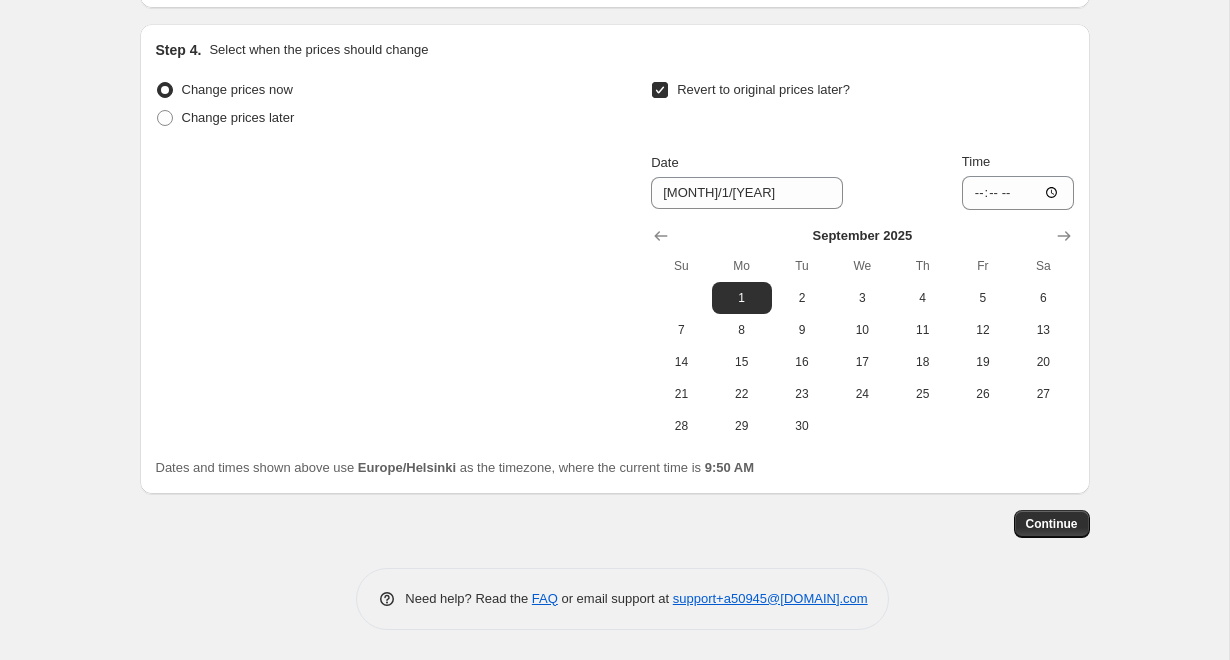 scroll, scrollTop: 1282, scrollLeft: 0, axis: vertical 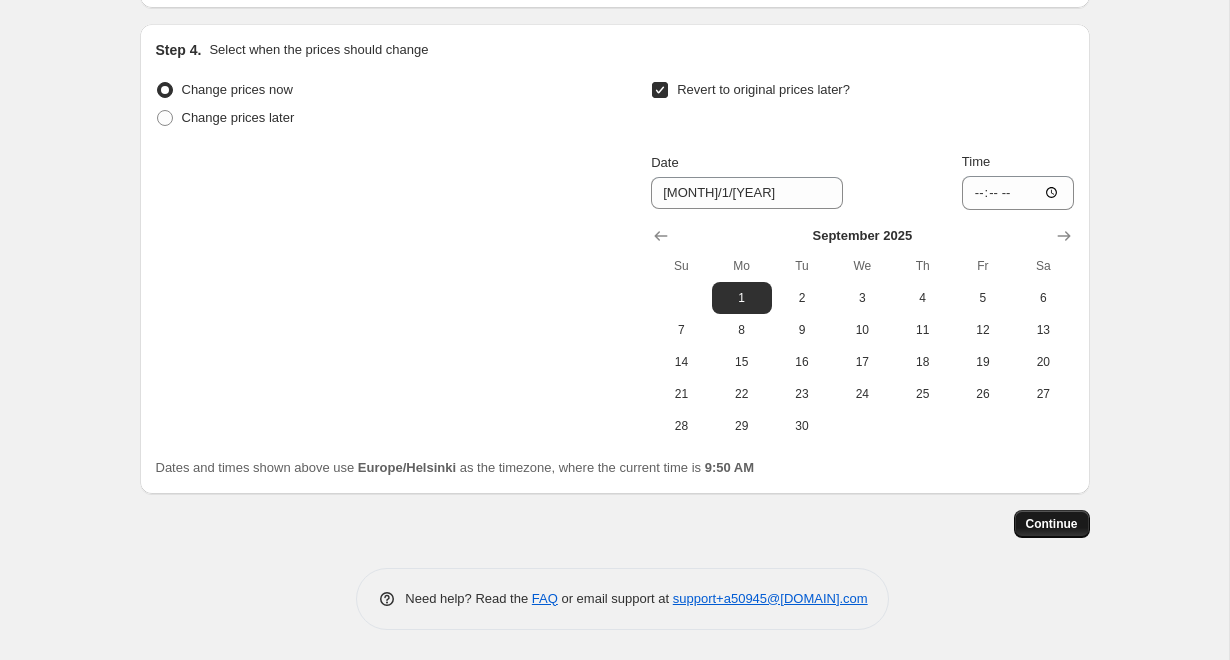 click on "Continue" at bounding box center (1052, 524) 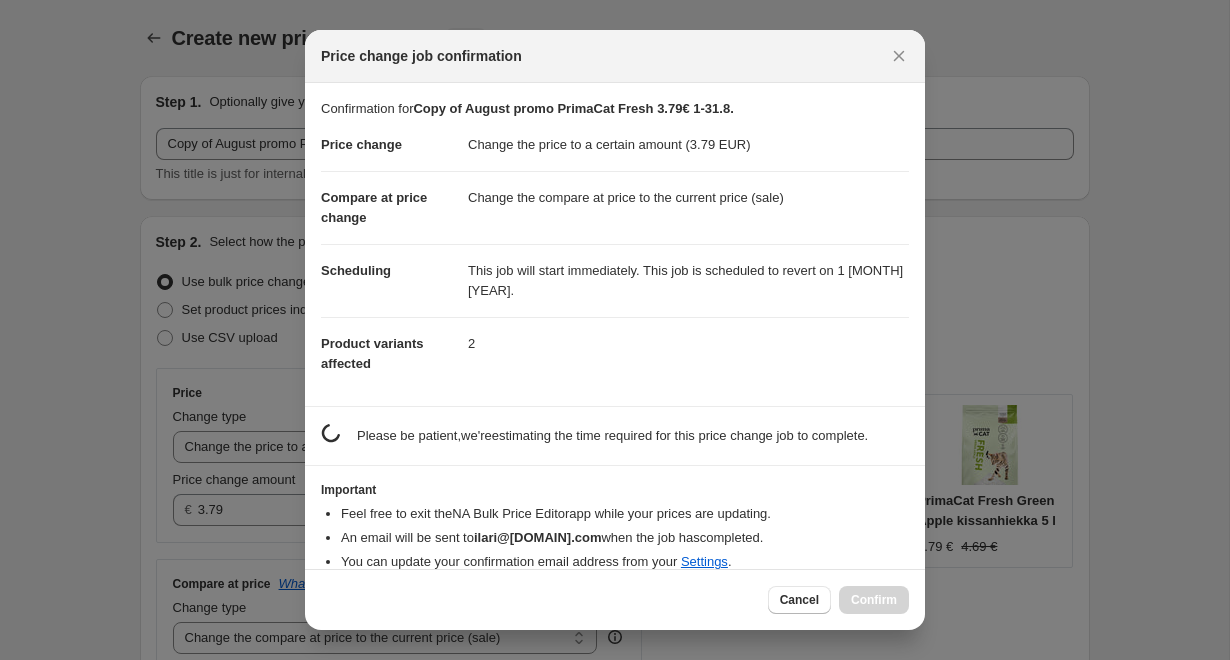 scroll, scrollTop: 0, scrollLeft: 0, axis: both 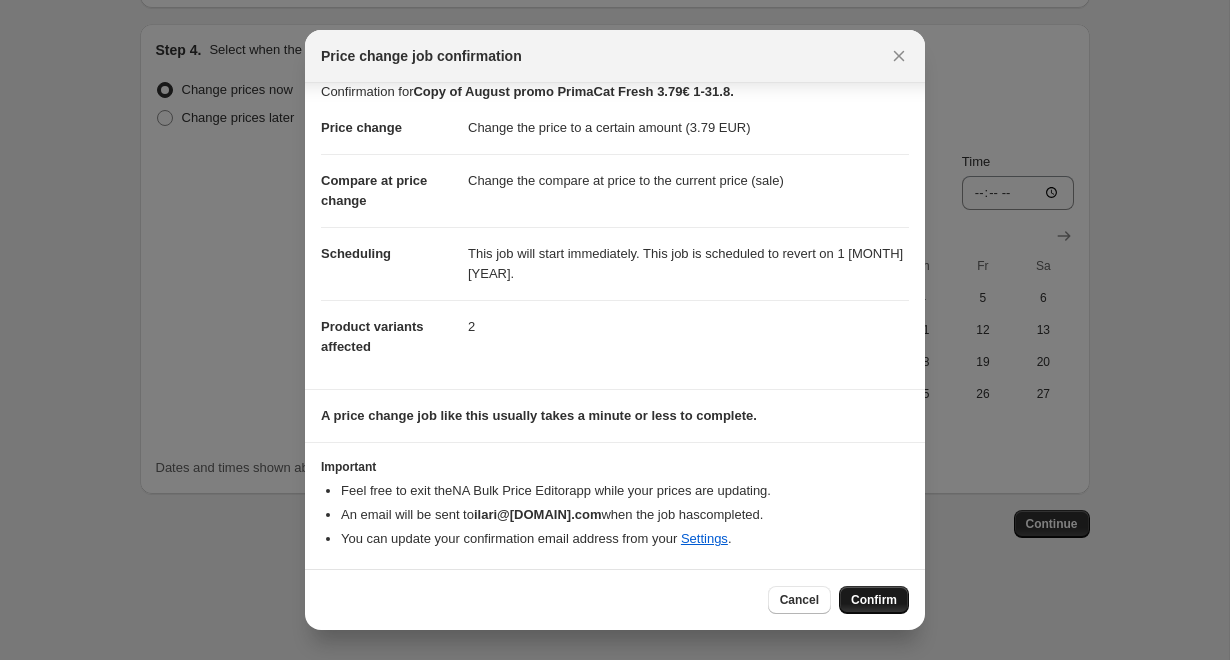 click on "Confirm" at bounding box center (874, 600) 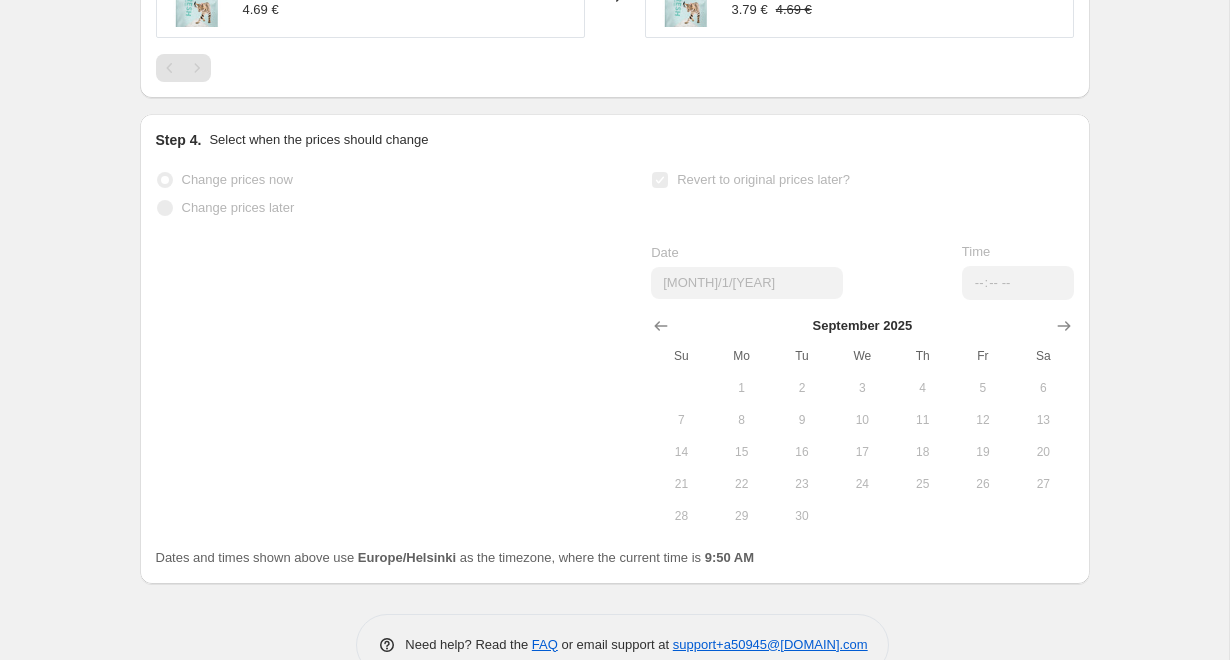 scroll, scrollTop: 0, scrollLeft: 0, axis: both 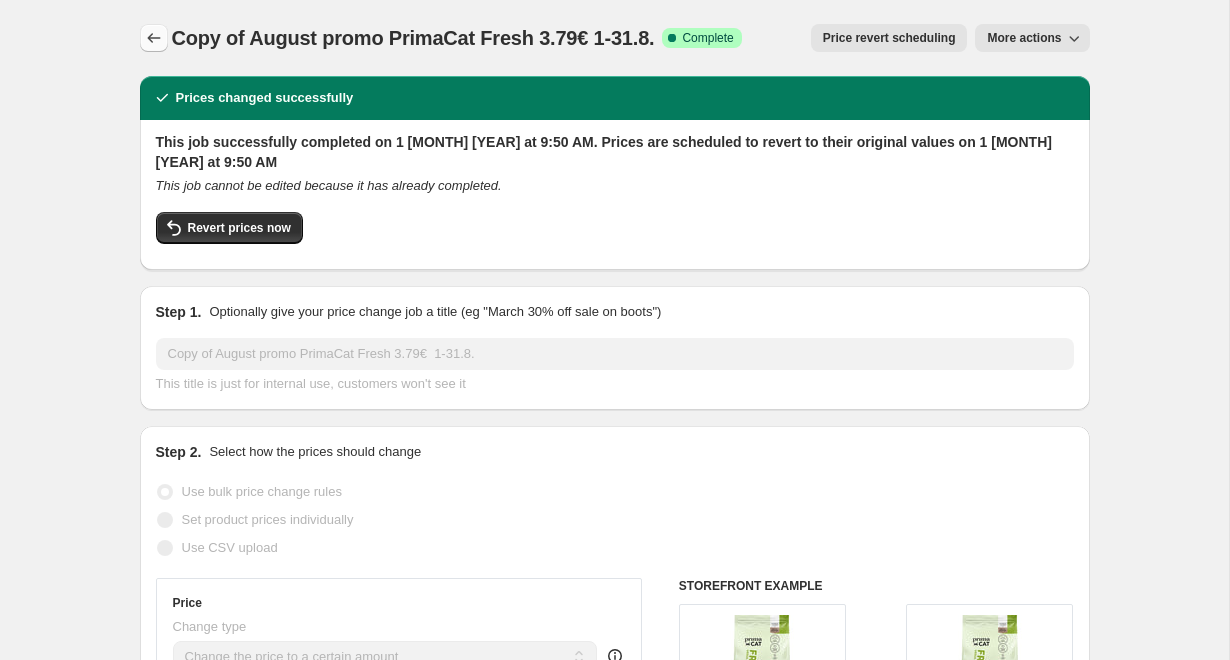 click 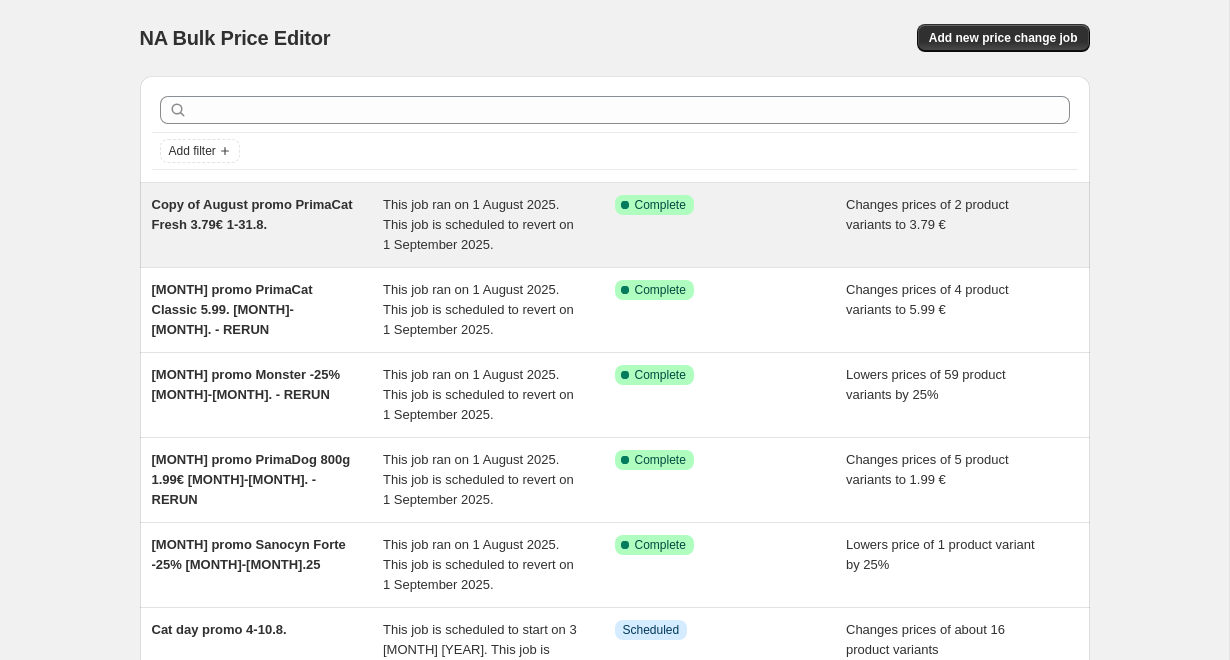 click on "This job ran on 1 August 2025. This job is scheduled to revert on 1 September 2025." at bounding box center (478, 224) 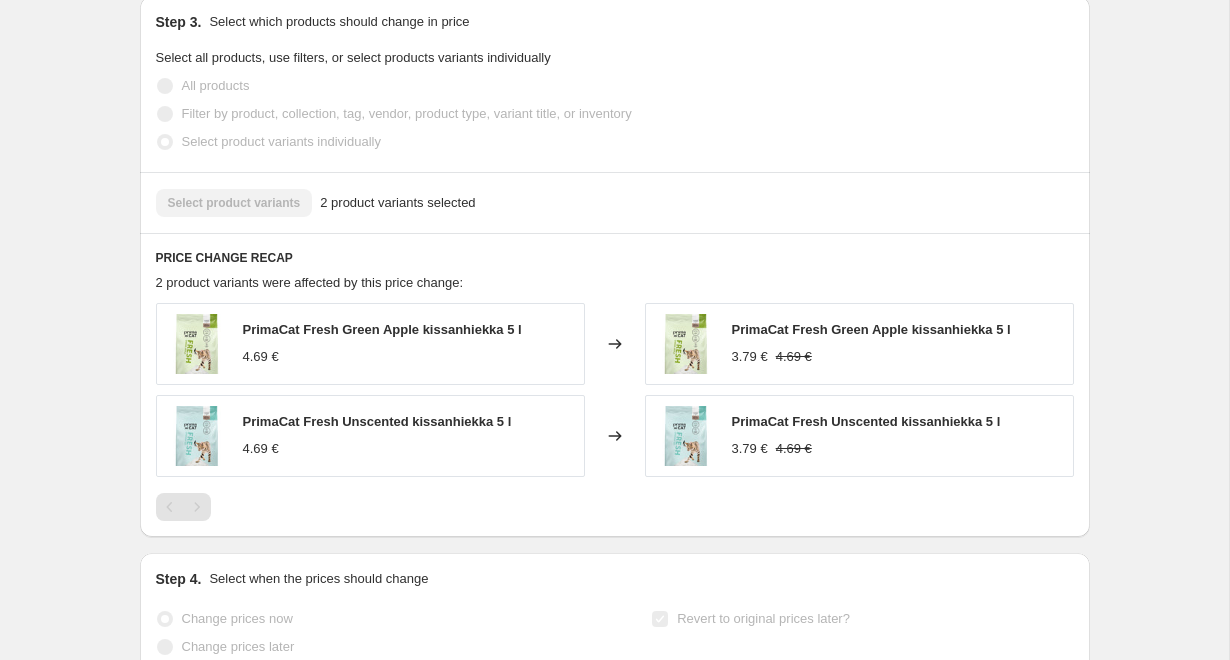 scroll, scrollTop: 966, scrollLeft: 0, axis: vertical 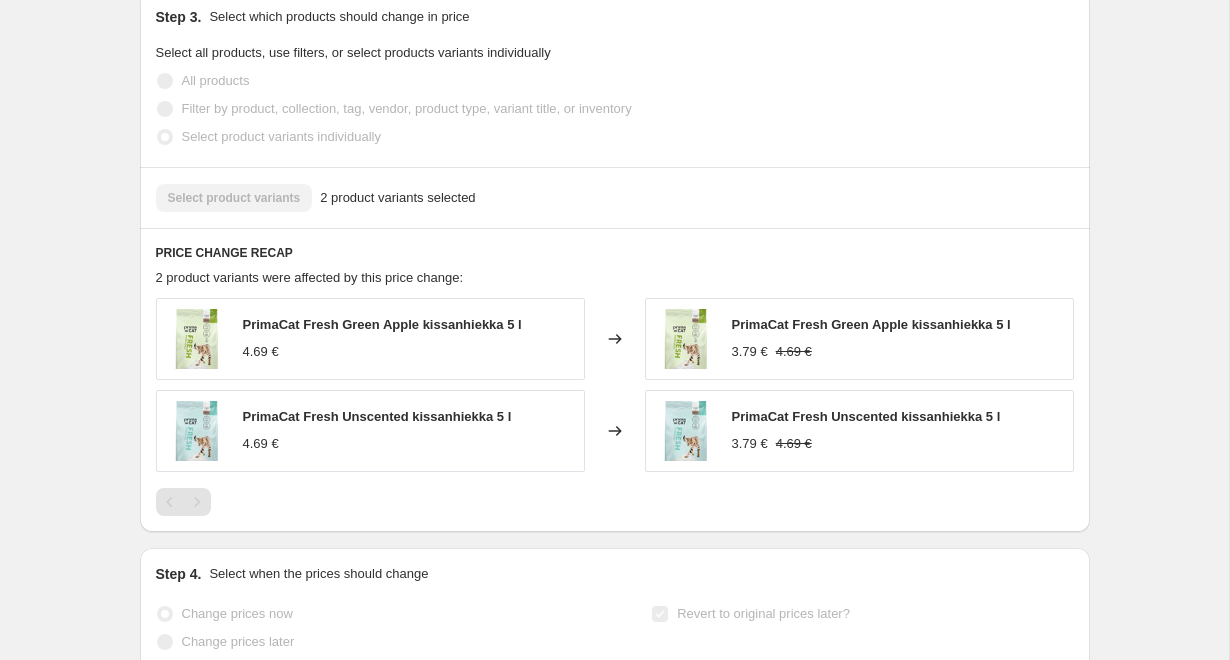 click on "PrimaCat Fresh Unscented kissanhiekka 5 l" at bounding box center [866, 416] 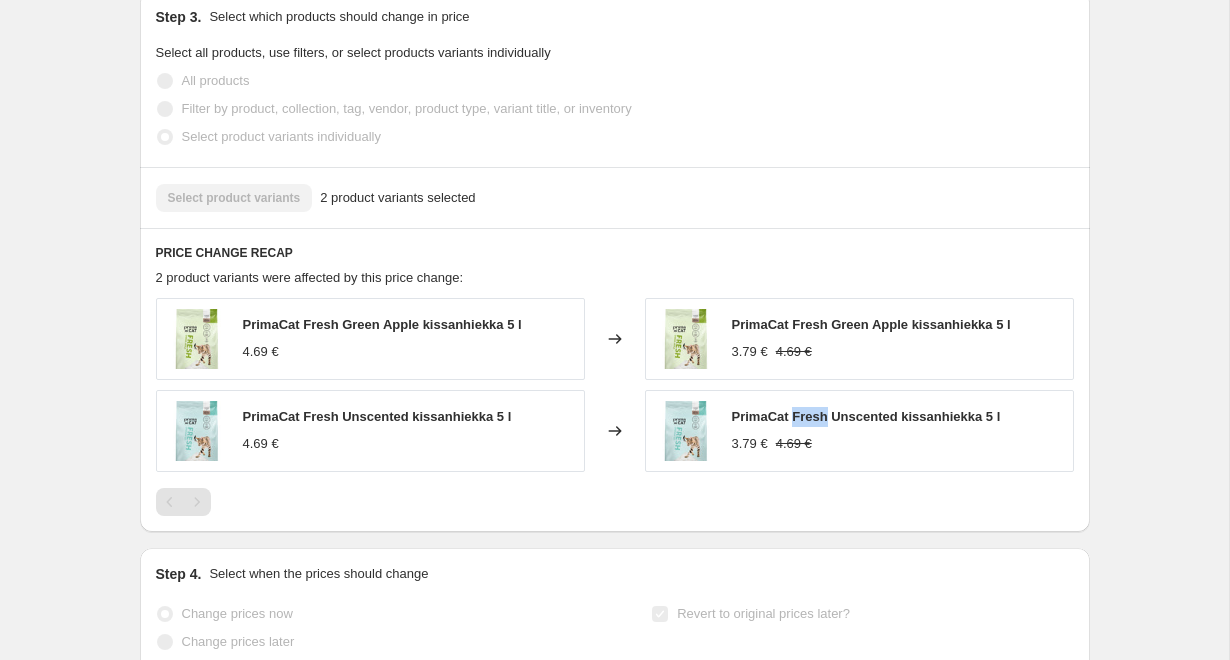 click on "PrimaCat Fresh Unscented kissanhiekka 5 l" at bounding box center (866, 416) 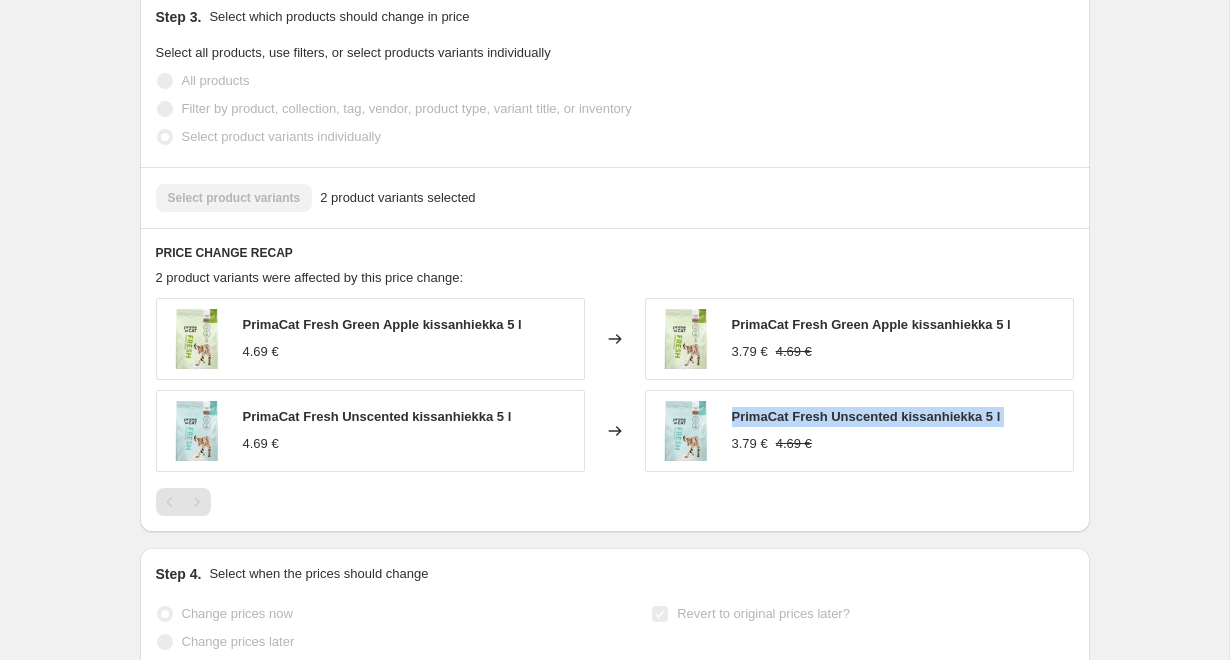 click on "PrimaCat Fresh Unscented kissanhiekka 5 l" at bounding box center (866, 416) 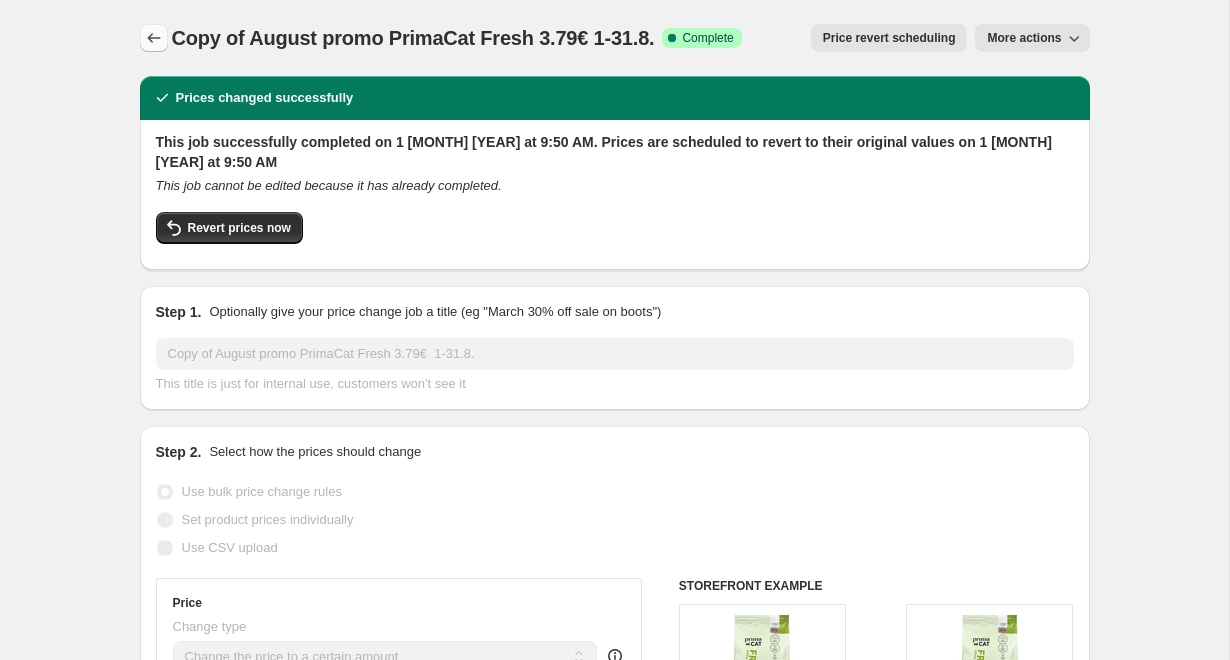 scroll, scrollTop: 0, scrollLeft: 0, axis: both 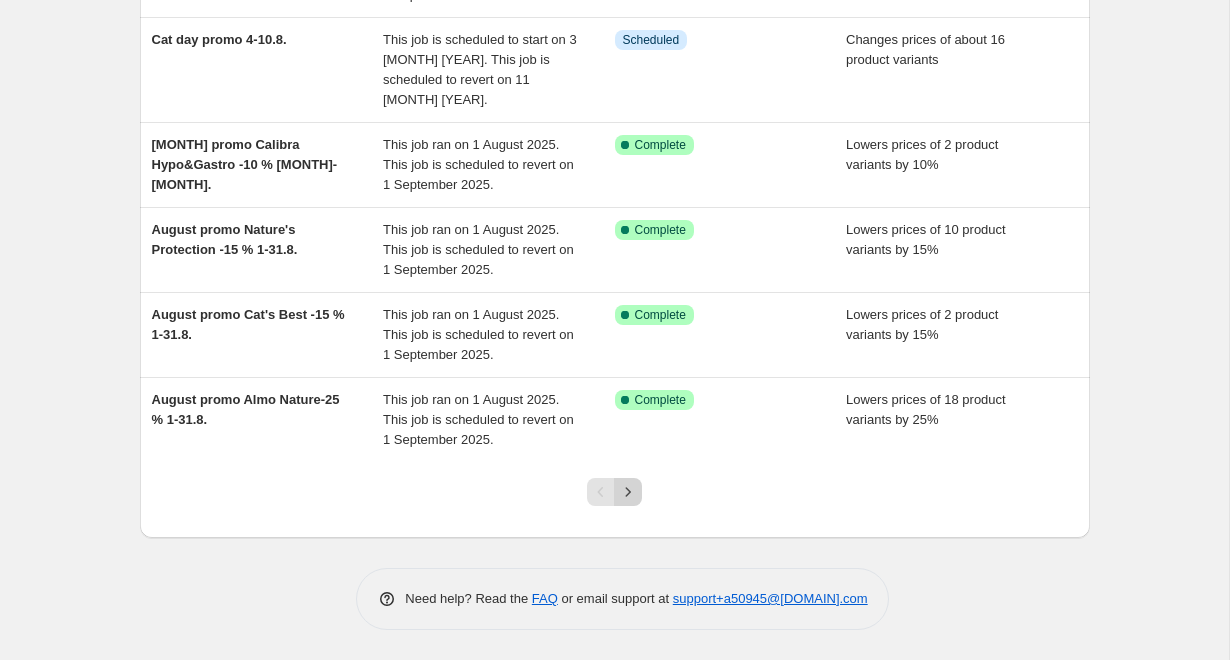 click 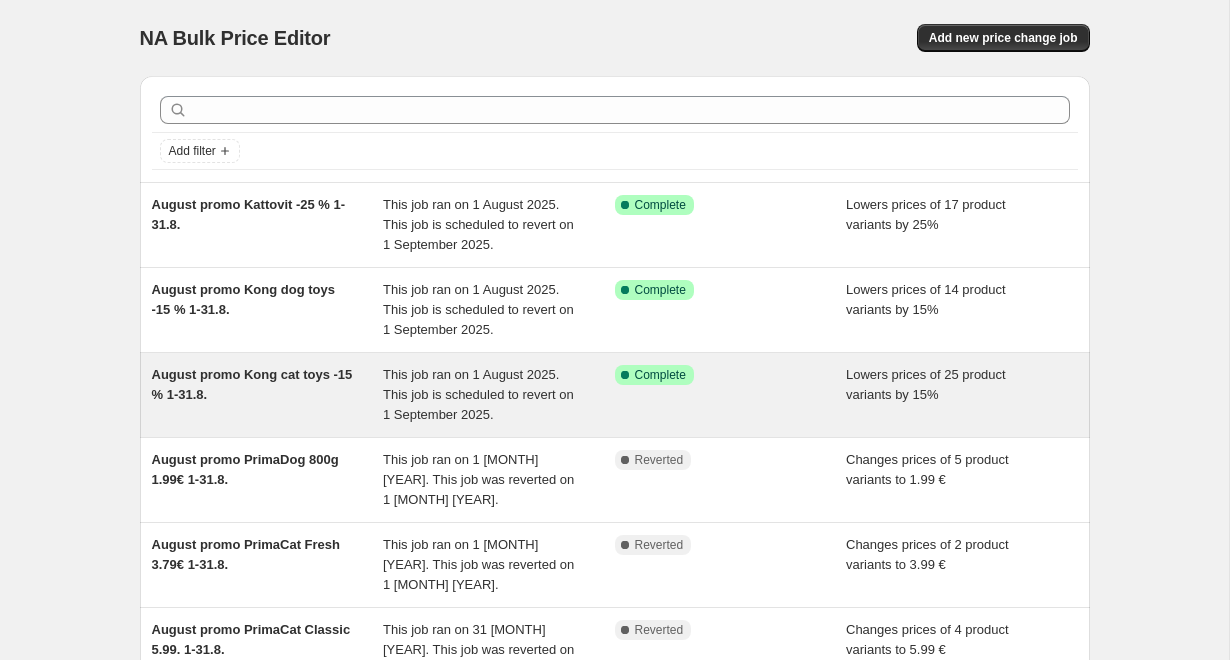 scroll, scrollTop: 0, scrollLeft: 0, axis: both 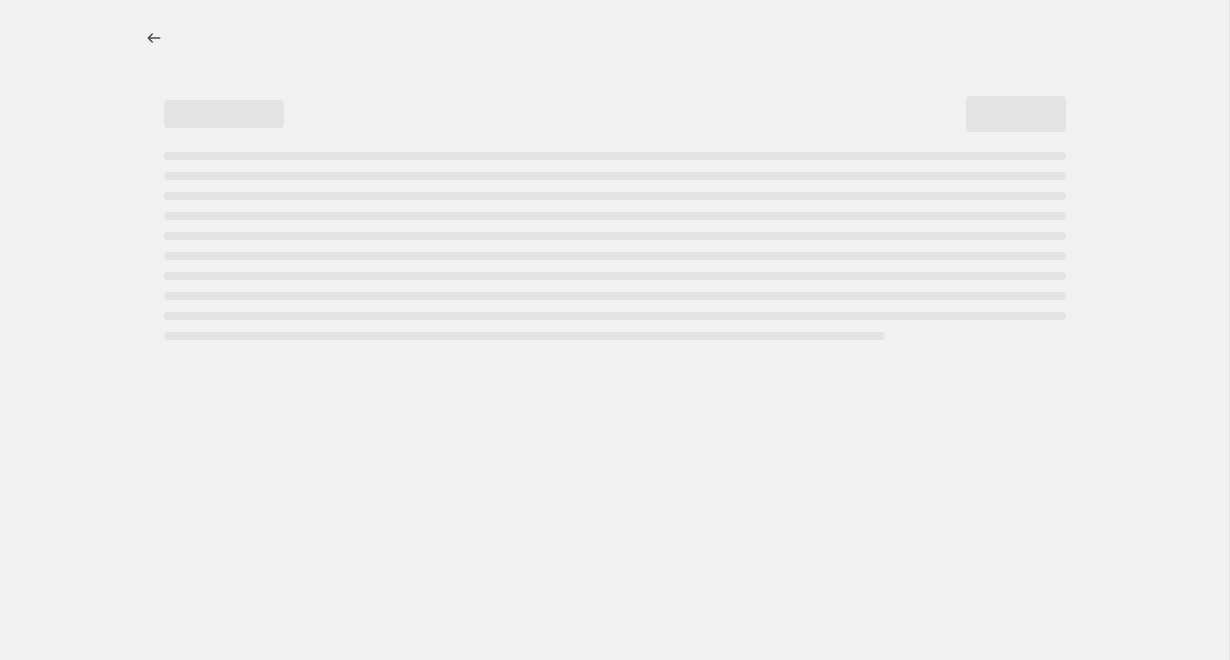 select on "percentage" 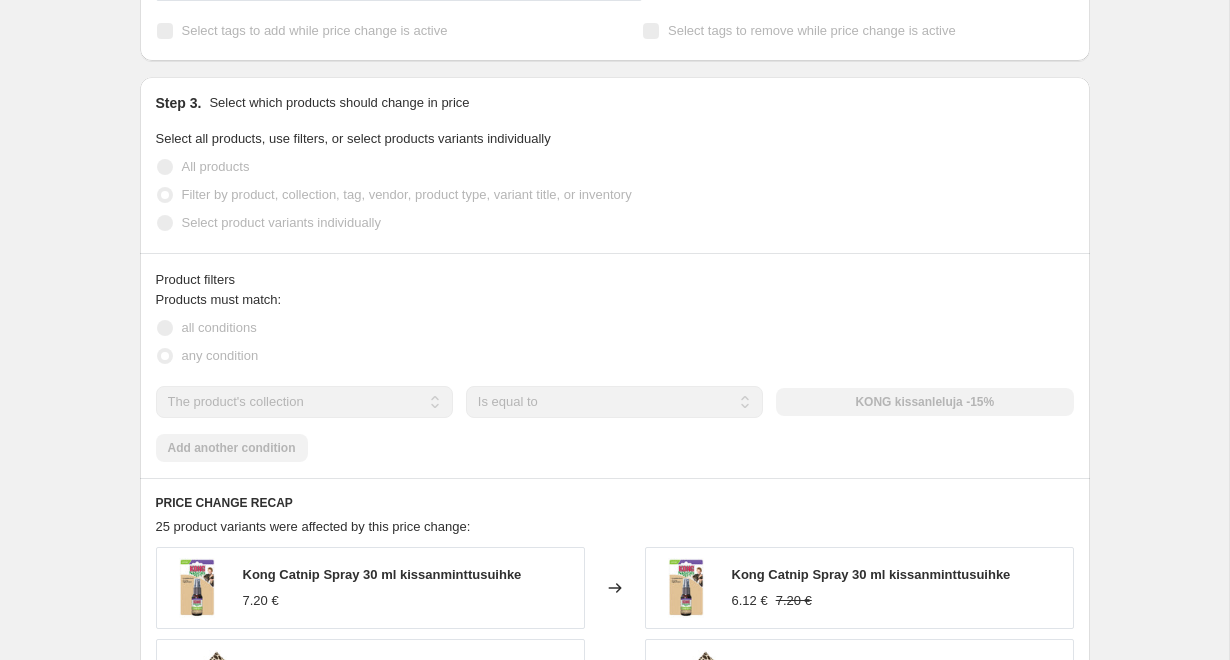 scroll, scrollTop: 1069, scrollLeft: 0, axis: vertical 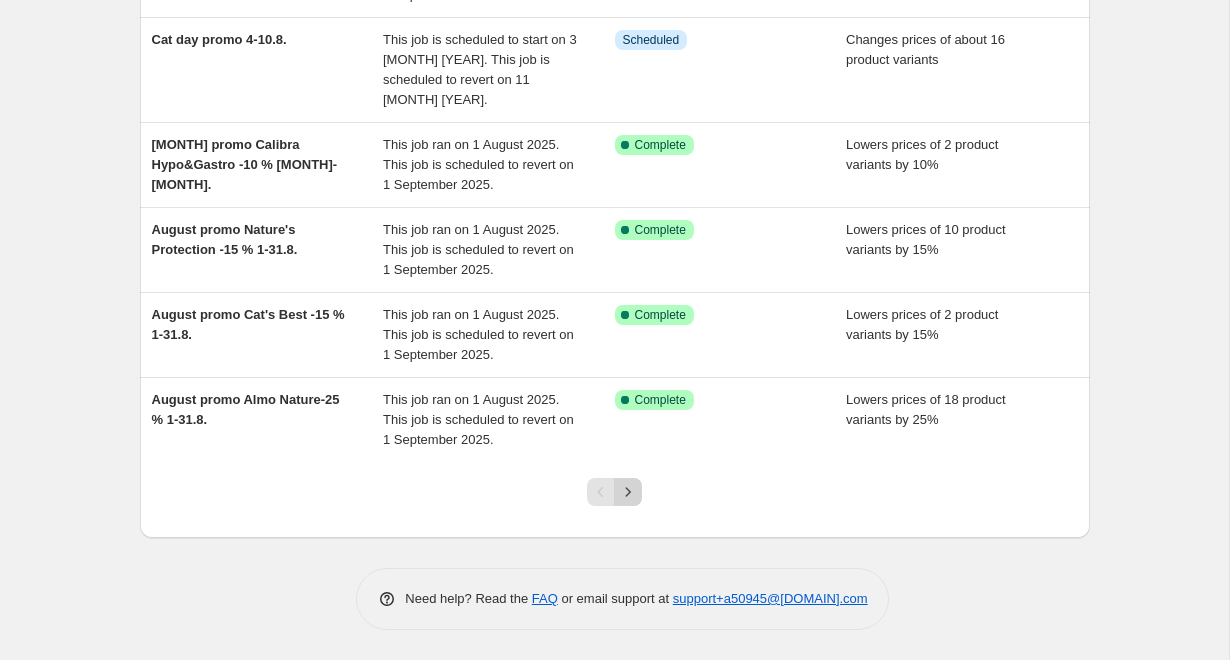 click 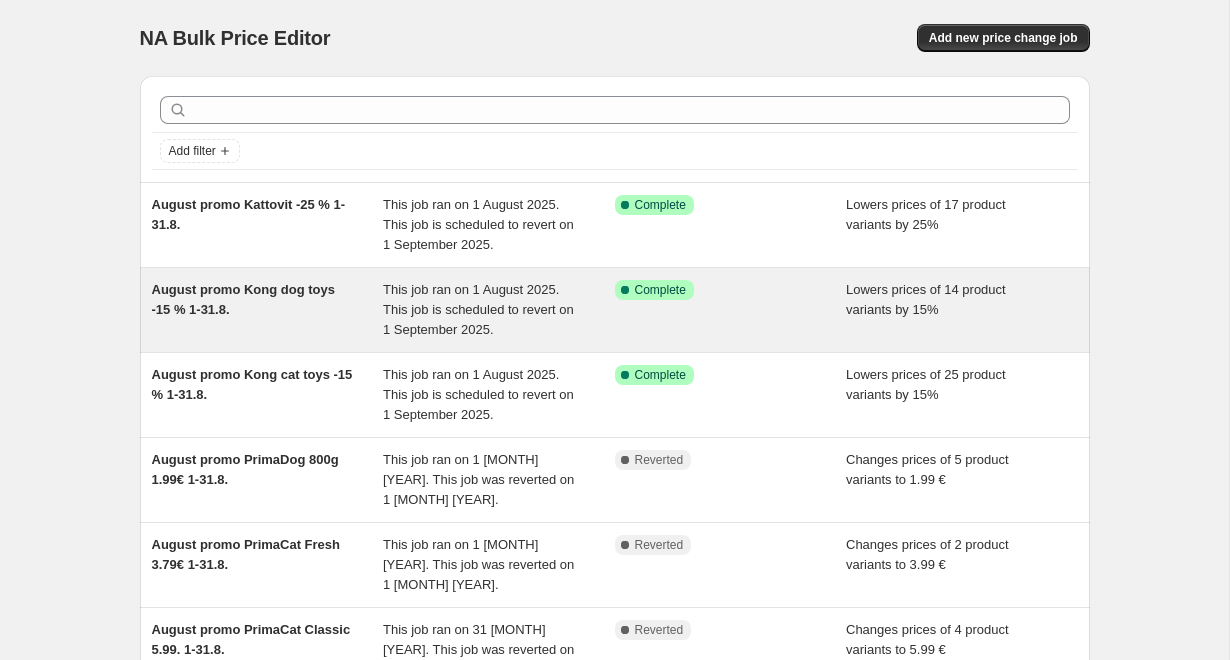click on "This job ran on 1 August 2025. This job is scheduled to revert on 1 September 2025." at bounding box center (478, 309) 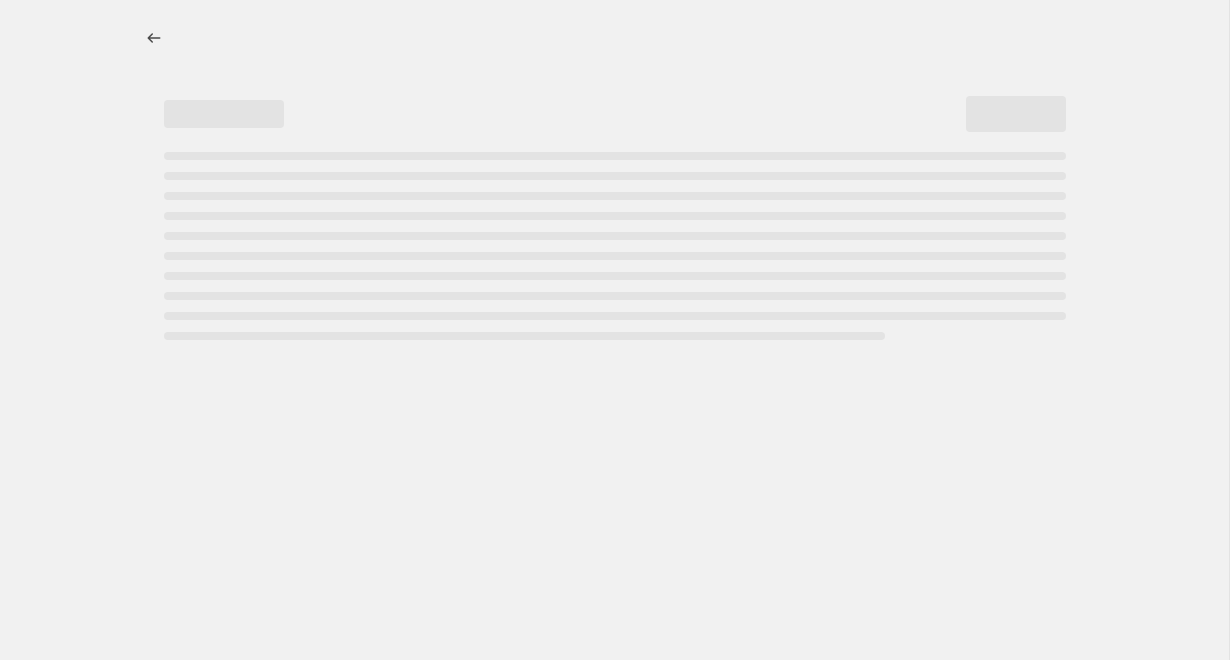 select on "percentage" 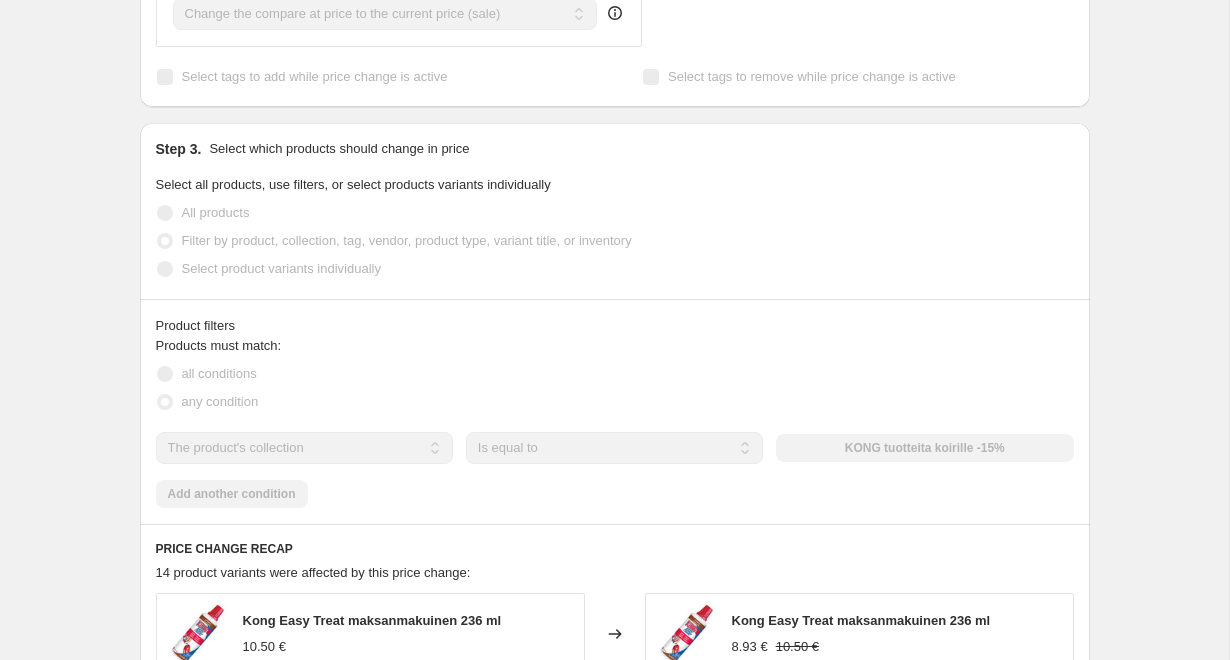 scroll, scrollTop: 1022, scrollLeft: 0, axis: vertical 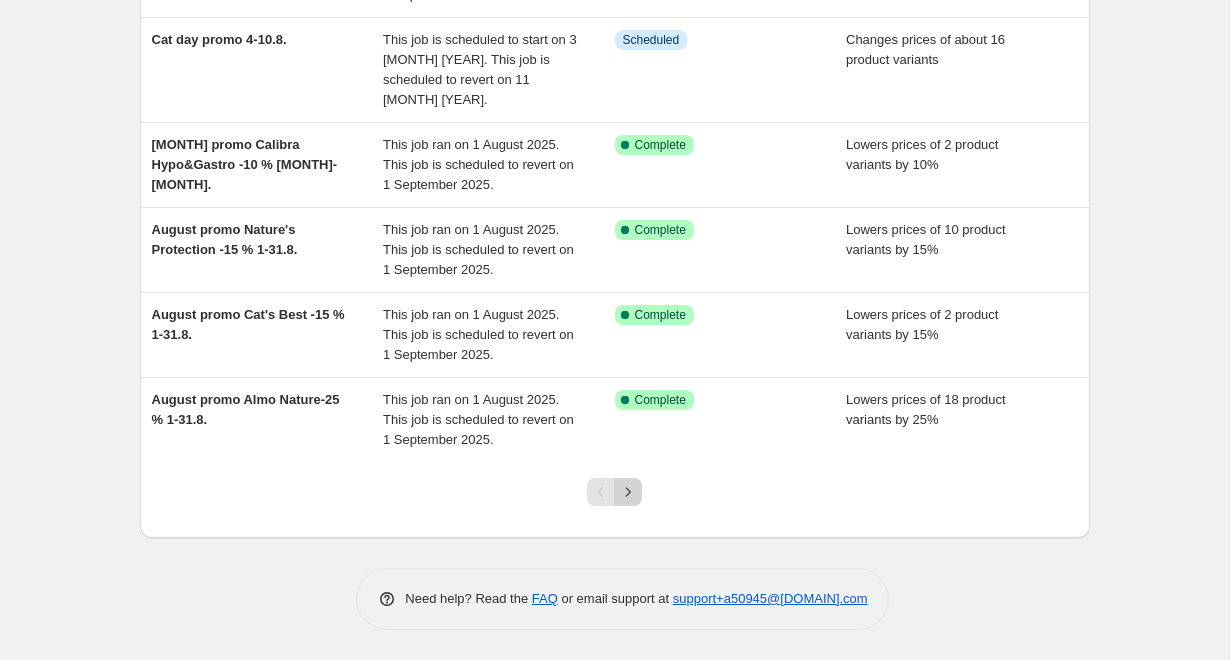 click 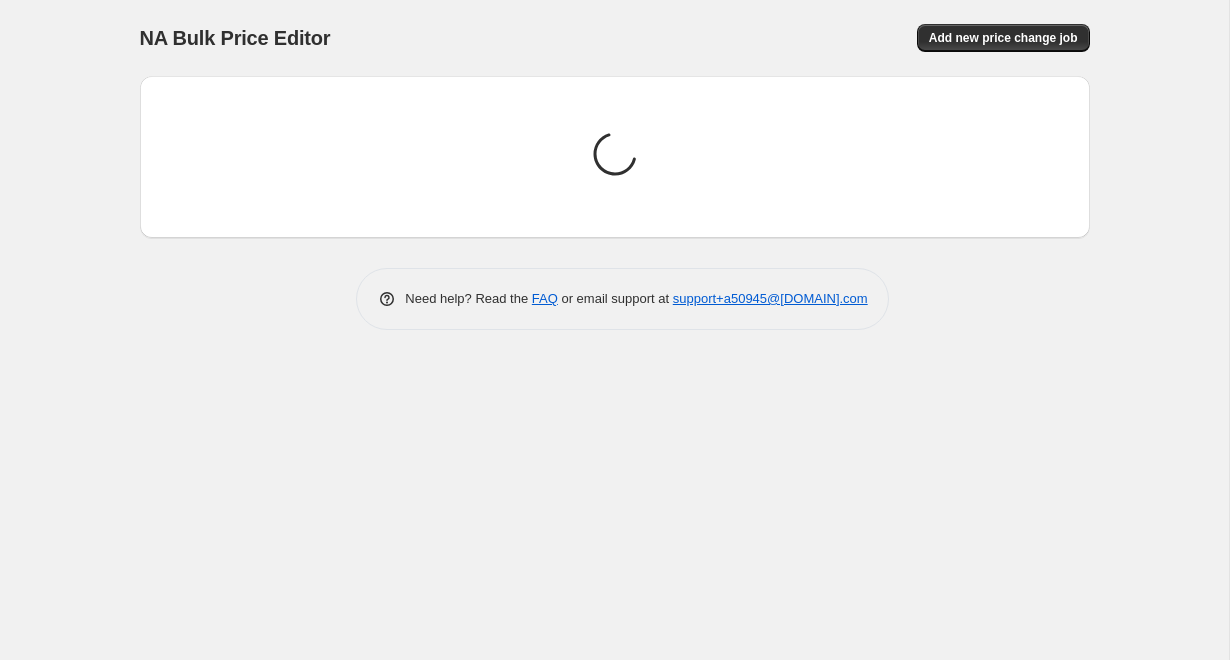 scroll, scrollTop: 0, scrollLeft: 0, axis: both 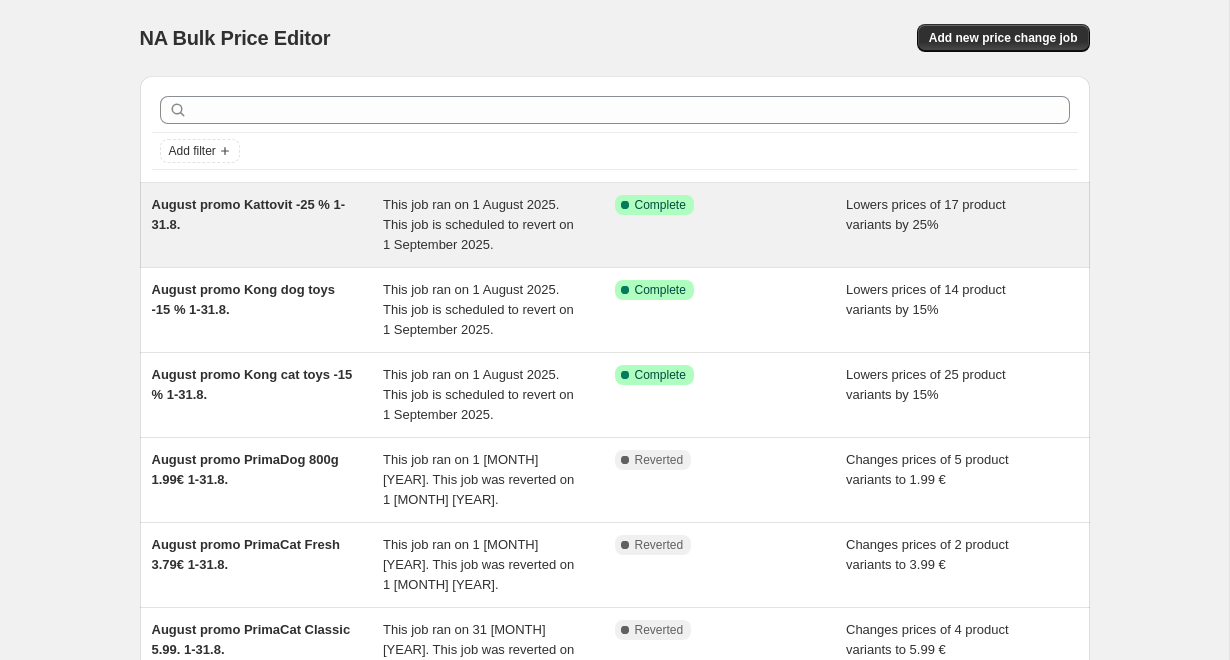 click on "August promo Kattovit -25 % 1-31.8." at bounding box center (268, 225) 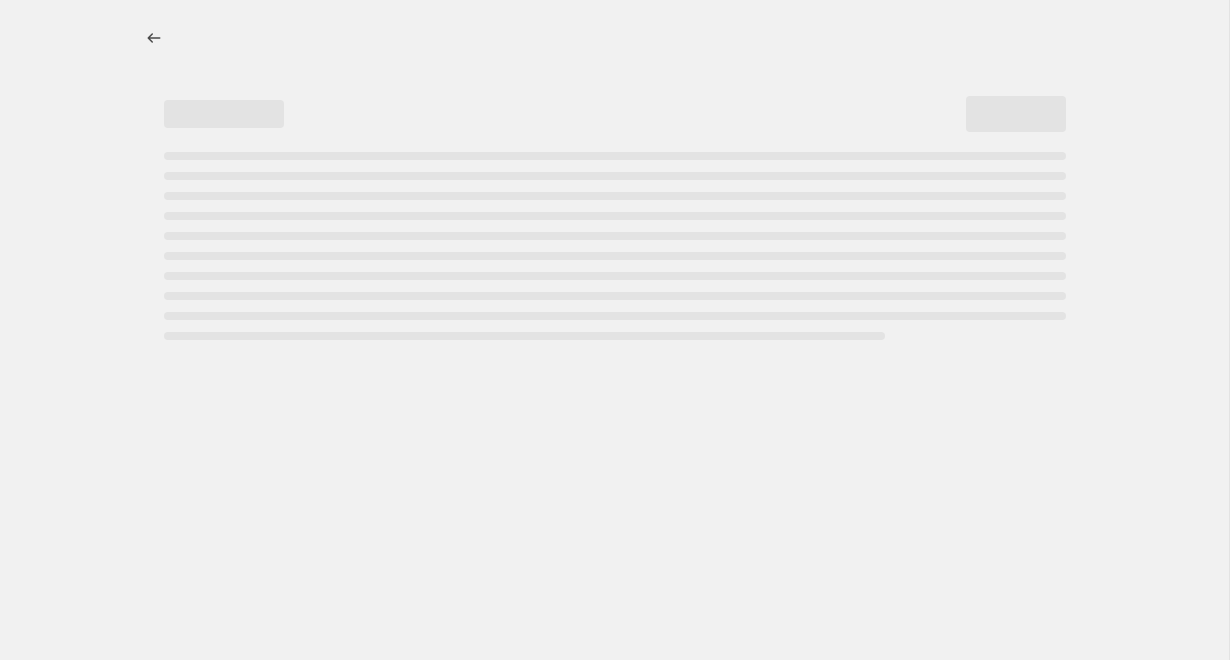 select on "percentage" 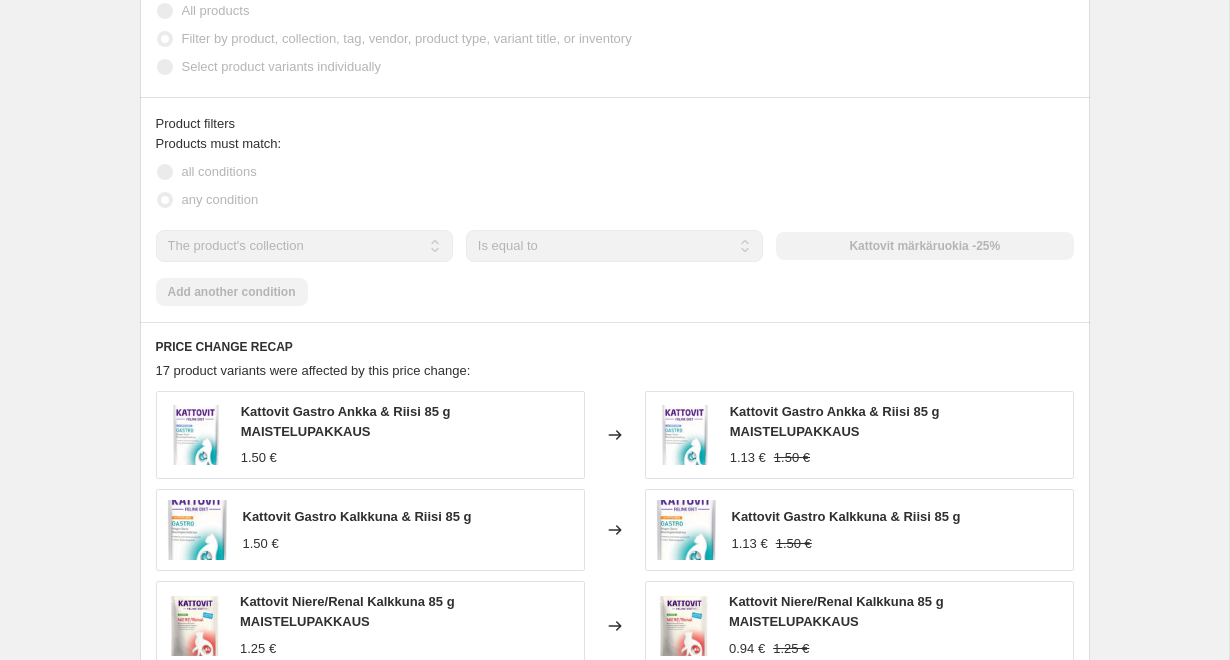 scroll, scrollTop: 1230, scrollLeft: 0, axis: vertical 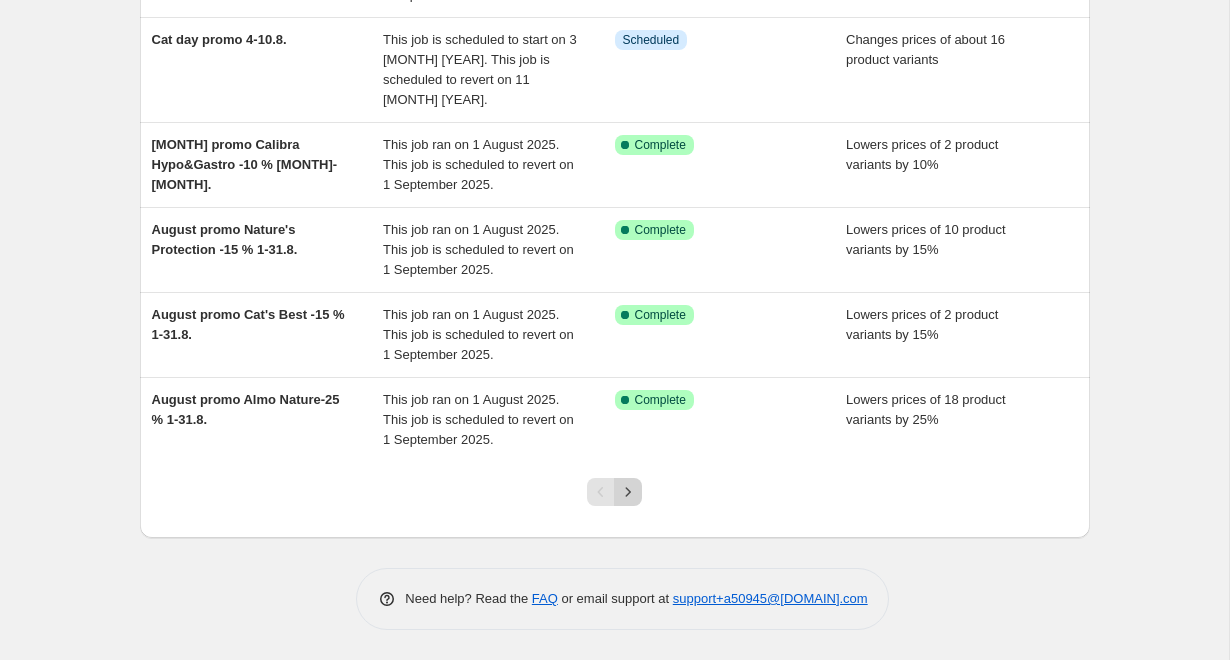 click at bounding box center (628, 492) 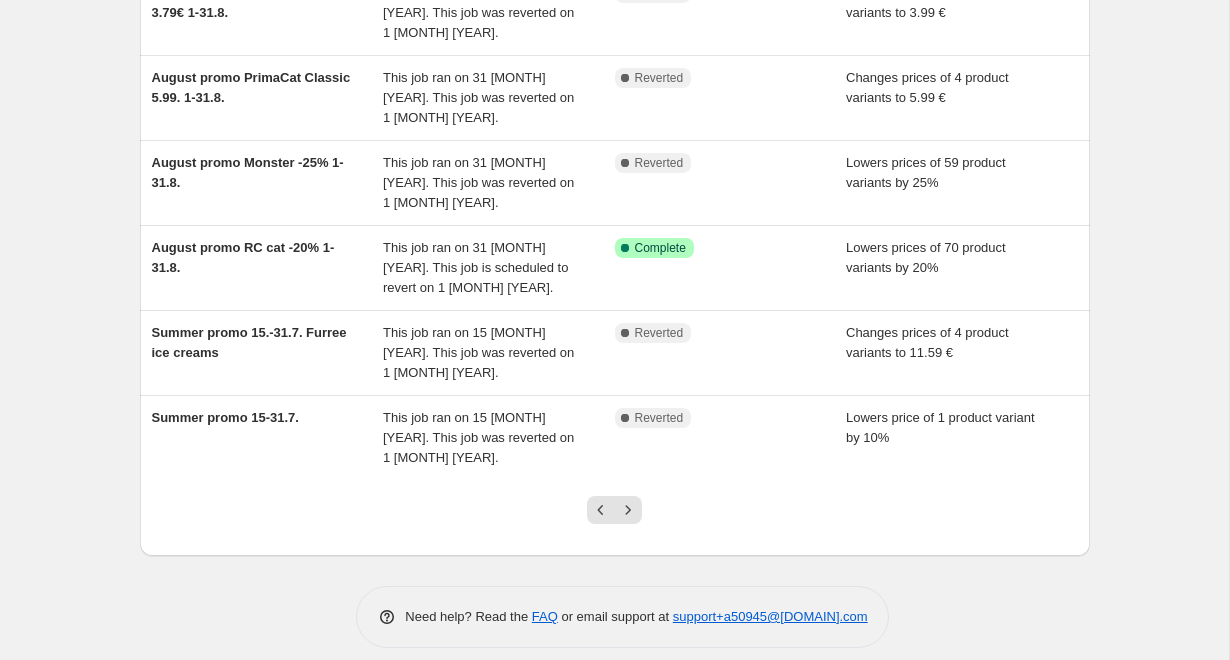 scroll, scrollTop: 570, scrollLeft: 0, axis: vertical 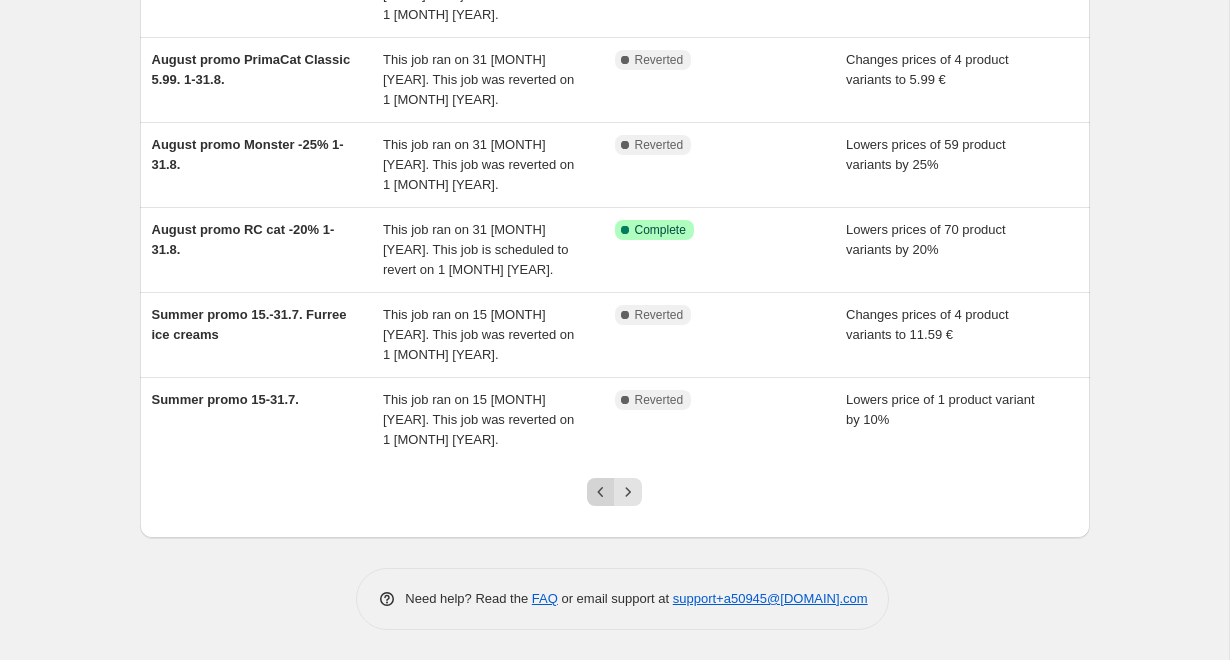 click 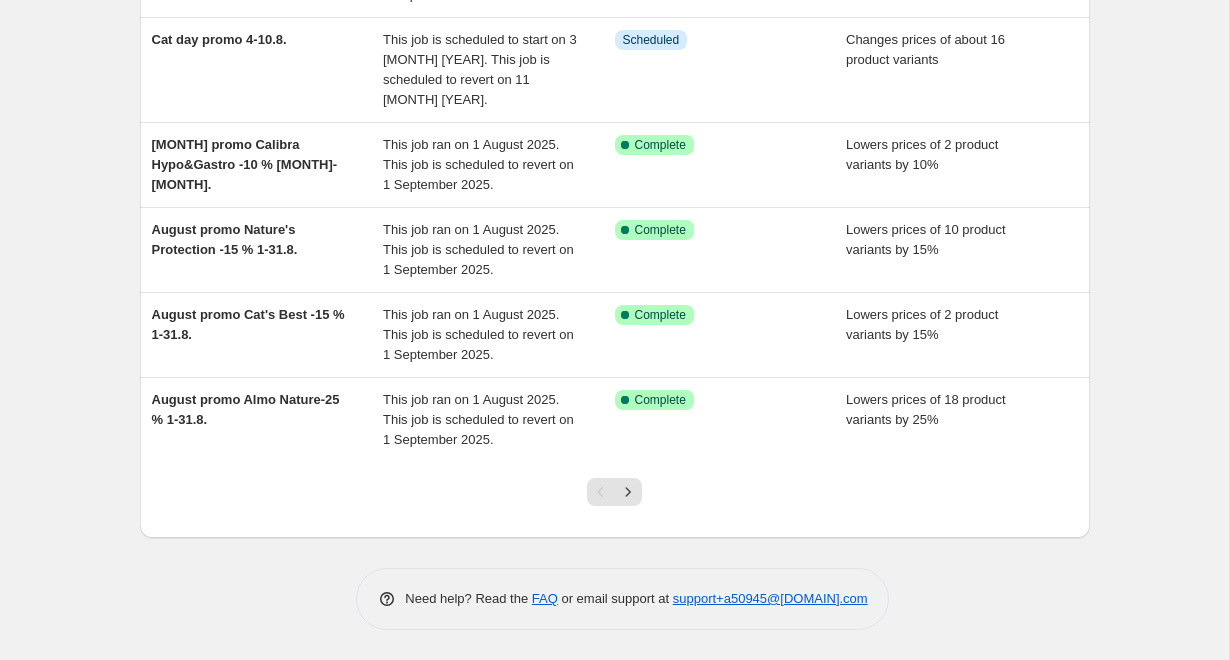 scroll, scrollTop: 590, scrollLeft: 0, axis: vertical 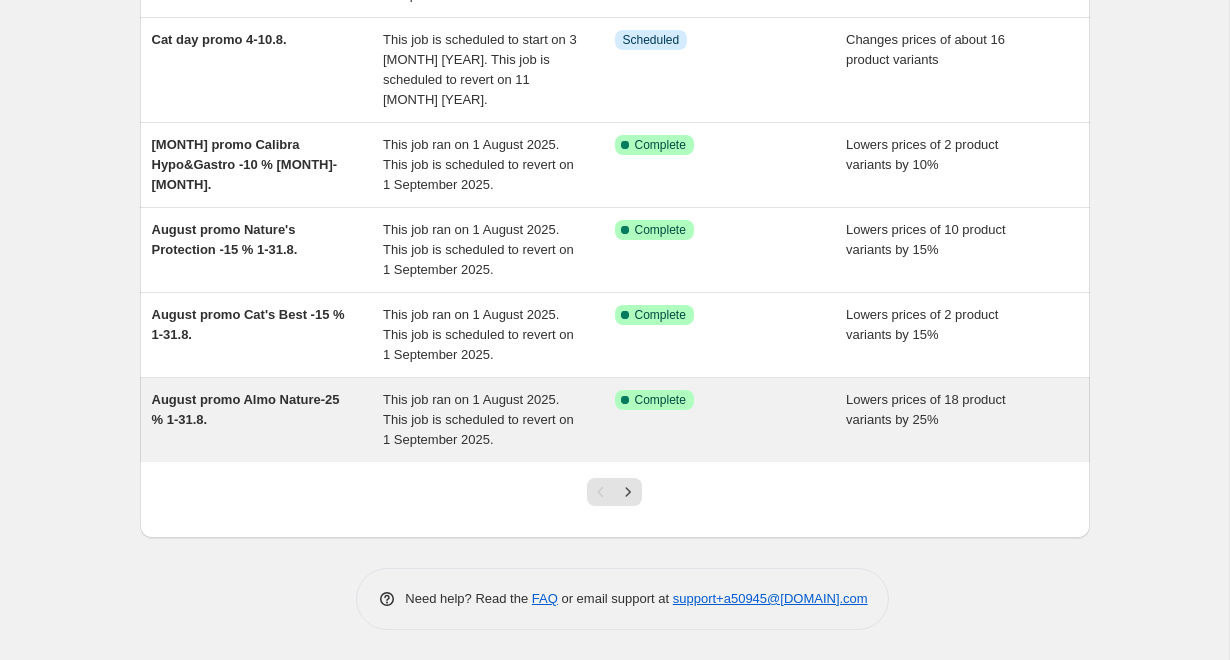 click on "August promo Almo Nature-25 % 1-31.8." at bounding box center [268, 420] 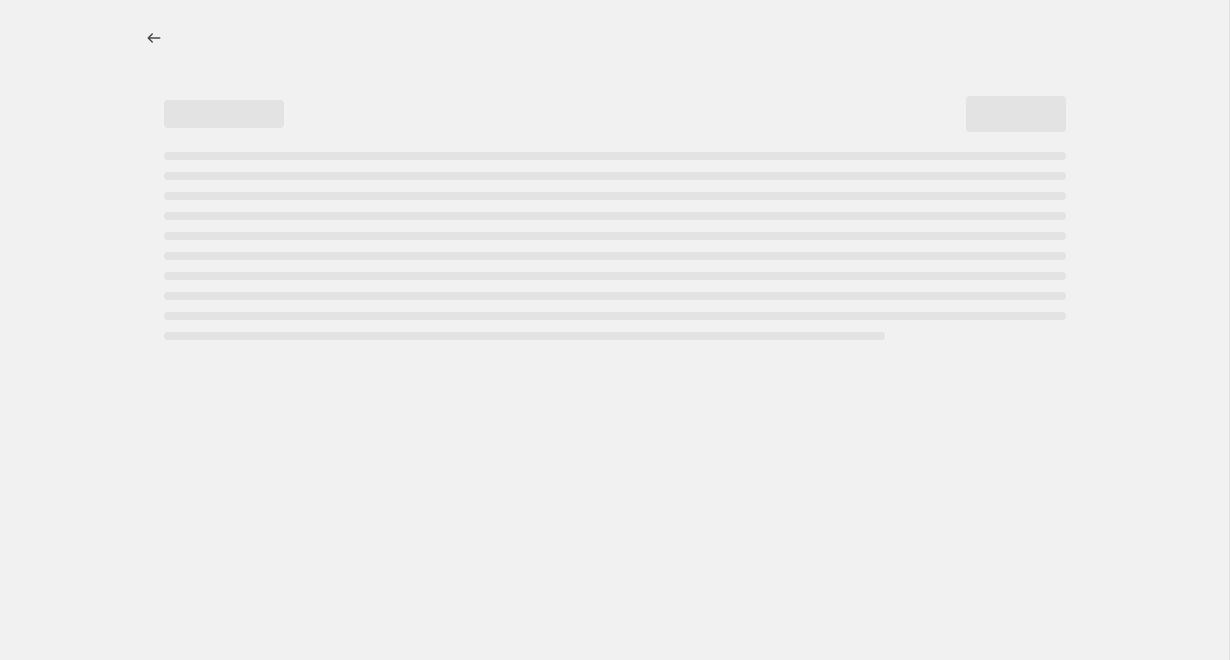 scroll, scrollTop: 0, scrollLeft: 0, axis: both 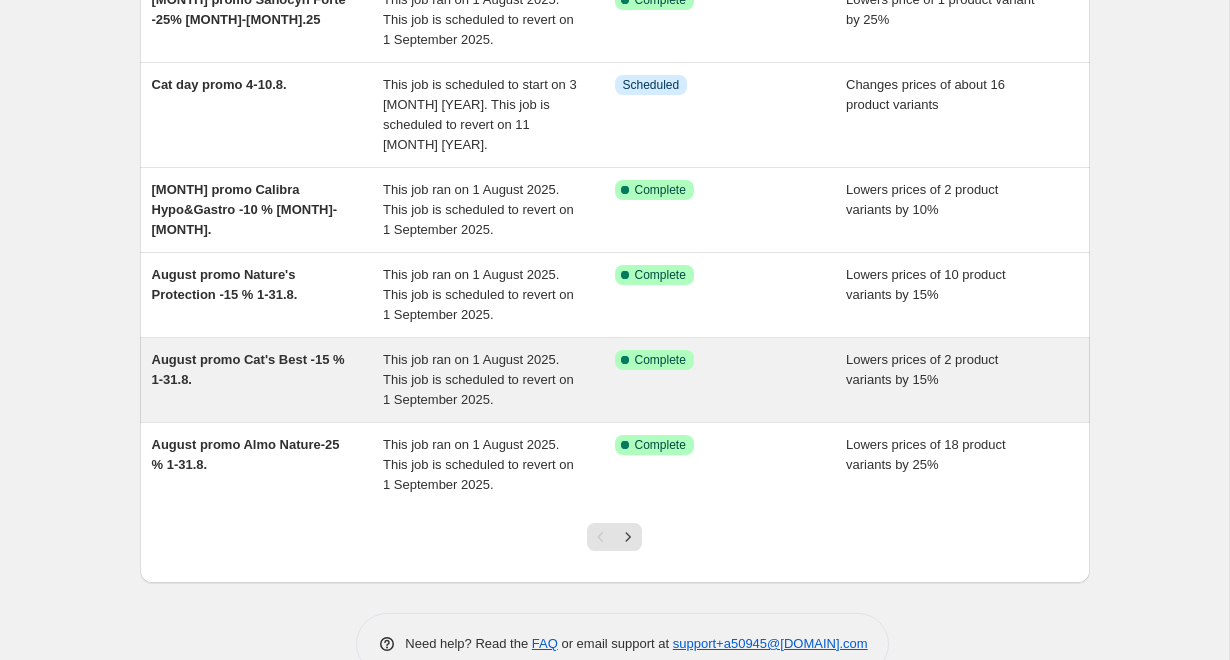 click on "August promo Cat's Best -15 % 1-31.8." at bounding box center (268, 380) 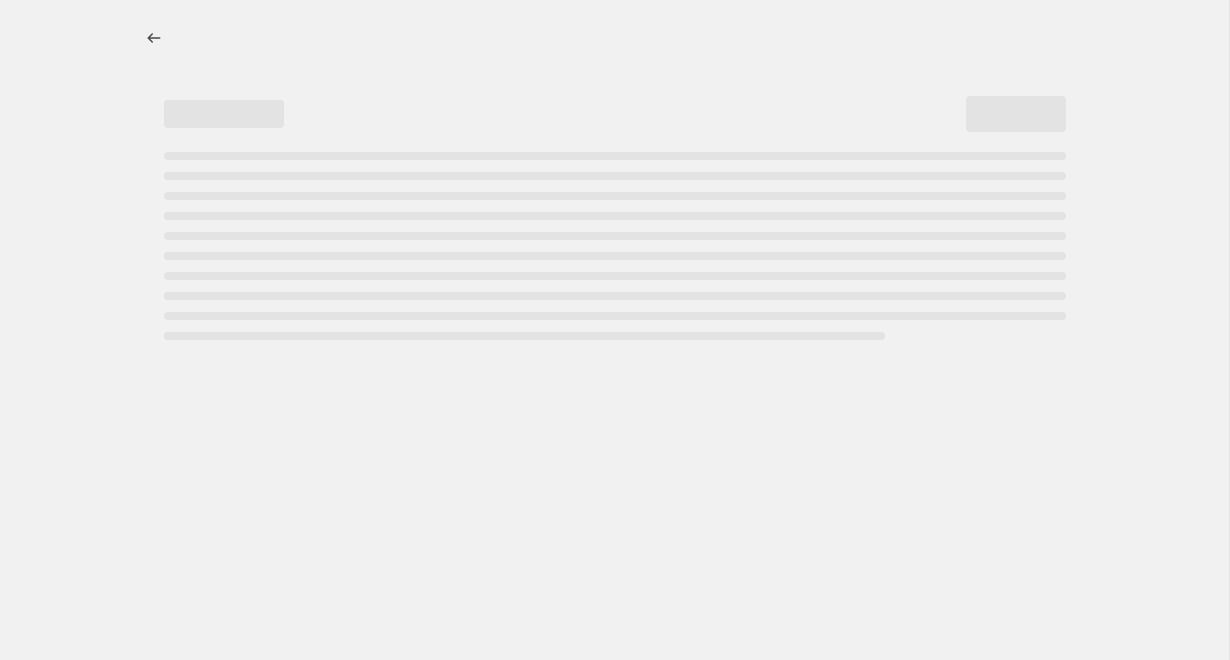scroll, scrollTop: 0, scrollLeft: 0, axis: both 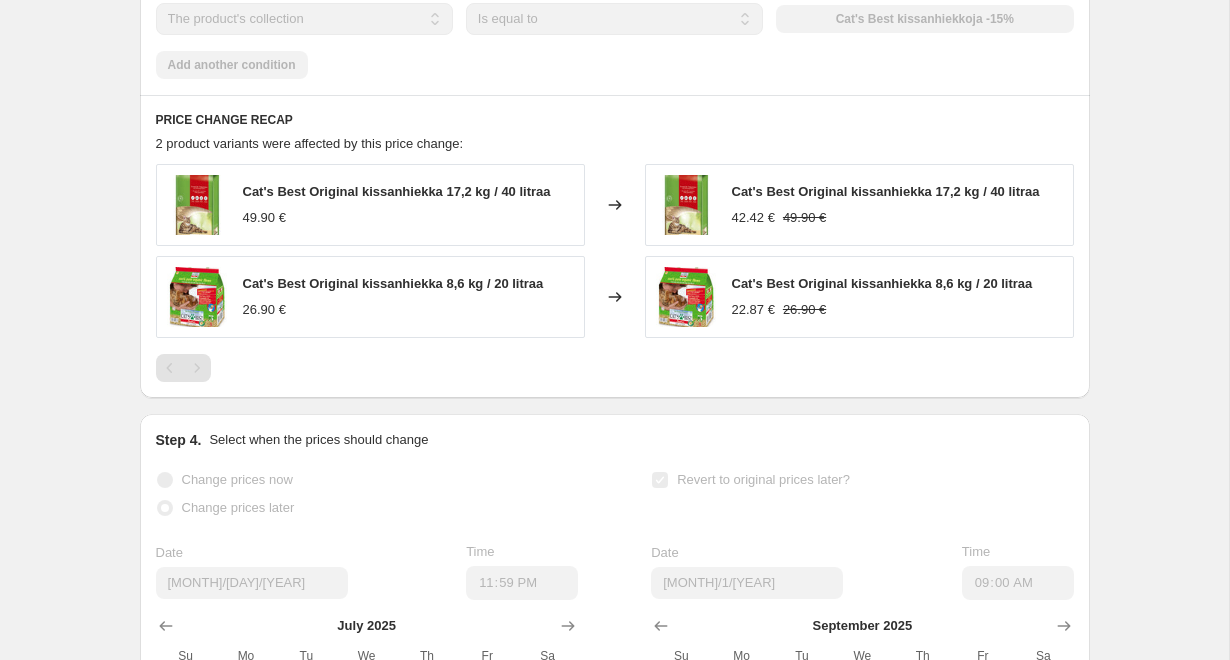 click on "Cat's Best Original kissanhiekka 17,2 kg / 40 litraa" at bounding box center [886, 191] 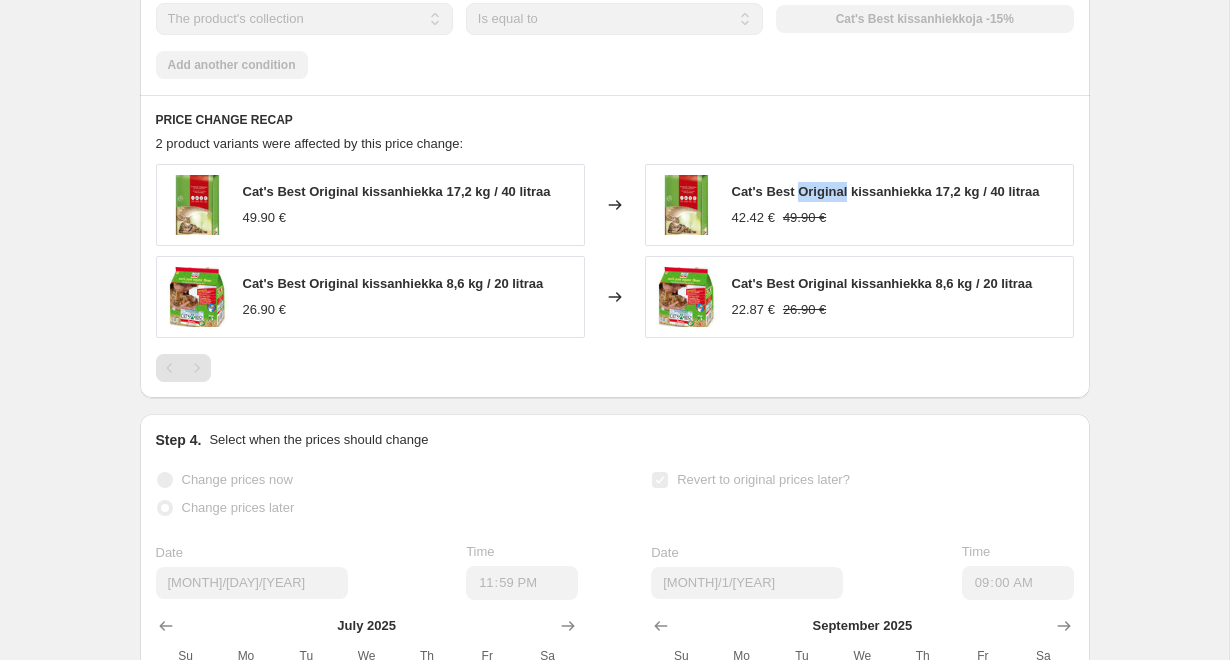 click on "Cat's Best Original kissanhiekka 17,2 kg / 40 litraa" at bounding box center (886, 191) 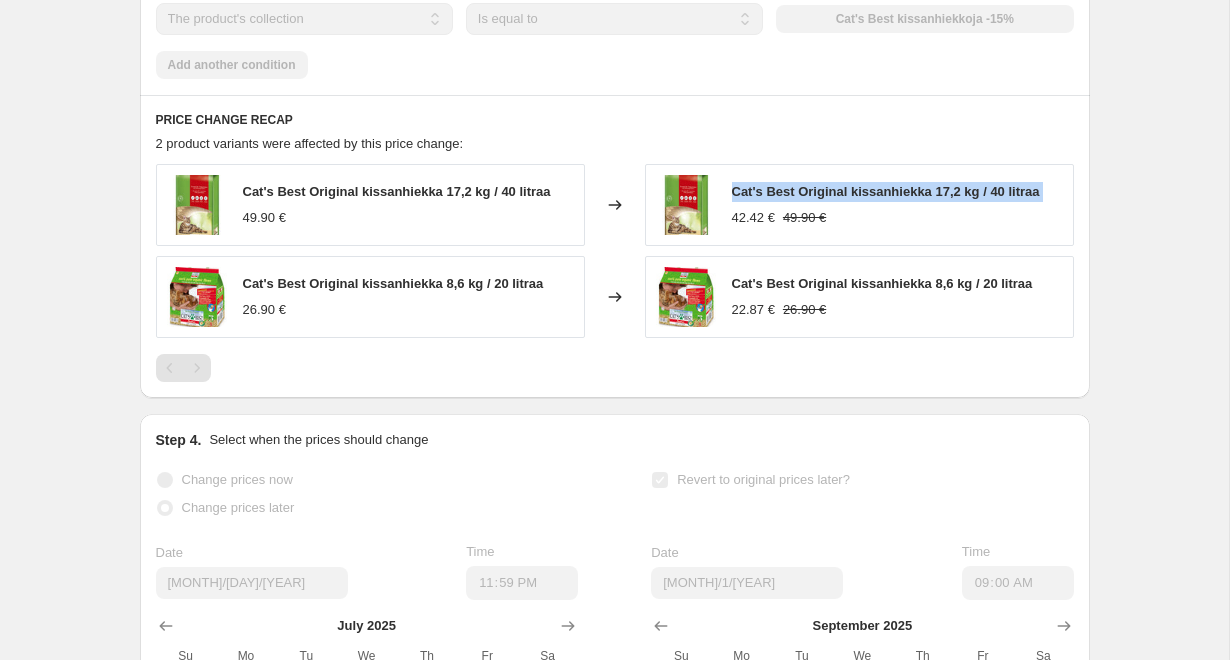 click on "Cat's Best Original kissanhiekka 17,2 kg / 40 litraa" at bounding box center (886, 191) 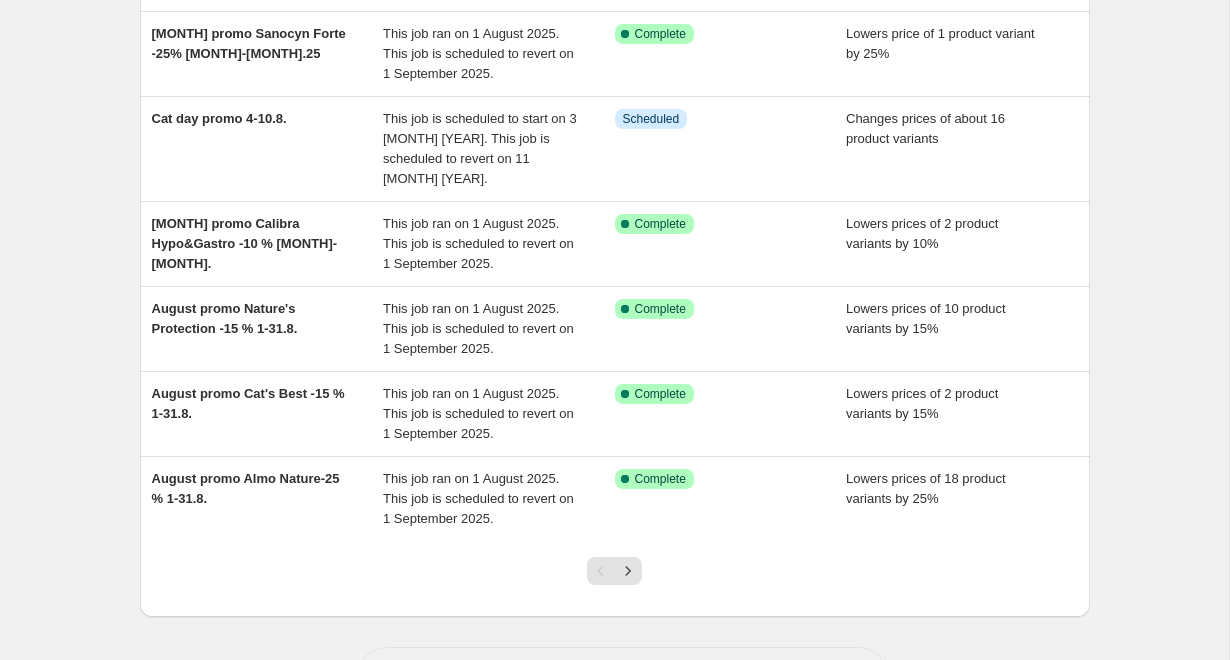 scroll, scrollTop: 562, scrollLeft: 0, axis: vertical 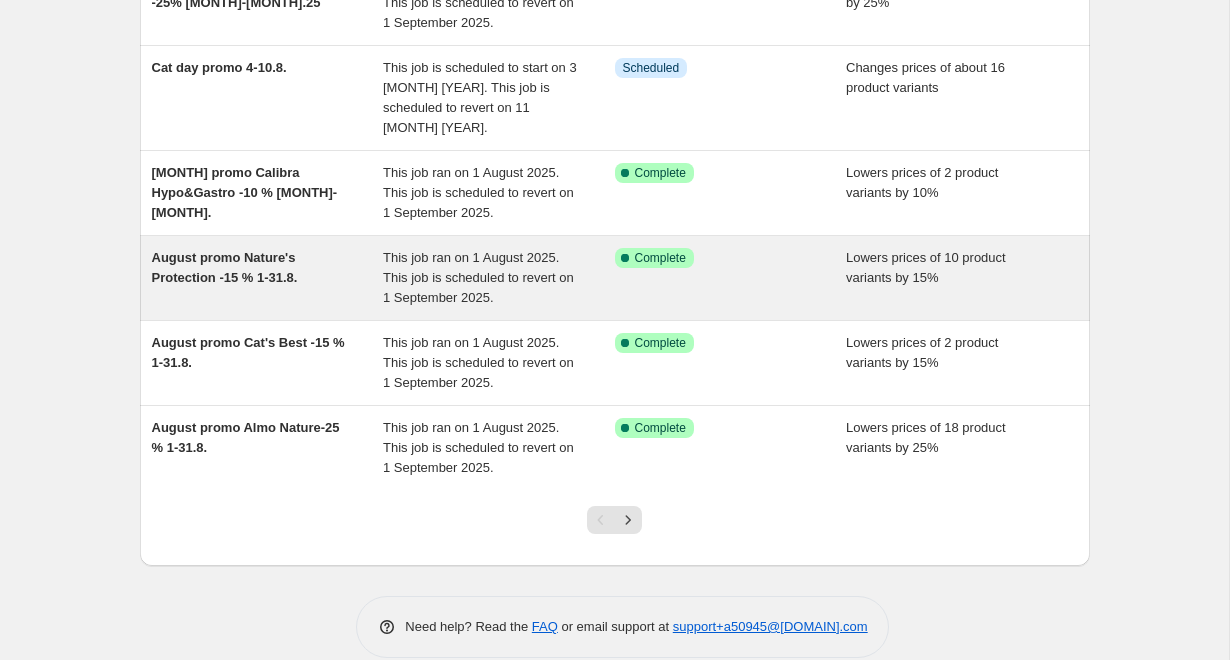 click on "August promo Nature's Protection -15 % 1-31.8." at bounding box center [268, 278] 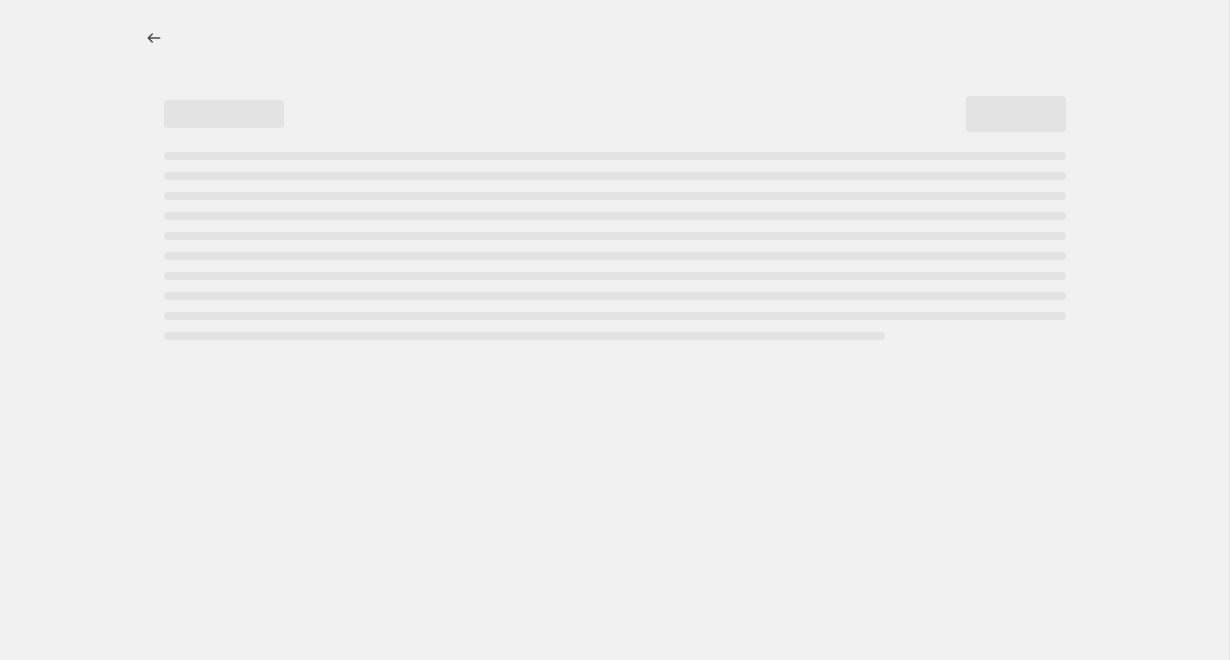 select on "percentage" 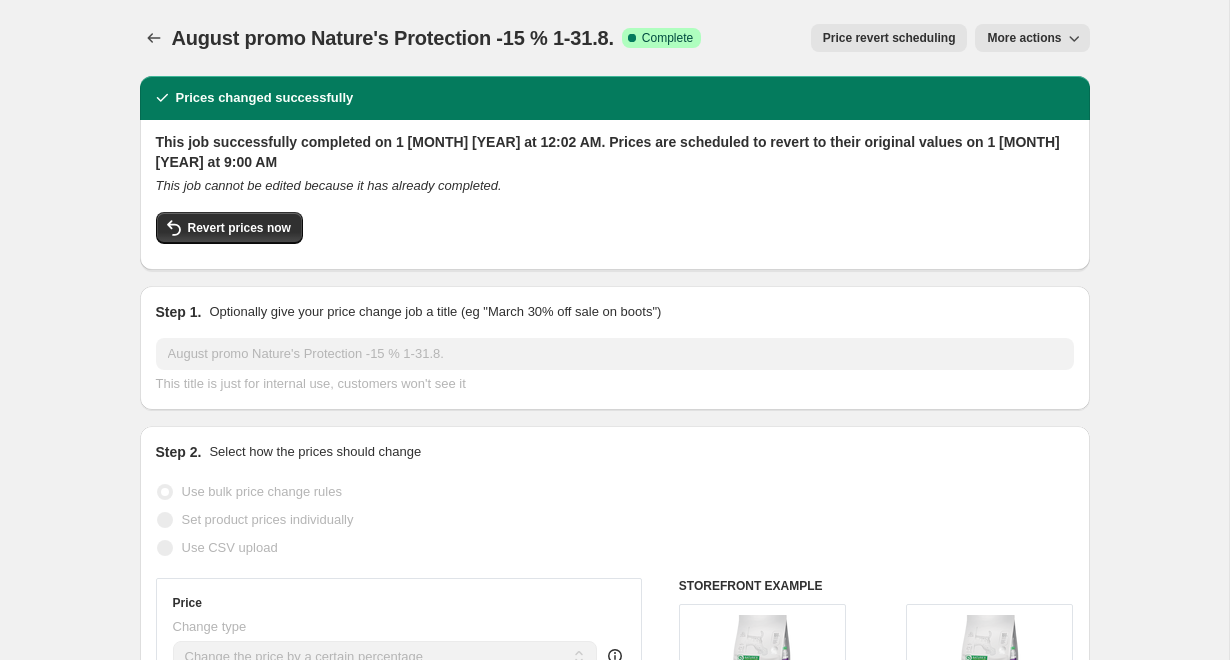 scroll, scrollTop: 0, scrollLeft: 0, axis: both 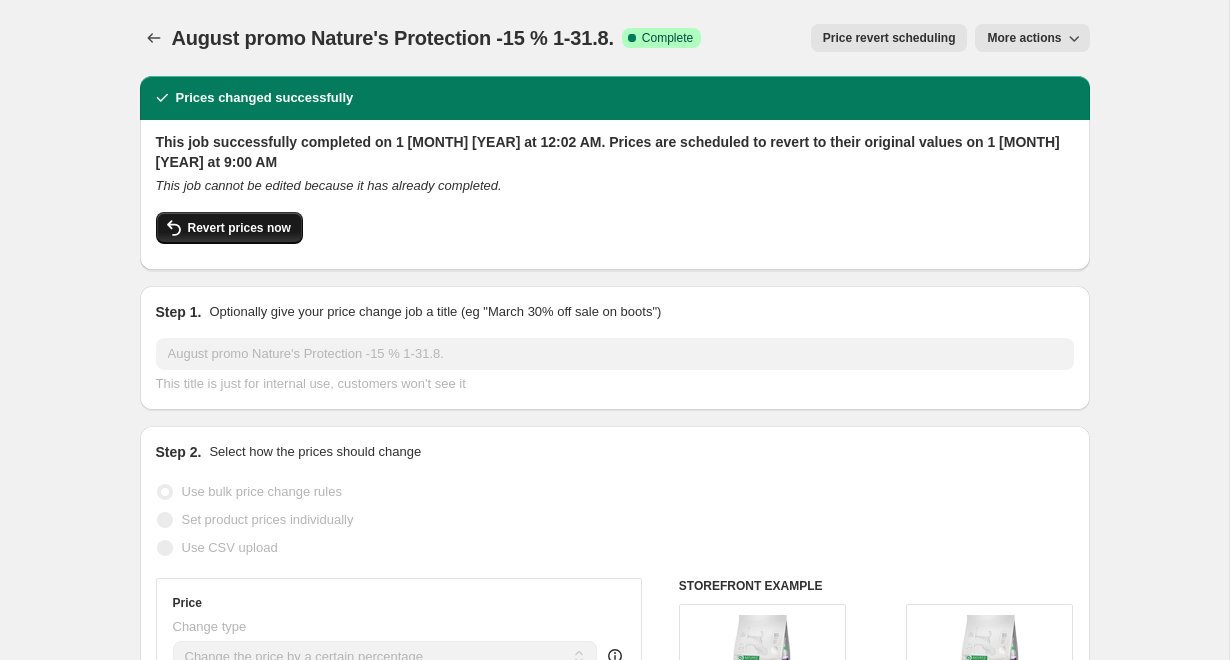 click on "Revert prices now" at bounding box center (239, 228) 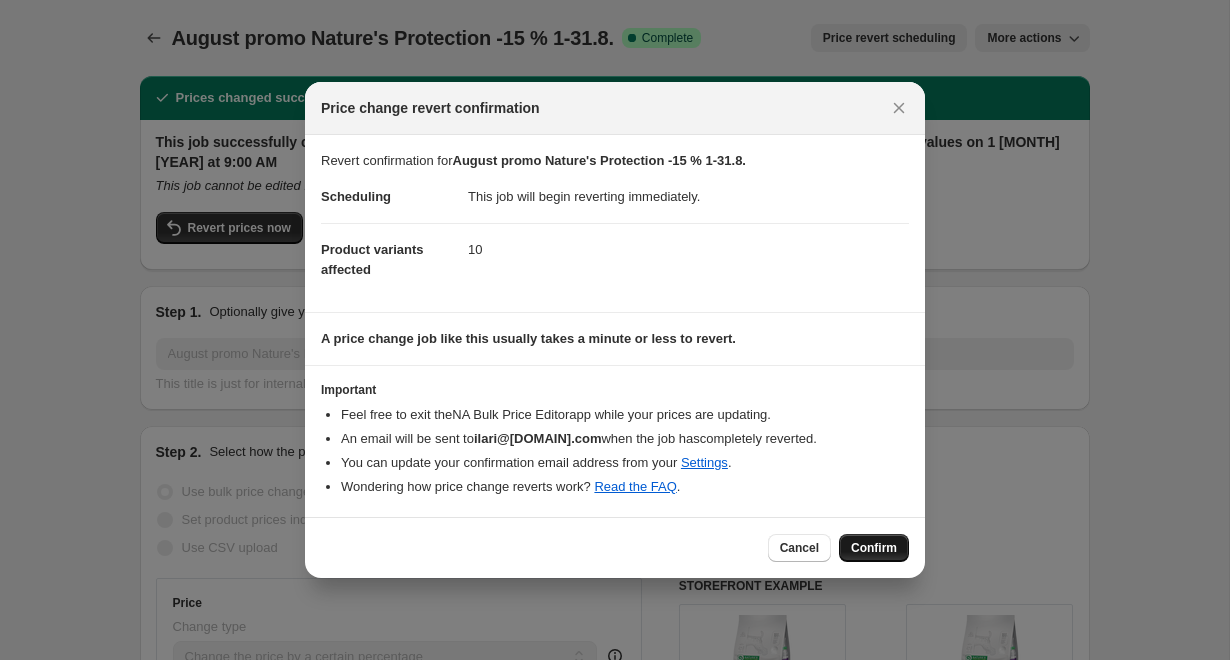 click on "Confirm" at bounding box center (874, 548) 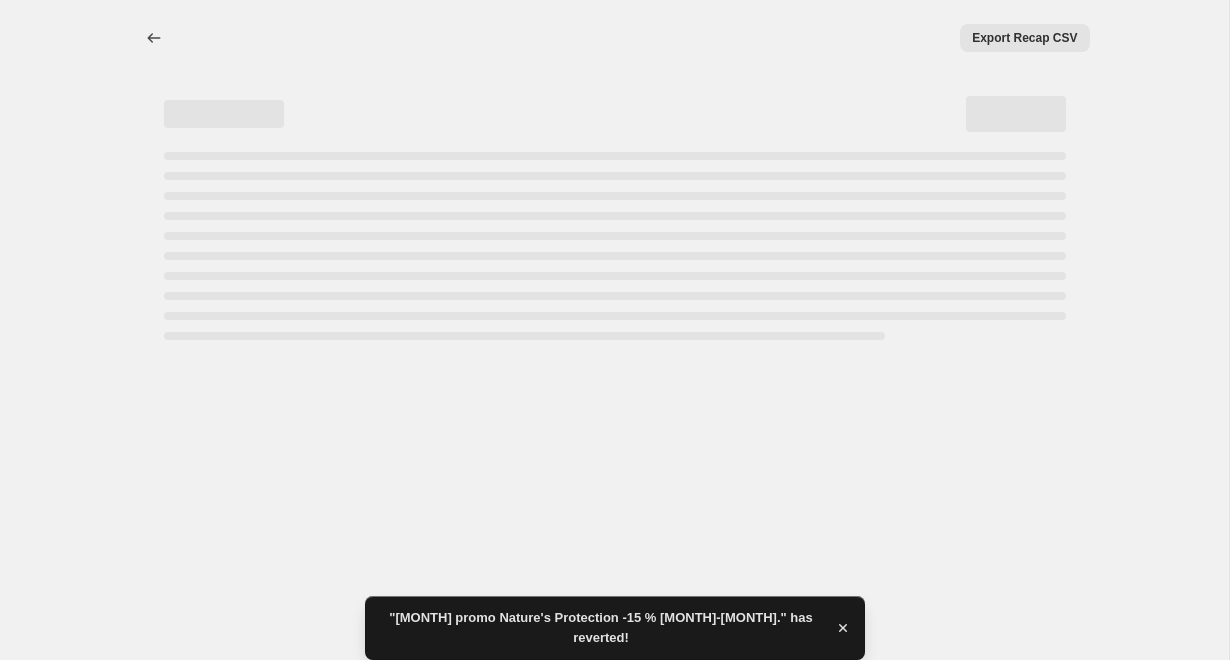 select on "percentage" 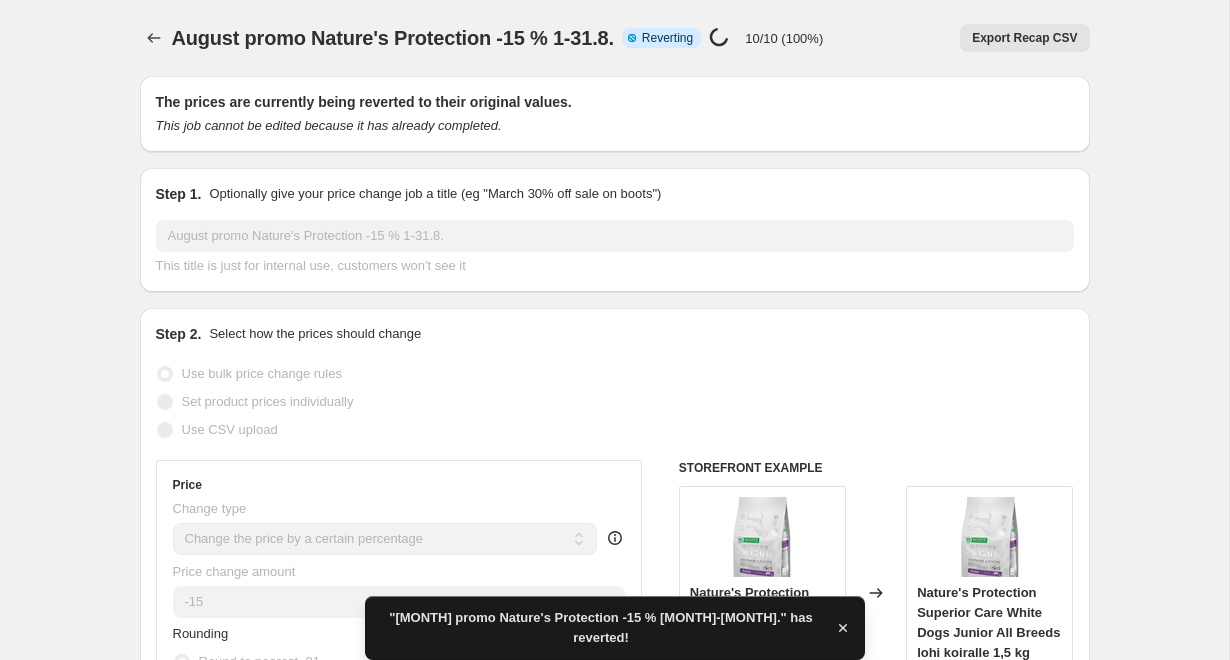 checkbox on "true" 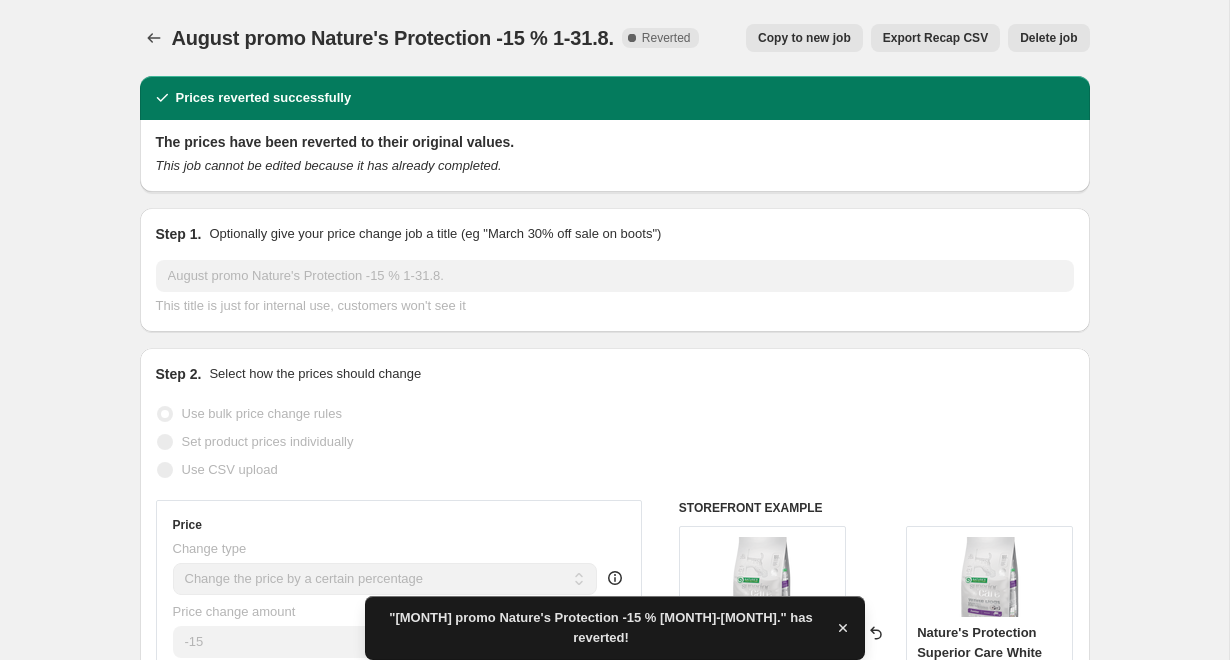 click on "Copy to new job" at bounding box center [804, 38] 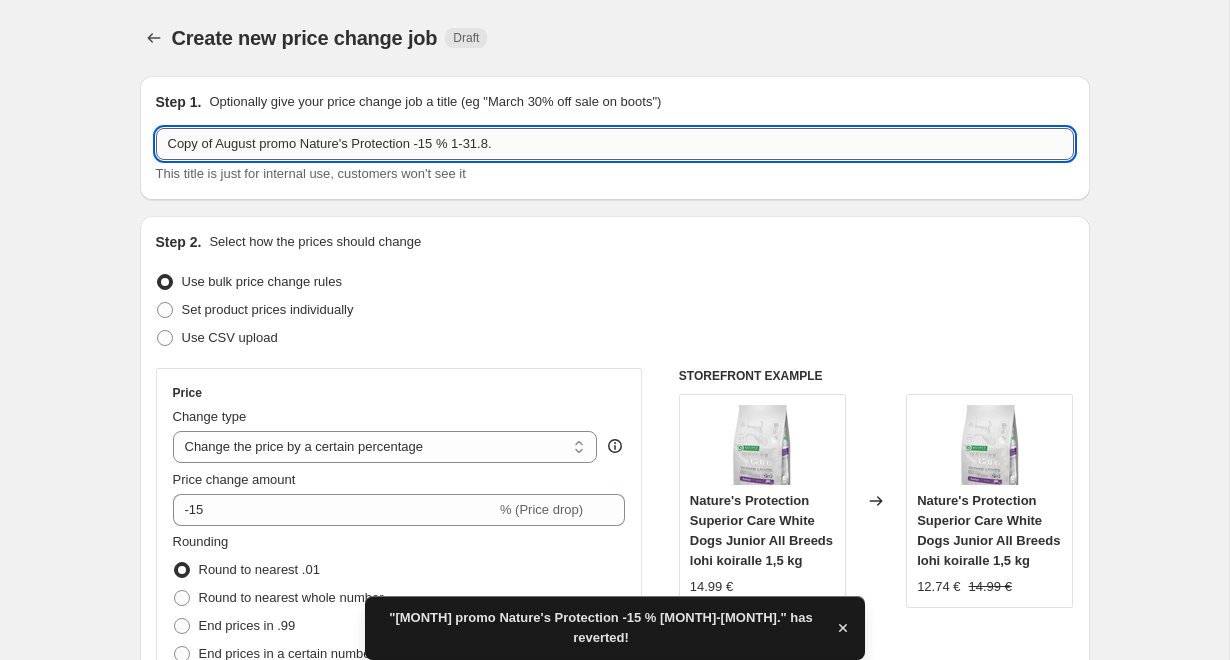 click on "Copy of August promo Nature's Protection -15 % 1-31.8." at bounding box center [615, 144] 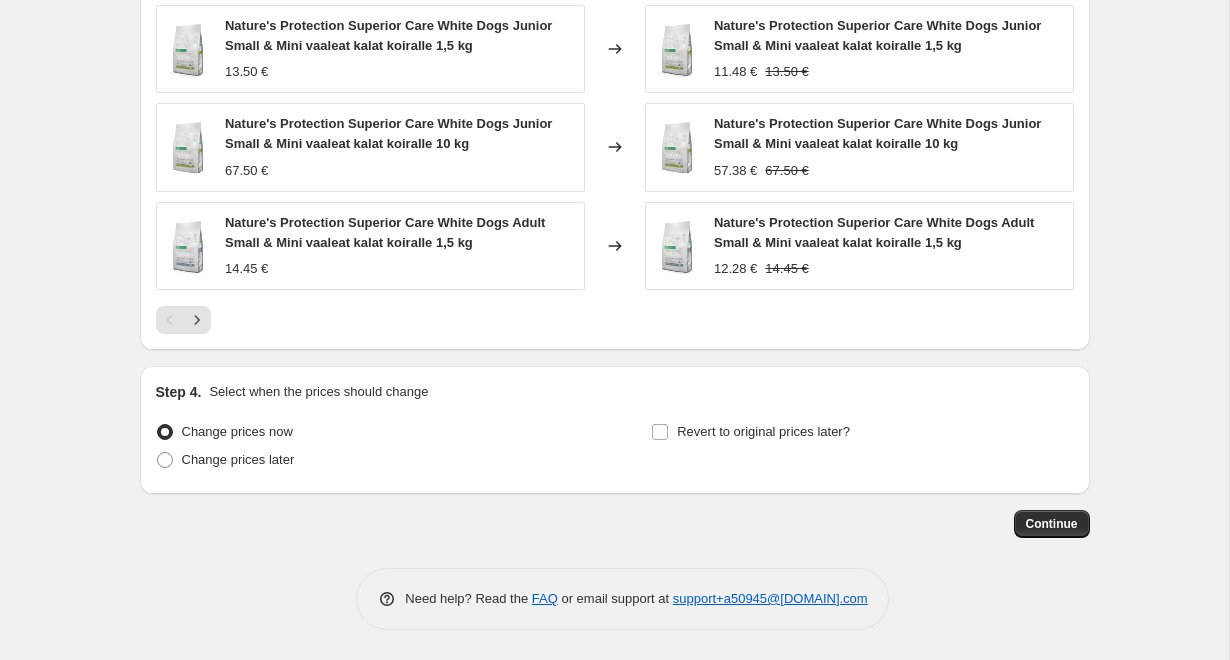 scroll, scrollTop: 1596, scrollLeft: 0, axis: vertical 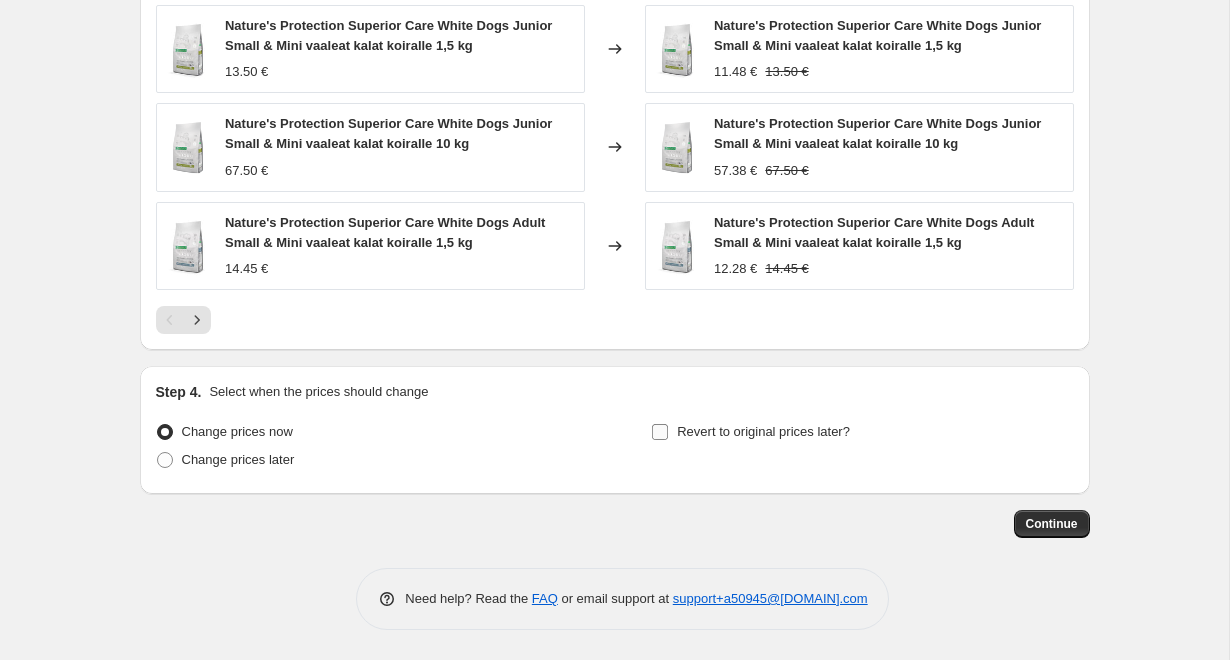 type on "[MONTH] promo Nature's Protection -15 % [MONTH]-[MONTH]. - RERUN" 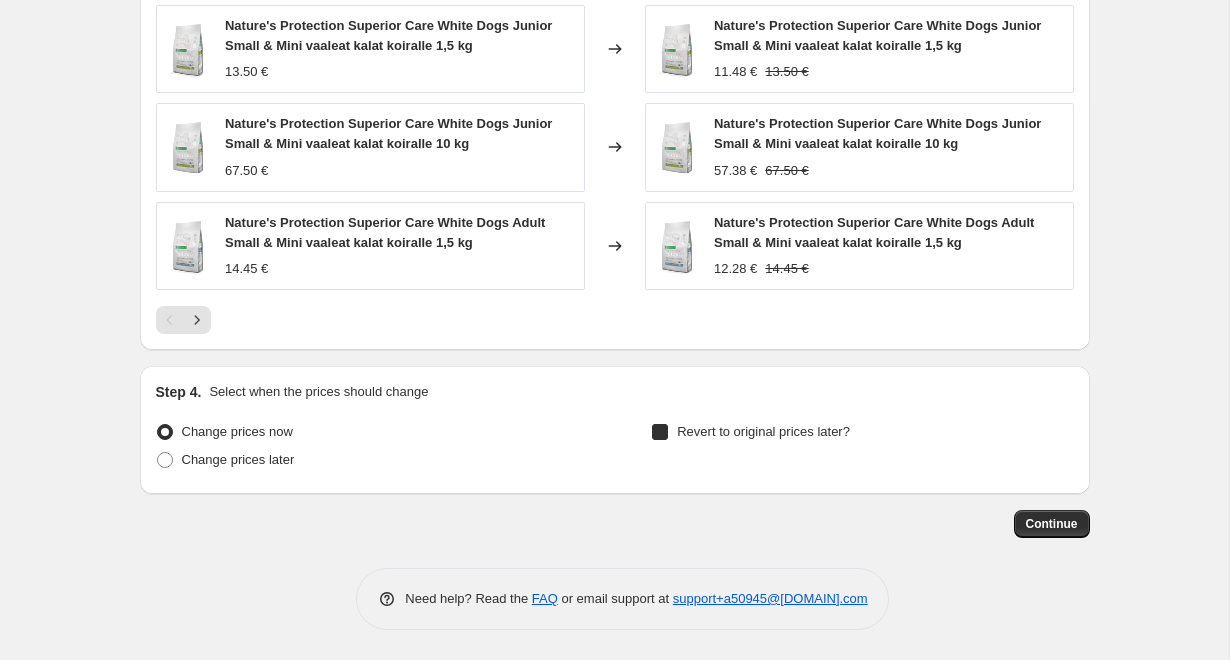 checkbox on "true" 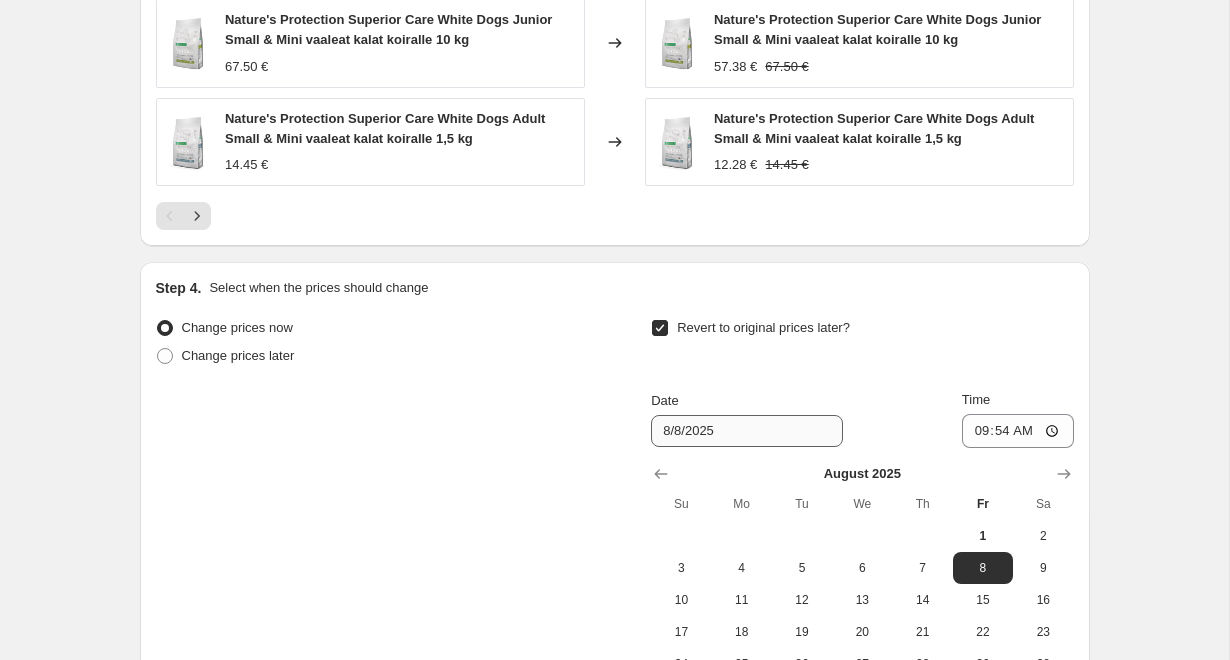 scroll, scrollTop: 1793, scrollLeft: 0, axis: vertical 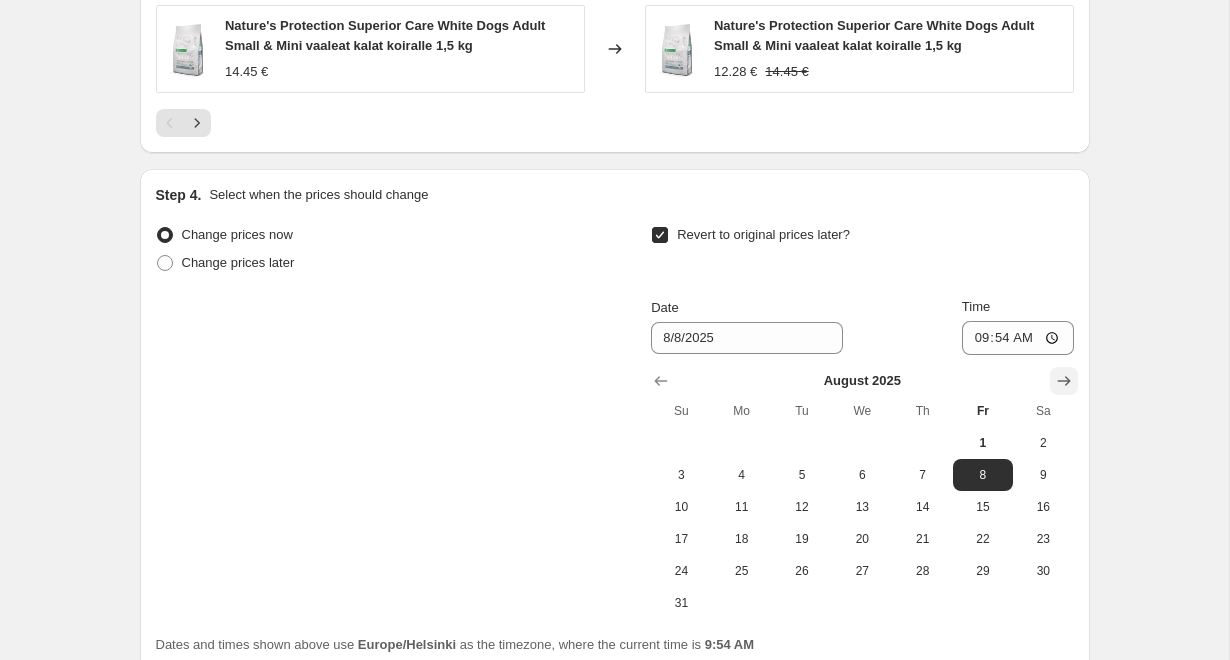 click 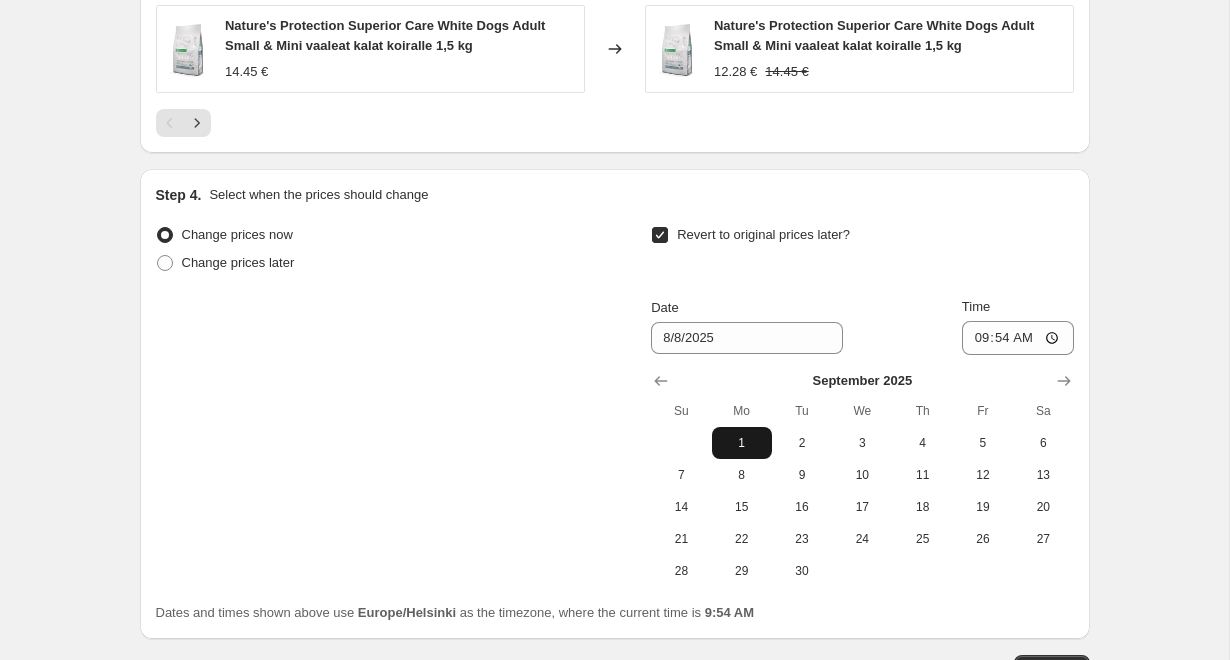 click on "1" at bounding box center (742, 443) 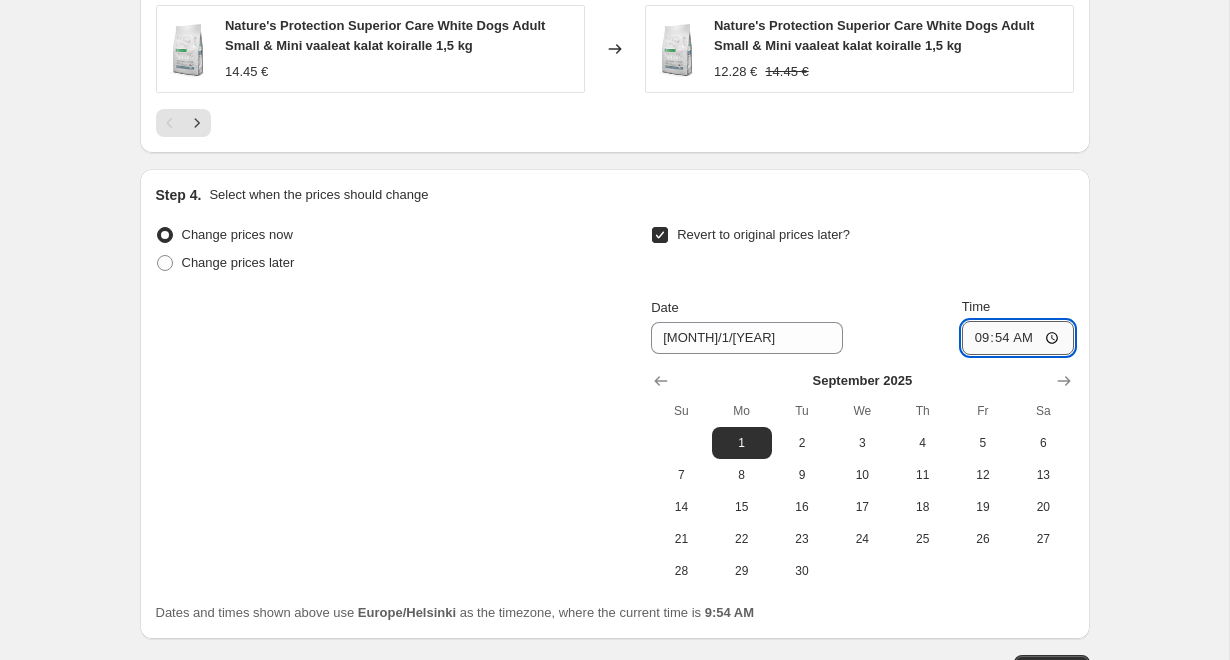 click on "09:54" at bounding box center [1018, 338] 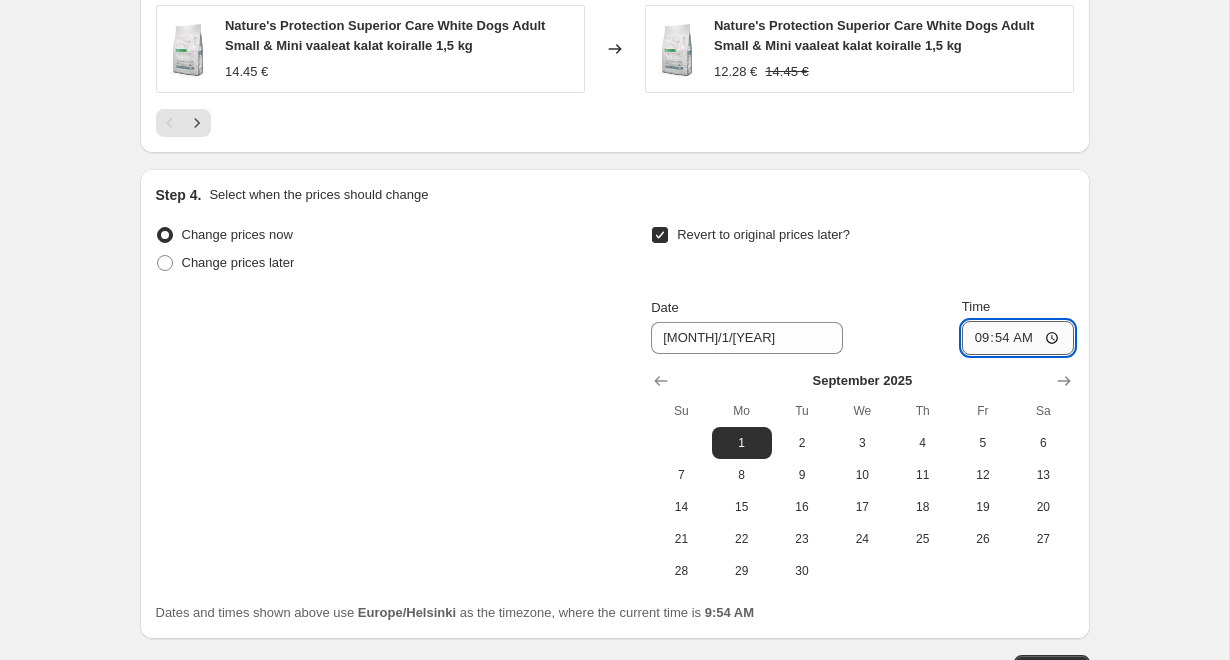click on "09:54" at bounding box center [1018, 338] 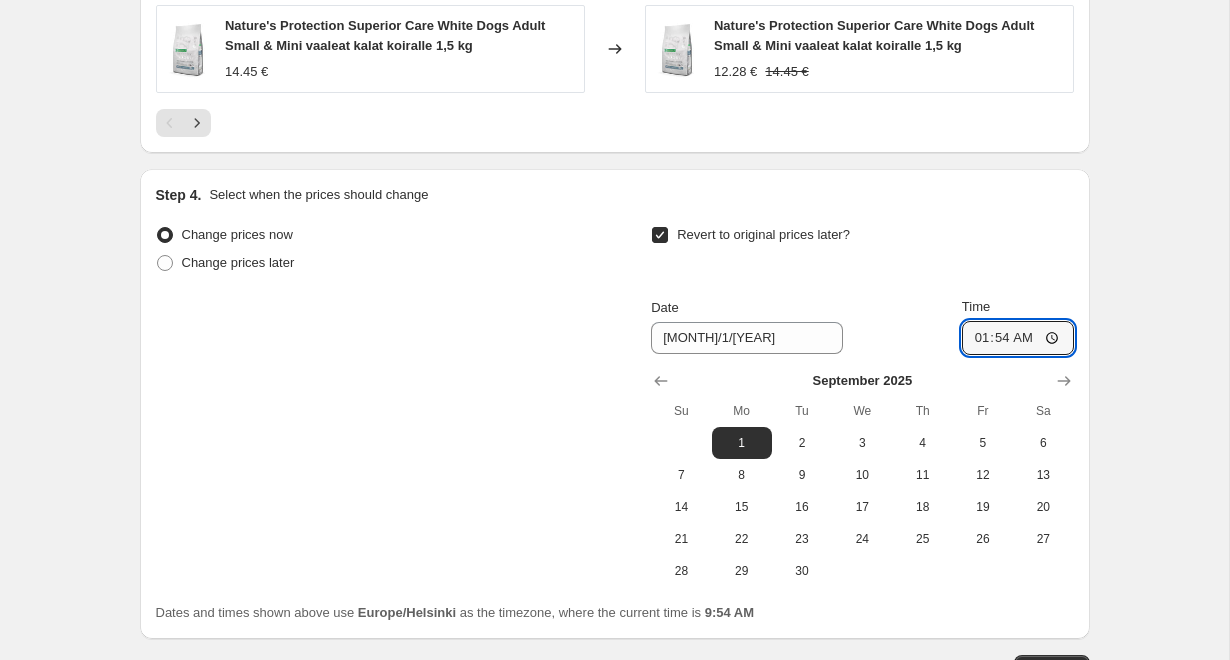 type on "01:54" 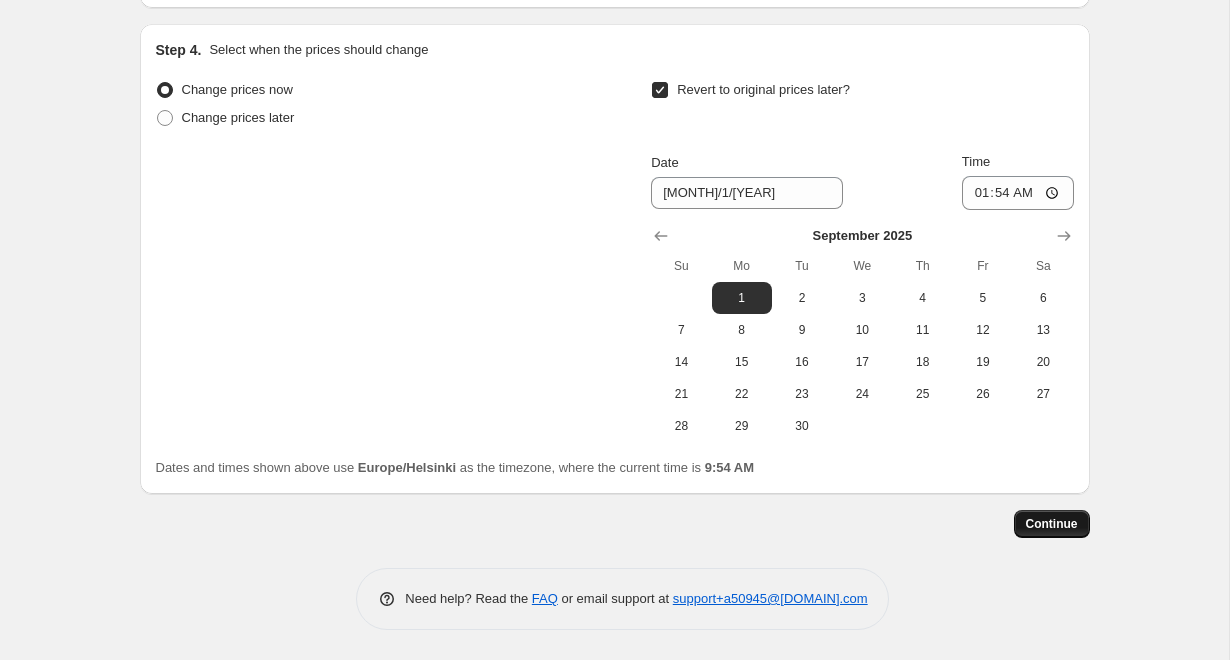 scroll, scrollTop: 1940, scrollLeft: 0, axis: vertical 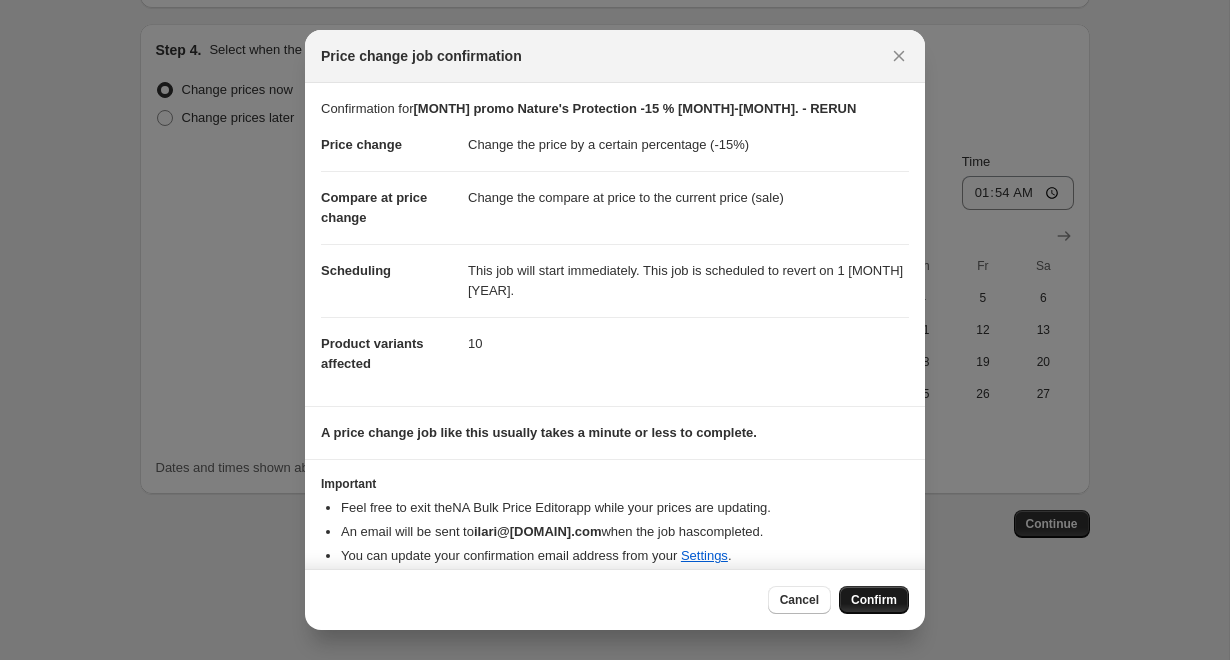 click on "Confirm" at bounding box center [874, 600] 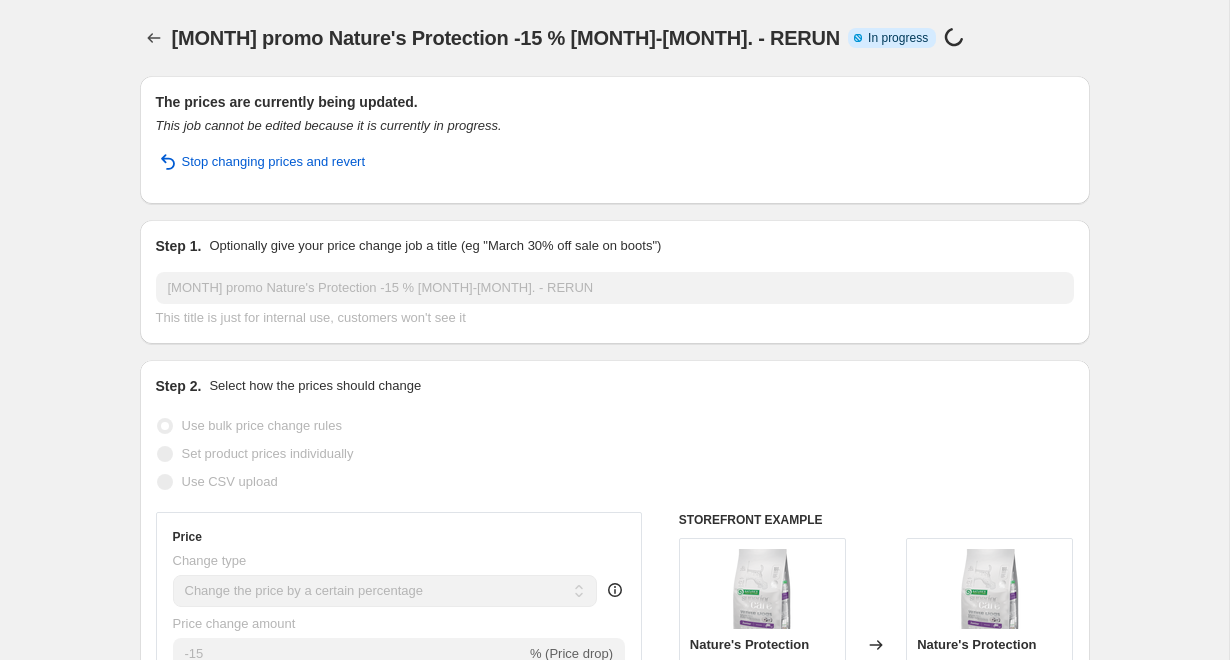 scroll, scrollTop: 0, scrollLeft: 0, axis: both 